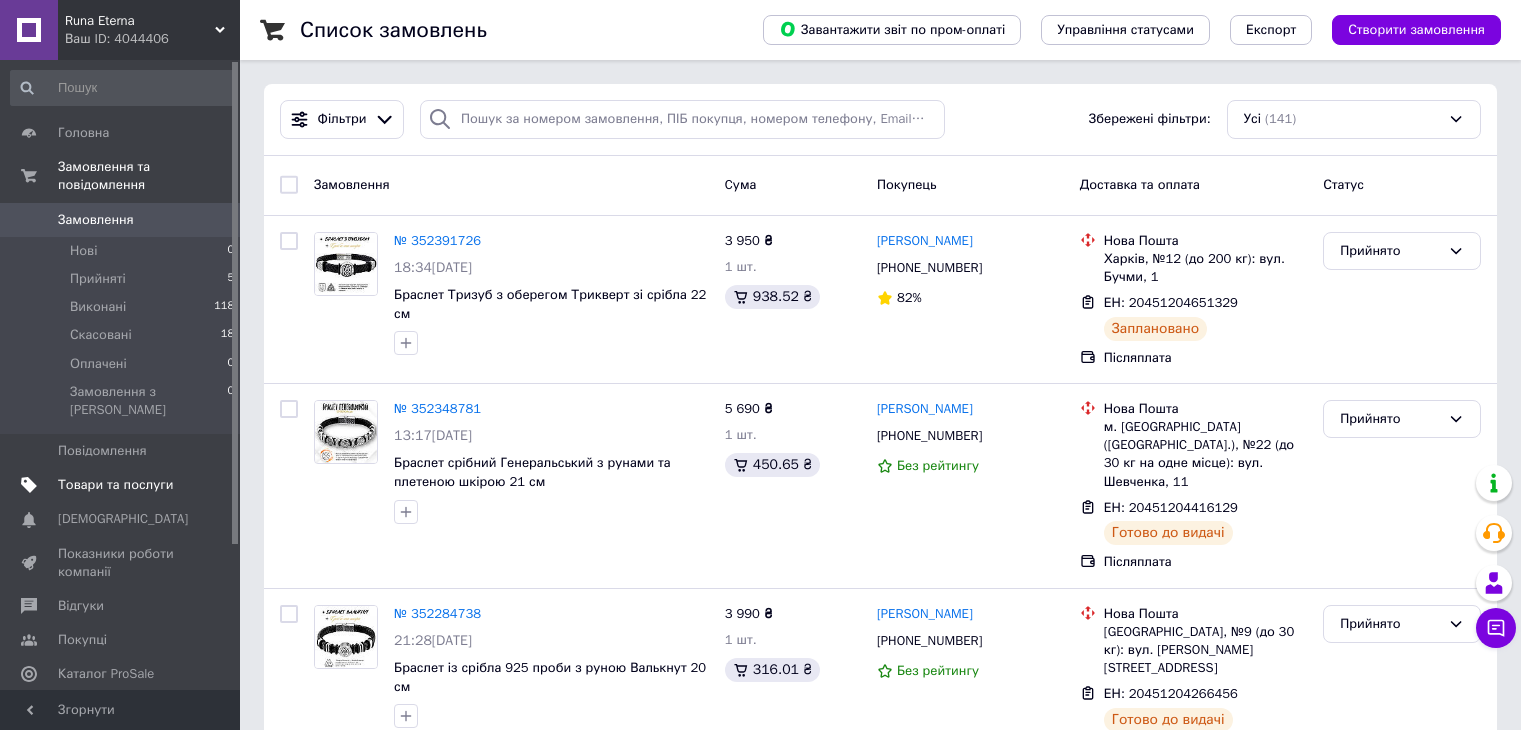 scroll, scrollTop: 0, scrollLeft: 0, axis: both 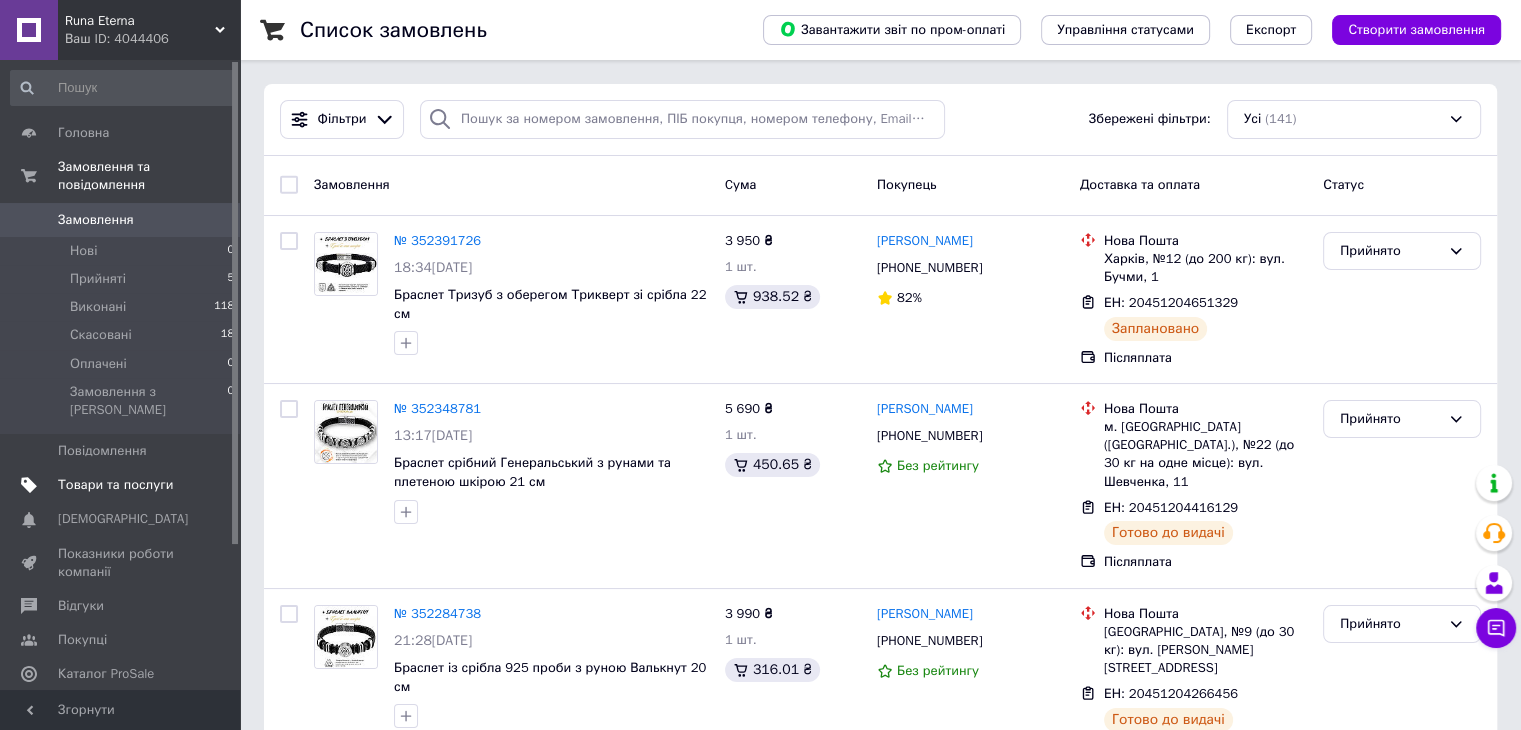 click on "Товари та послуги" at bounding box center (115, 485) 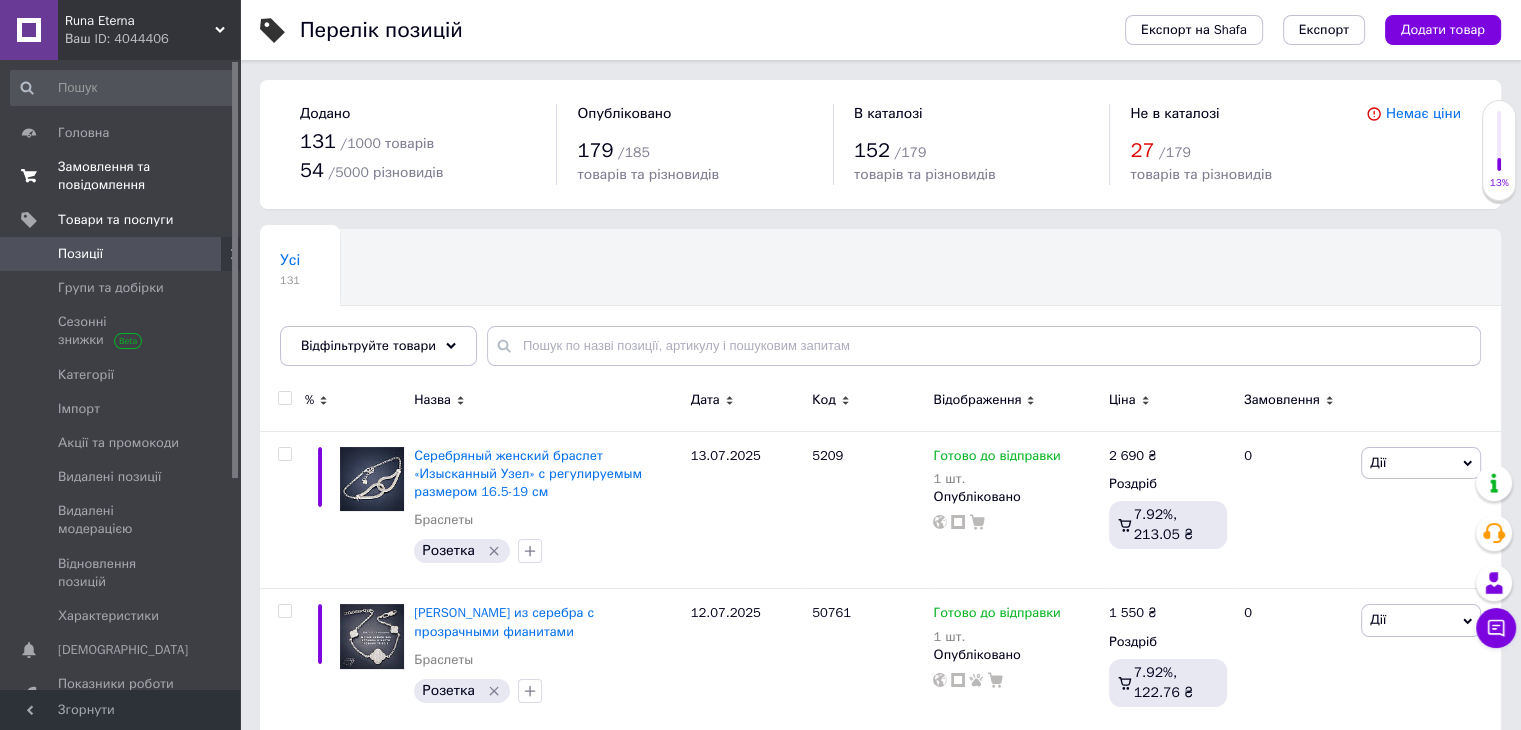 click on "Замовлення та повідомлення" at bounding box center [121, 176] 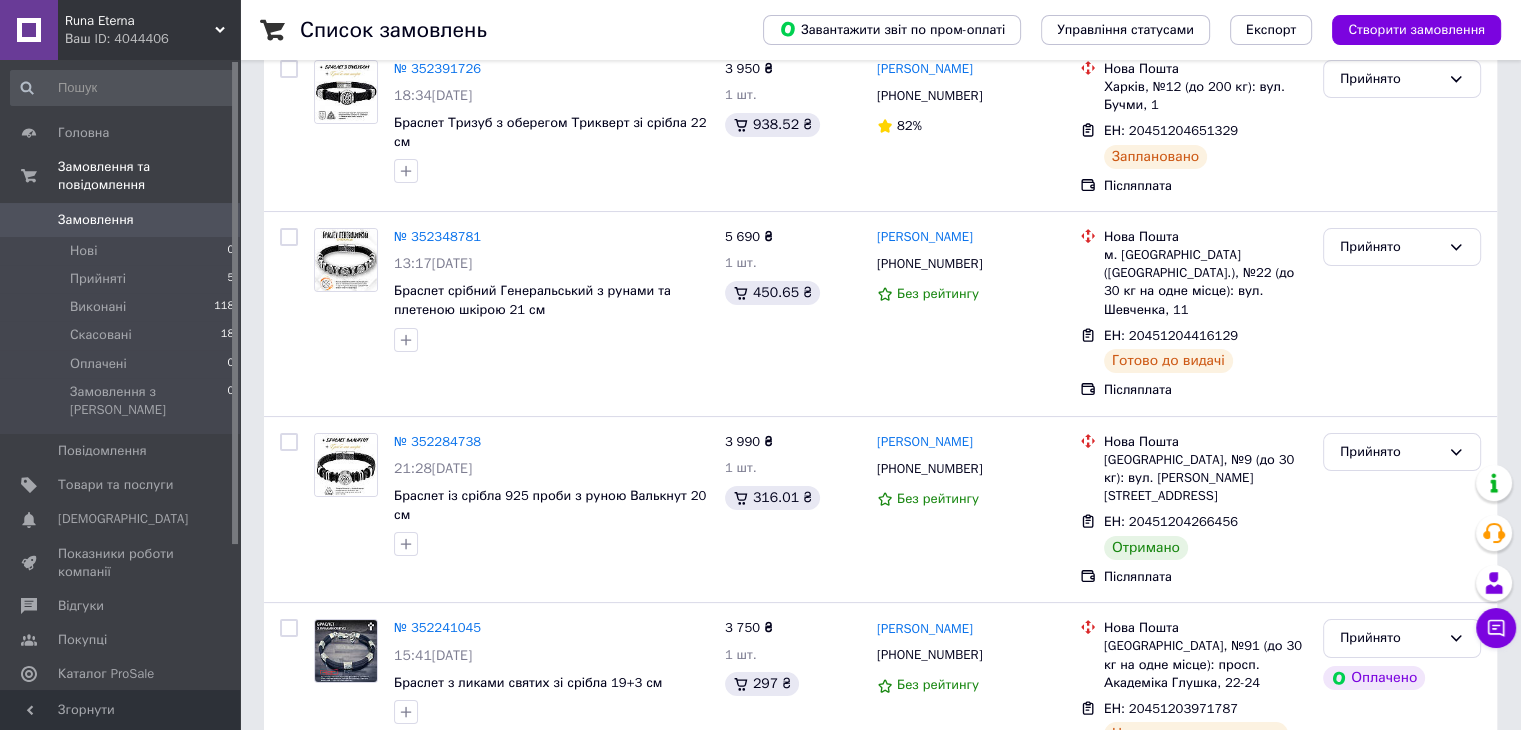 scroll, scrollTop: 500, scrollLeft: 0, axis: vertical 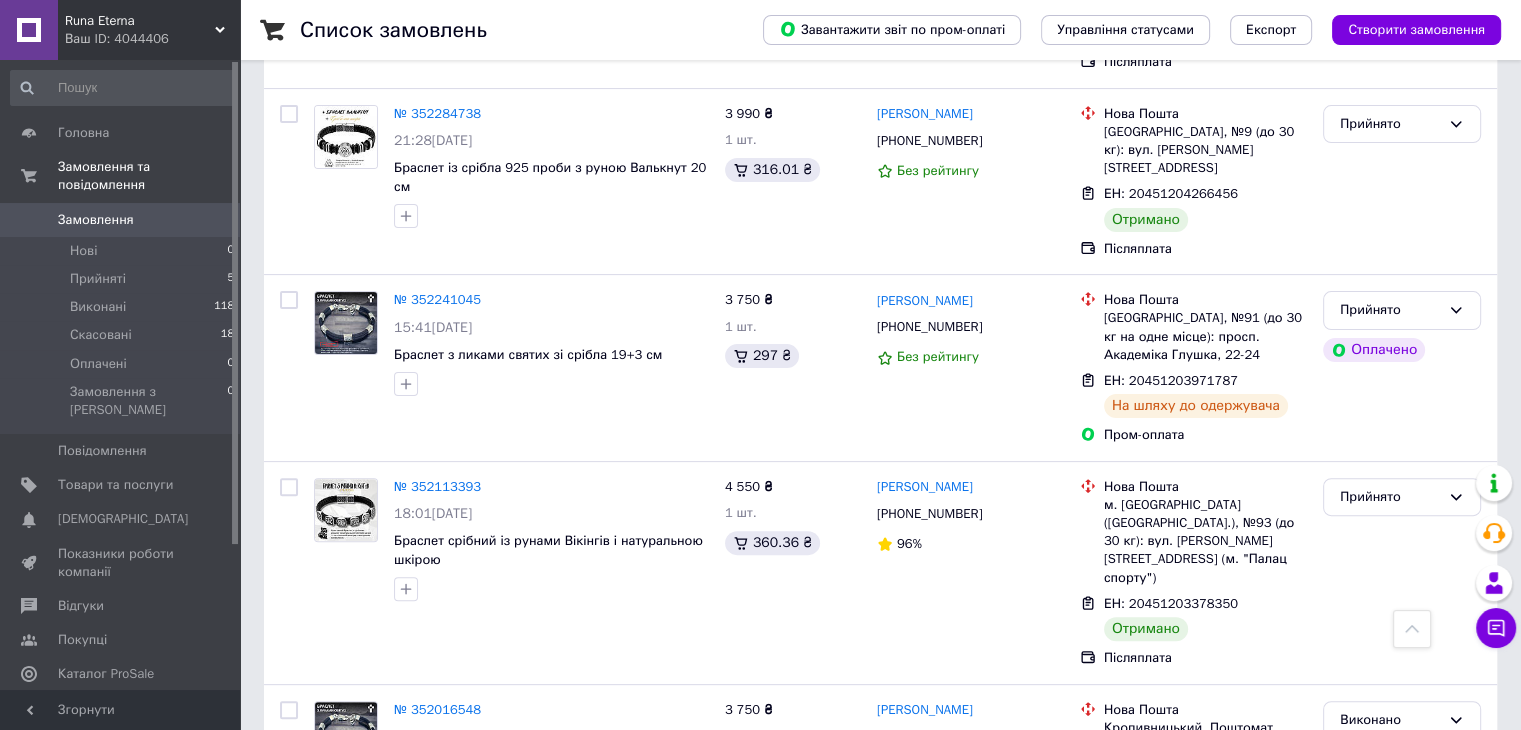 click on "Аналітика" at bounding box center (89, 709) 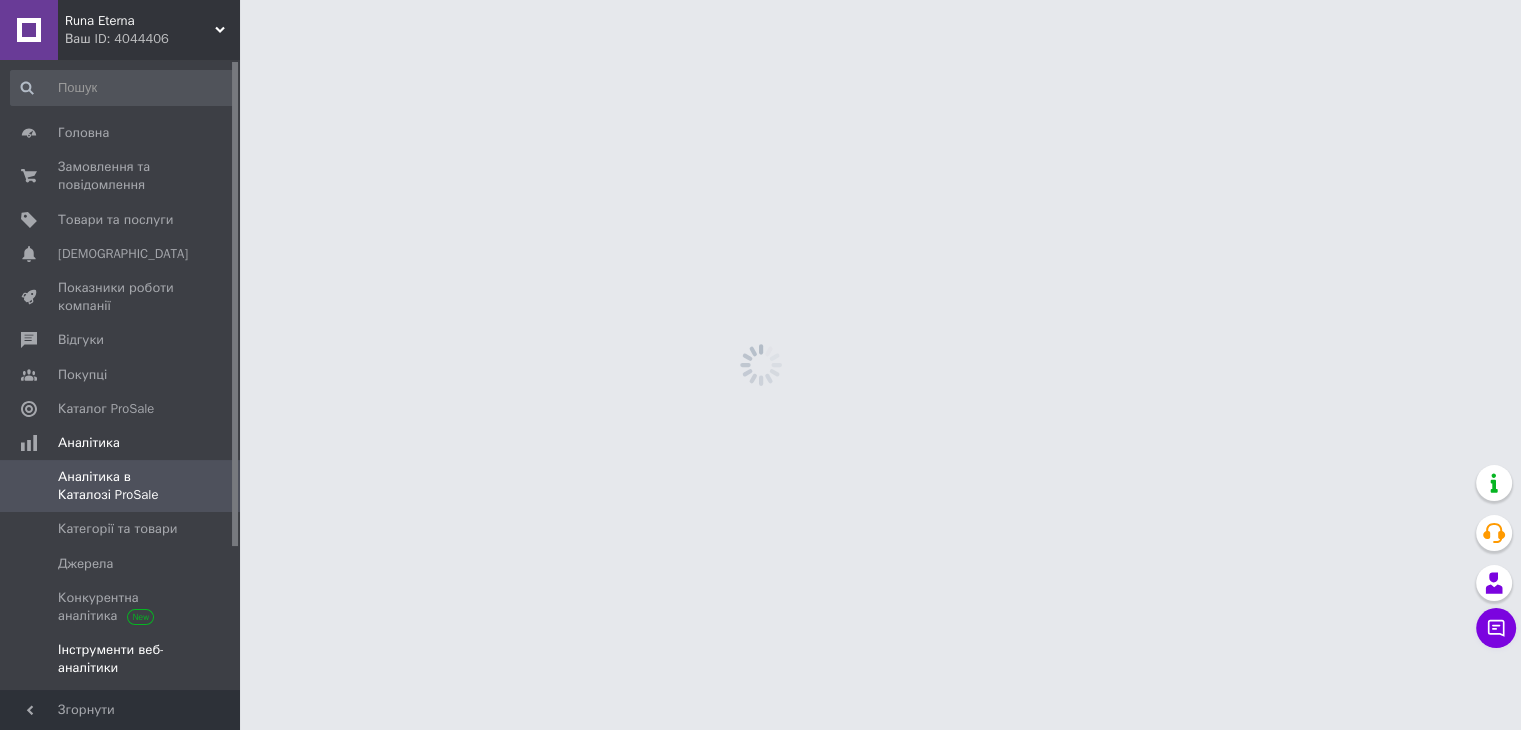 scroll, scrollTop: 0, scrollLeft: 0, axis: both 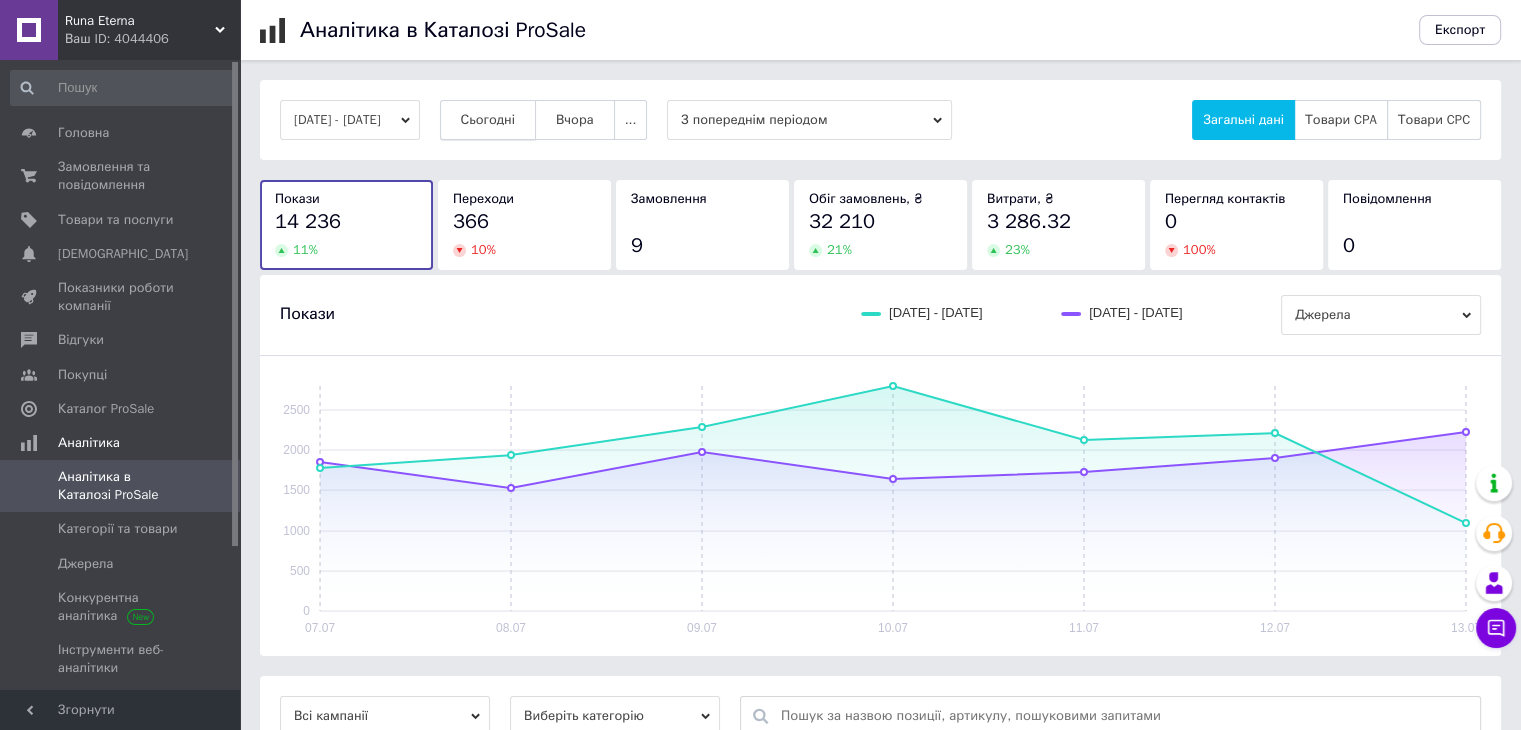 click on "Сьогодні" at bounding box center (488, 120) 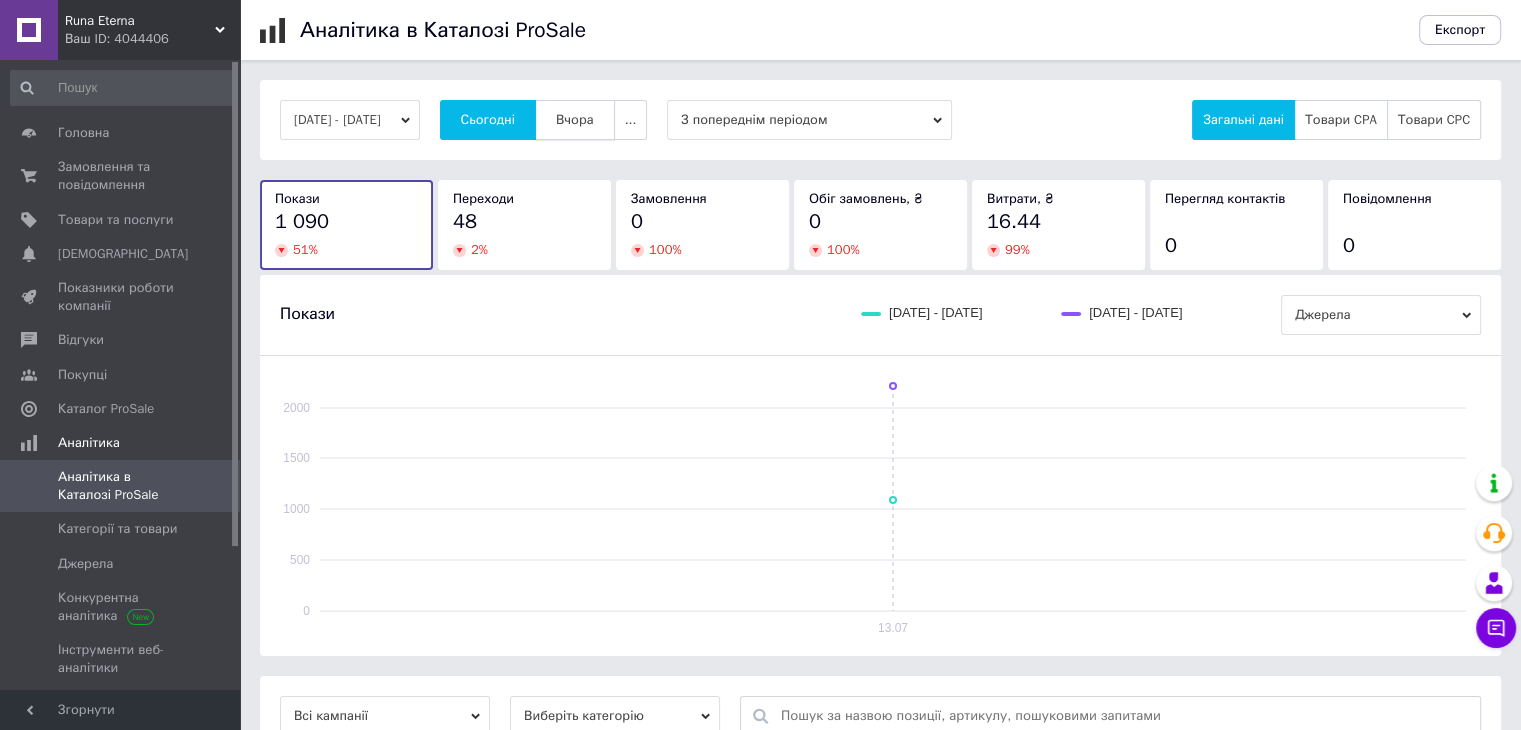 click on "Вчора" at bounding box center [575, 120] 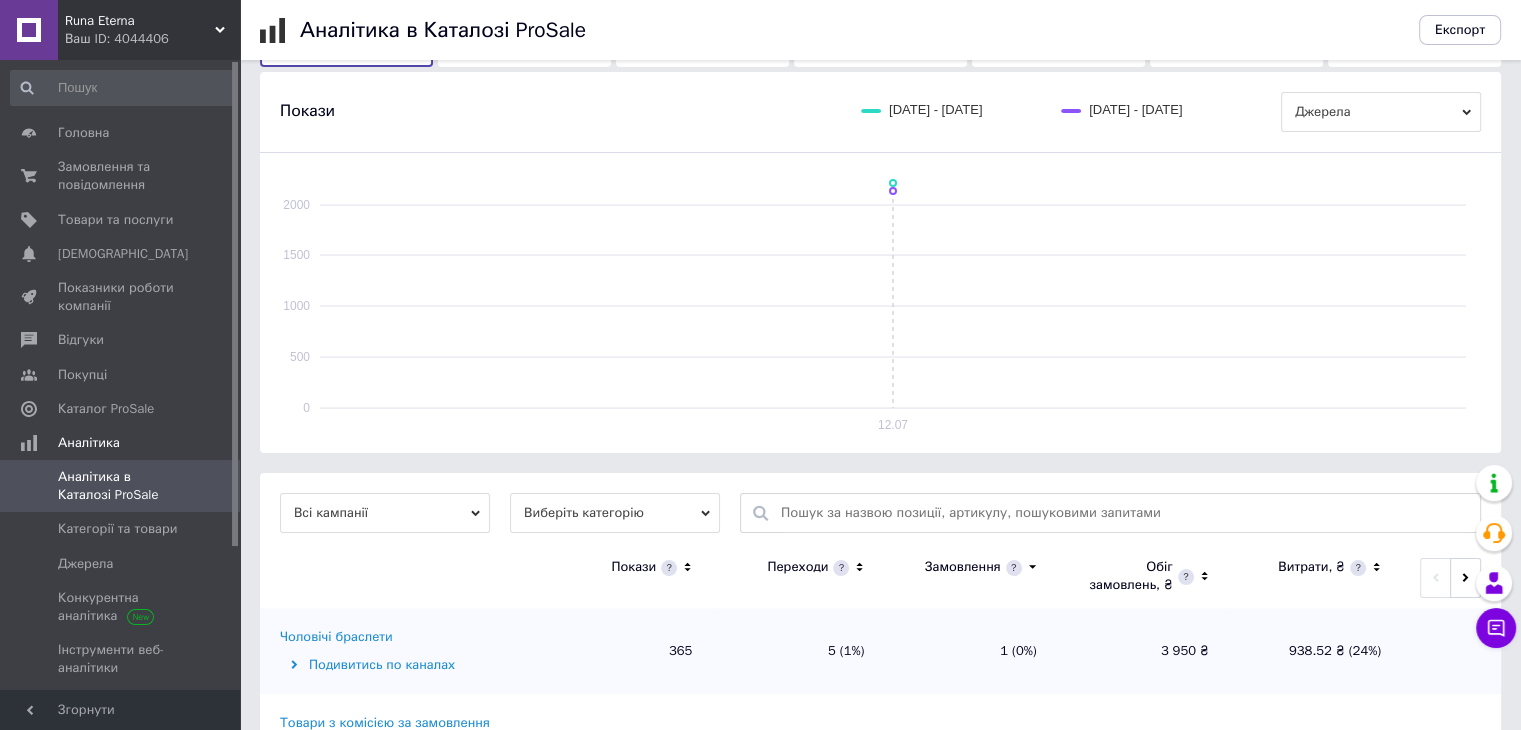 scroll, scrollTop: 0, scrollLeft: 0, axis: both 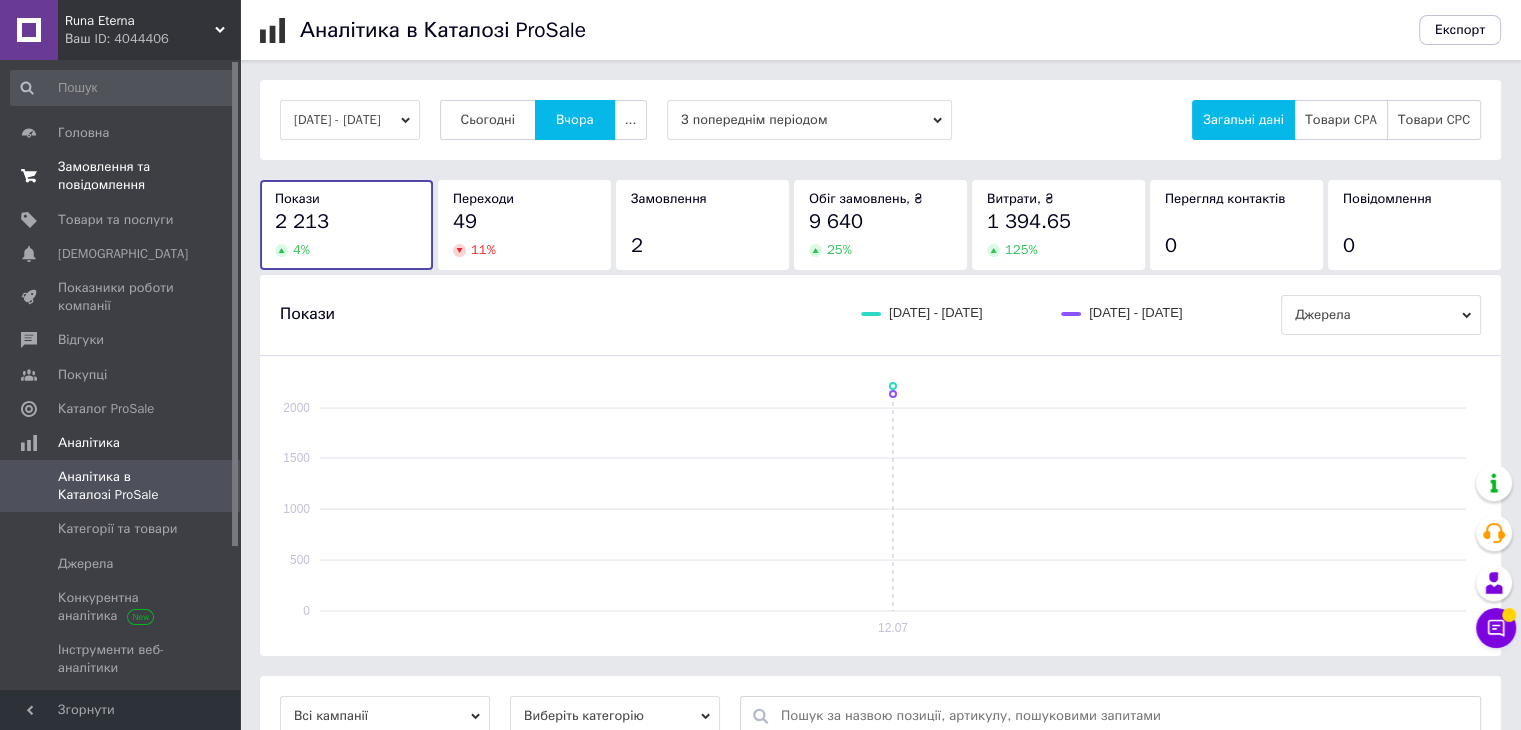 click on "Замовлення та повідомлення" at bounding box center [121, 176] 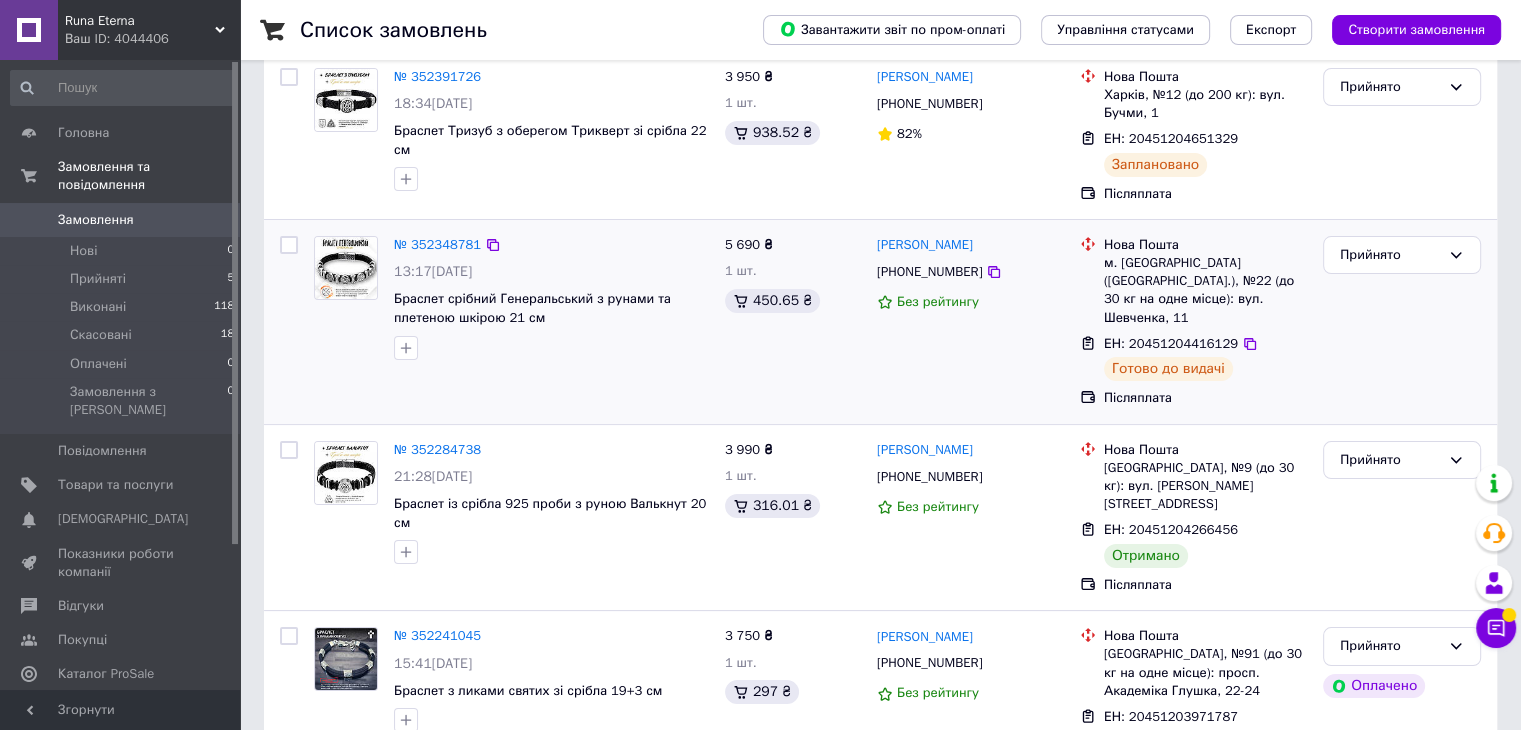 scroll, scrollTop: 200, scrollLeft: 0, axis: vertical 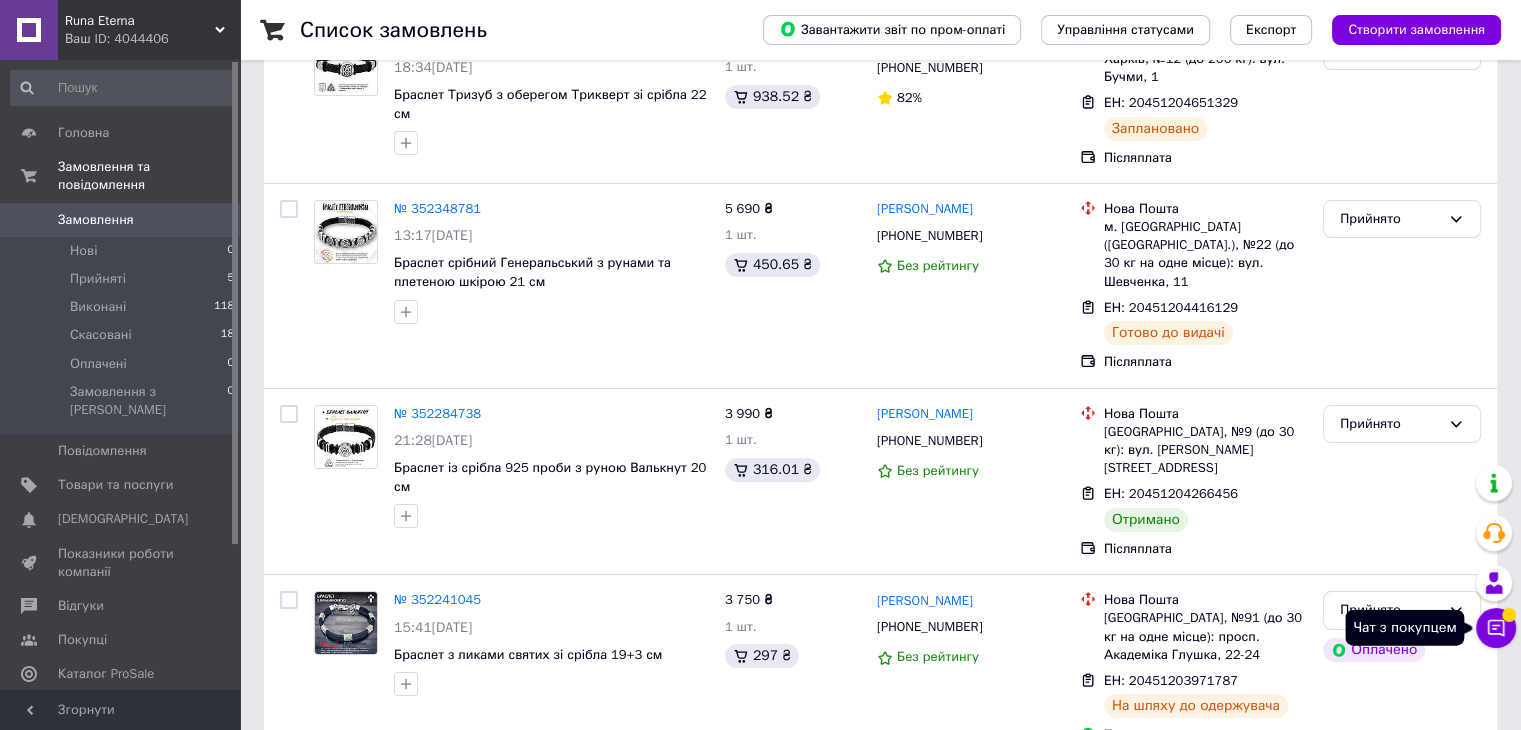 click on "Чат з покупцем" at bounding box center [1496, 628] 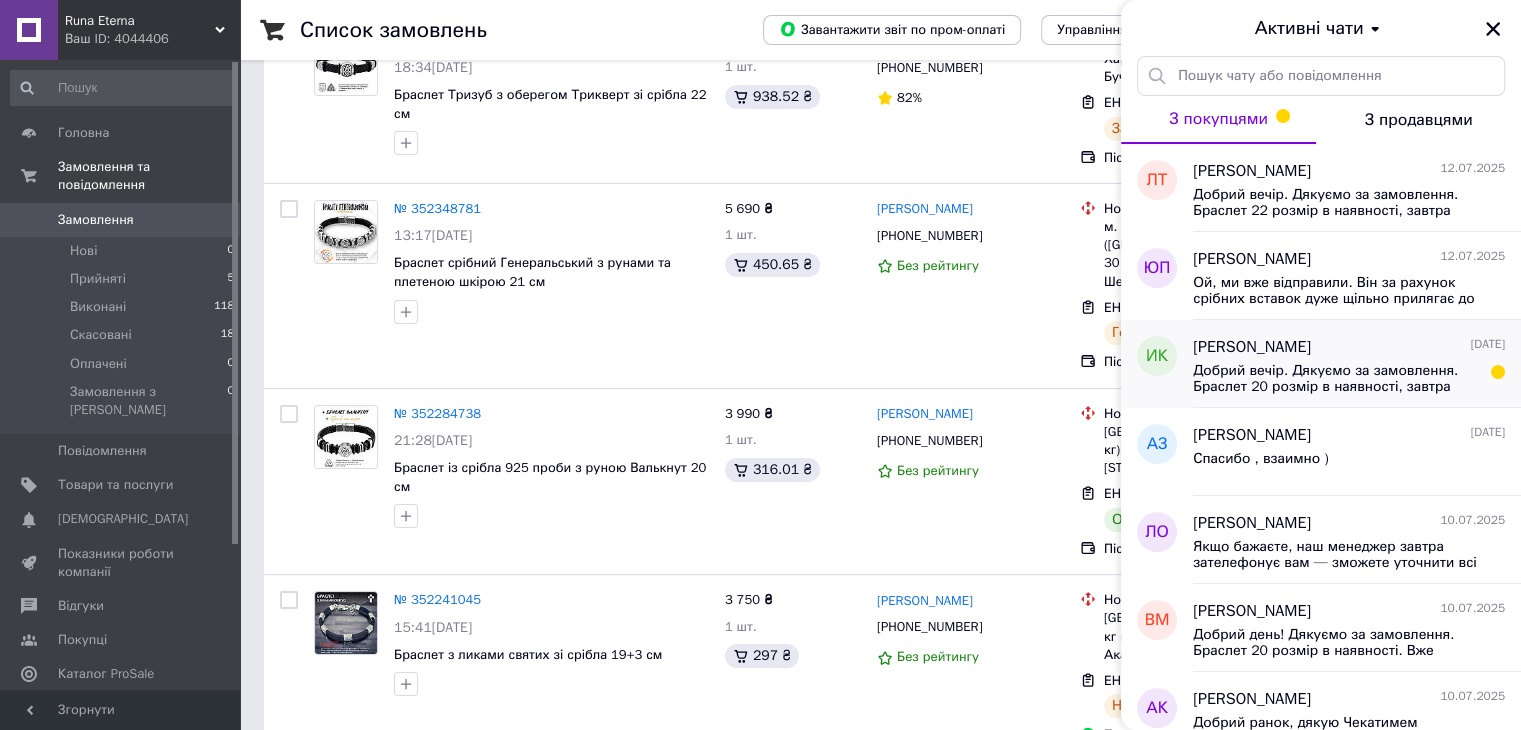 click on "Добрий вечір. Дякуємо за замовлення. Браслет 20 розмір в наявності, завтра відправимо. Тихої ночі!" at bounding box center [1335, 379] 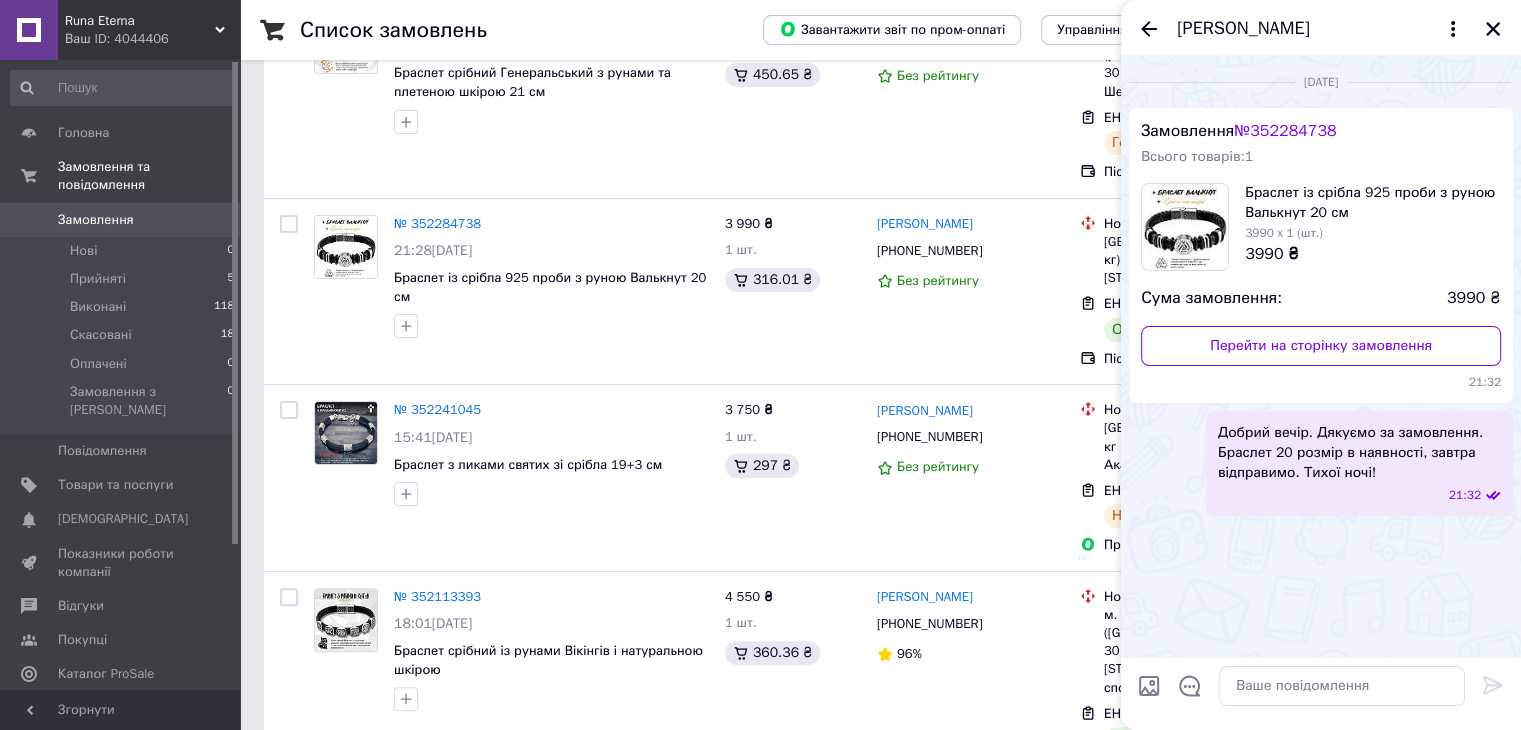 scroll, scrollTop: 200, scrollLeft: 0, axis: vertical 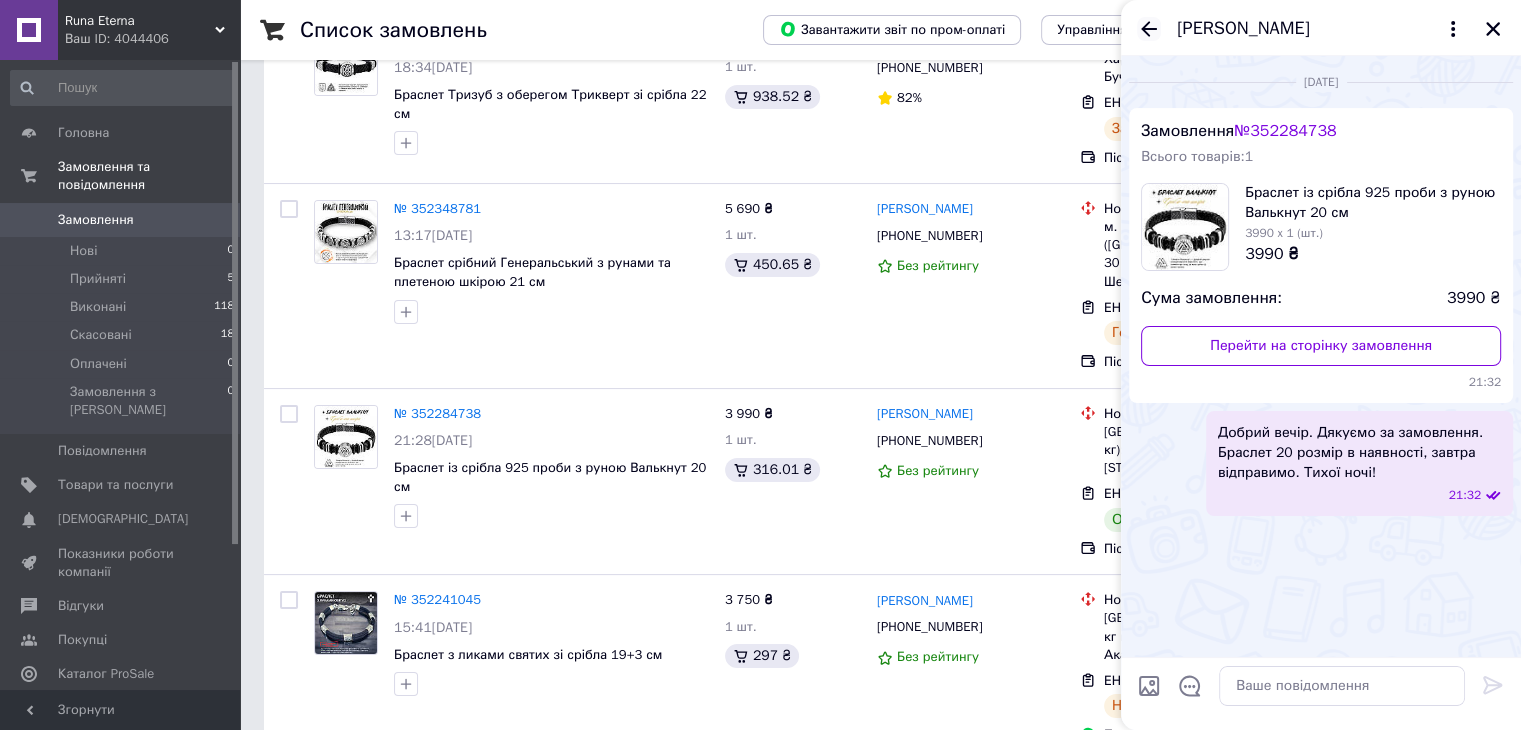 click 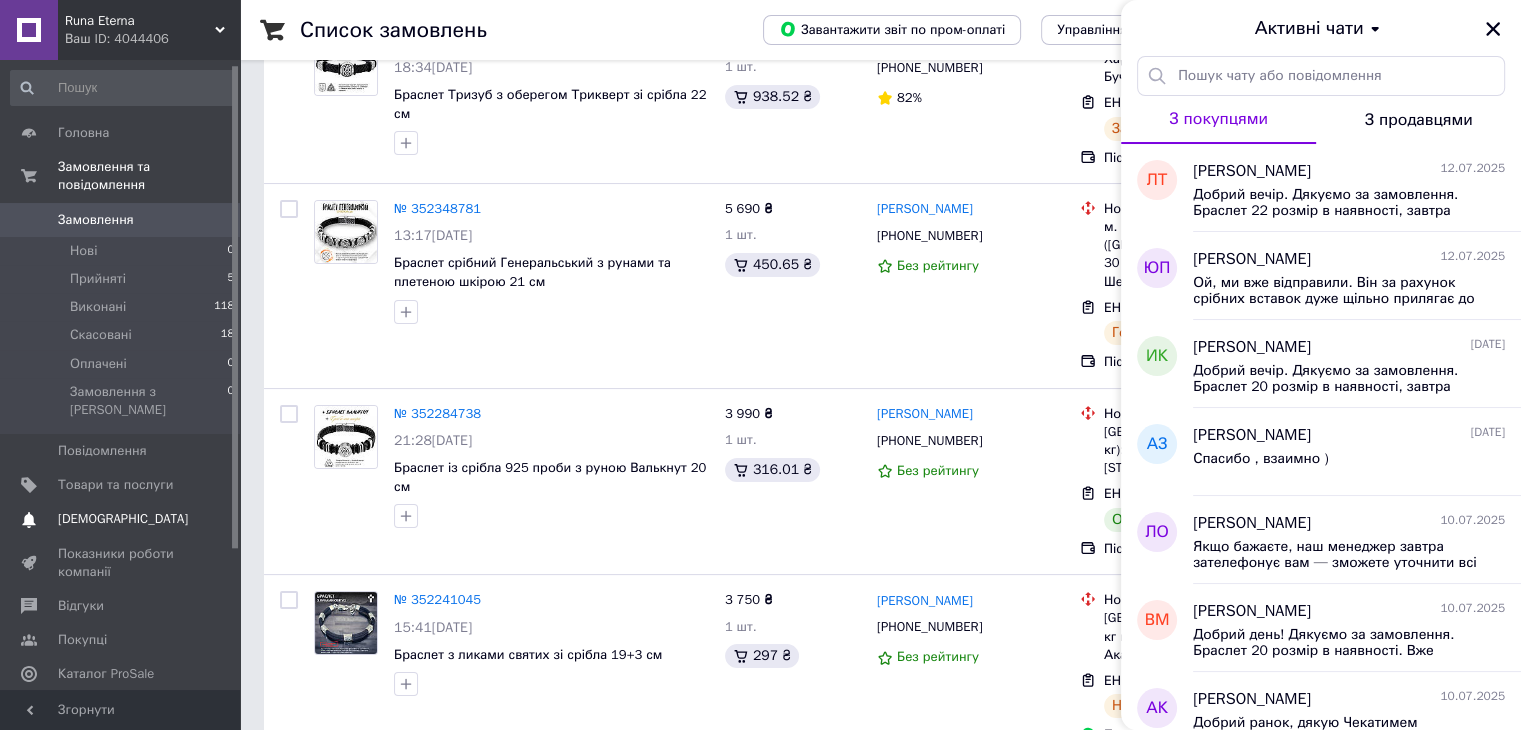 scroll, scrollTop: 100, scrollLeft: 0, axis: vertical 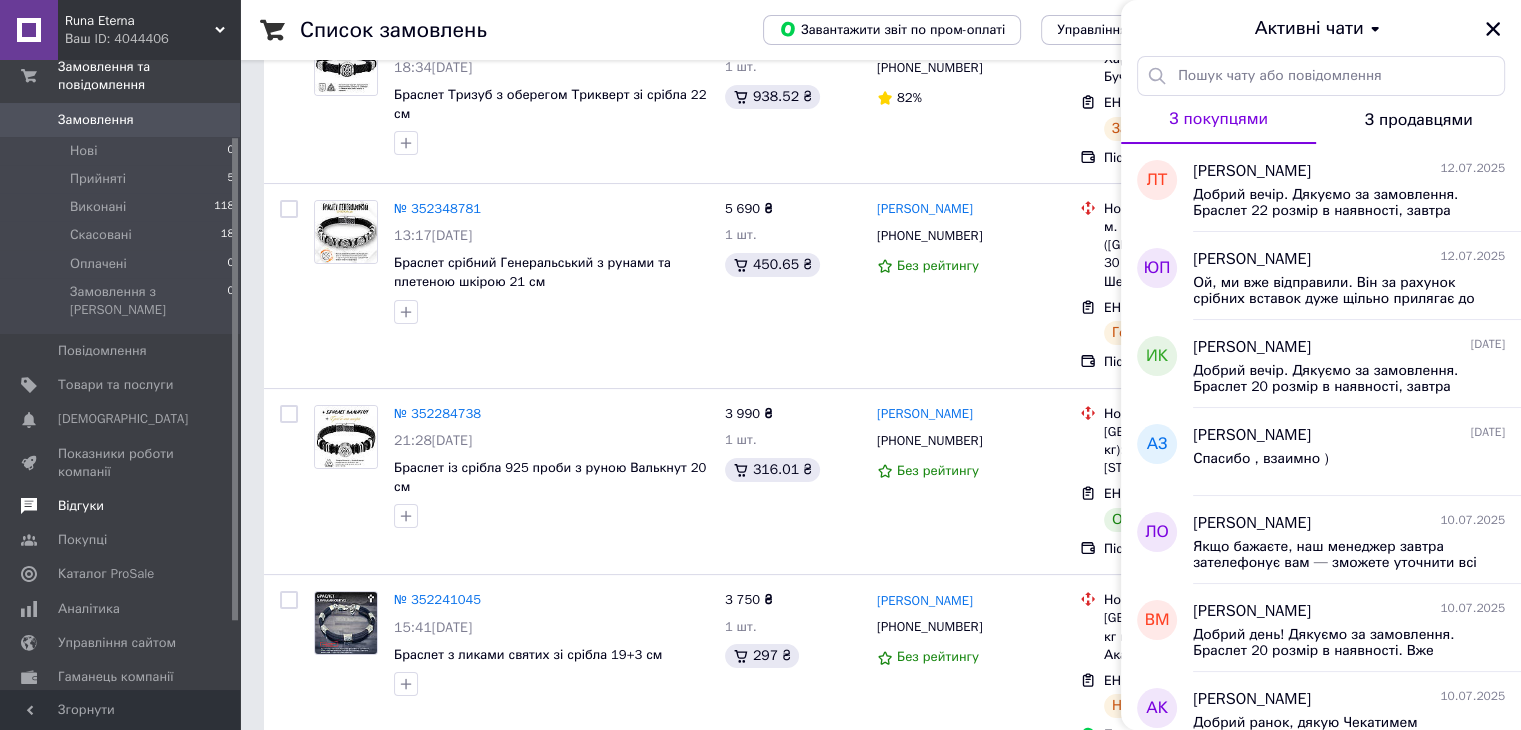 click on "Відгуки" at bounding box center [121, 506] 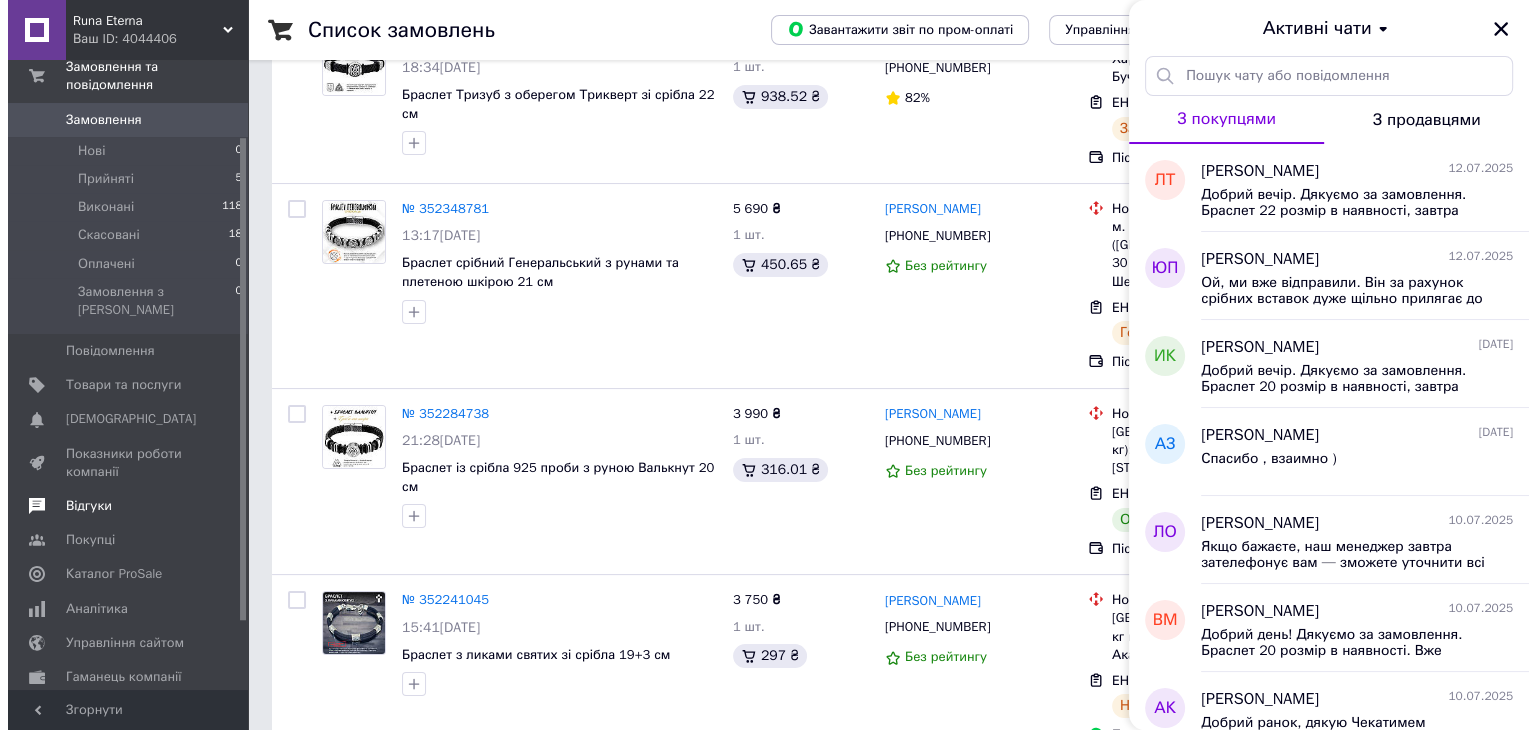 scroll, scrollTop: 0, scrollLeft: 0, axis: both 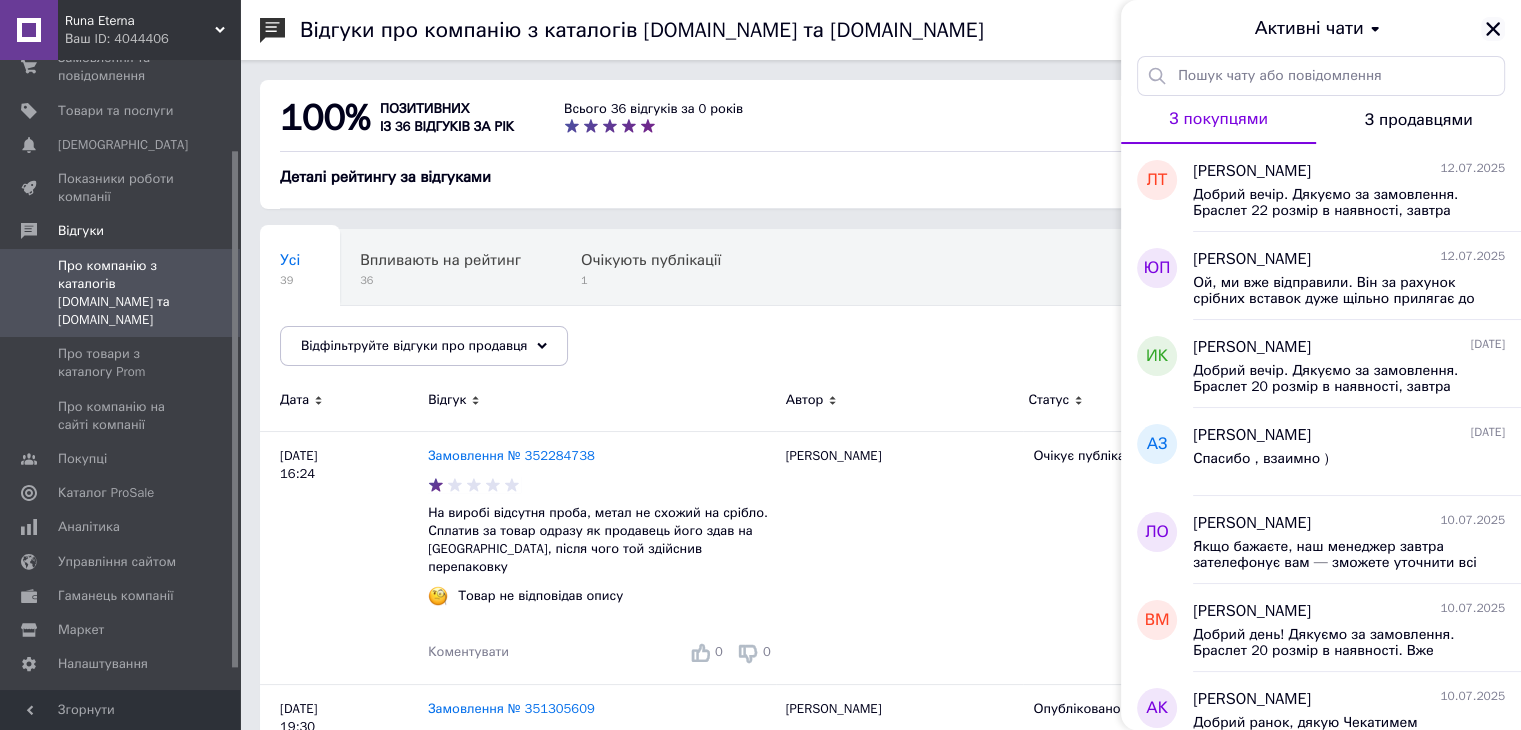 click 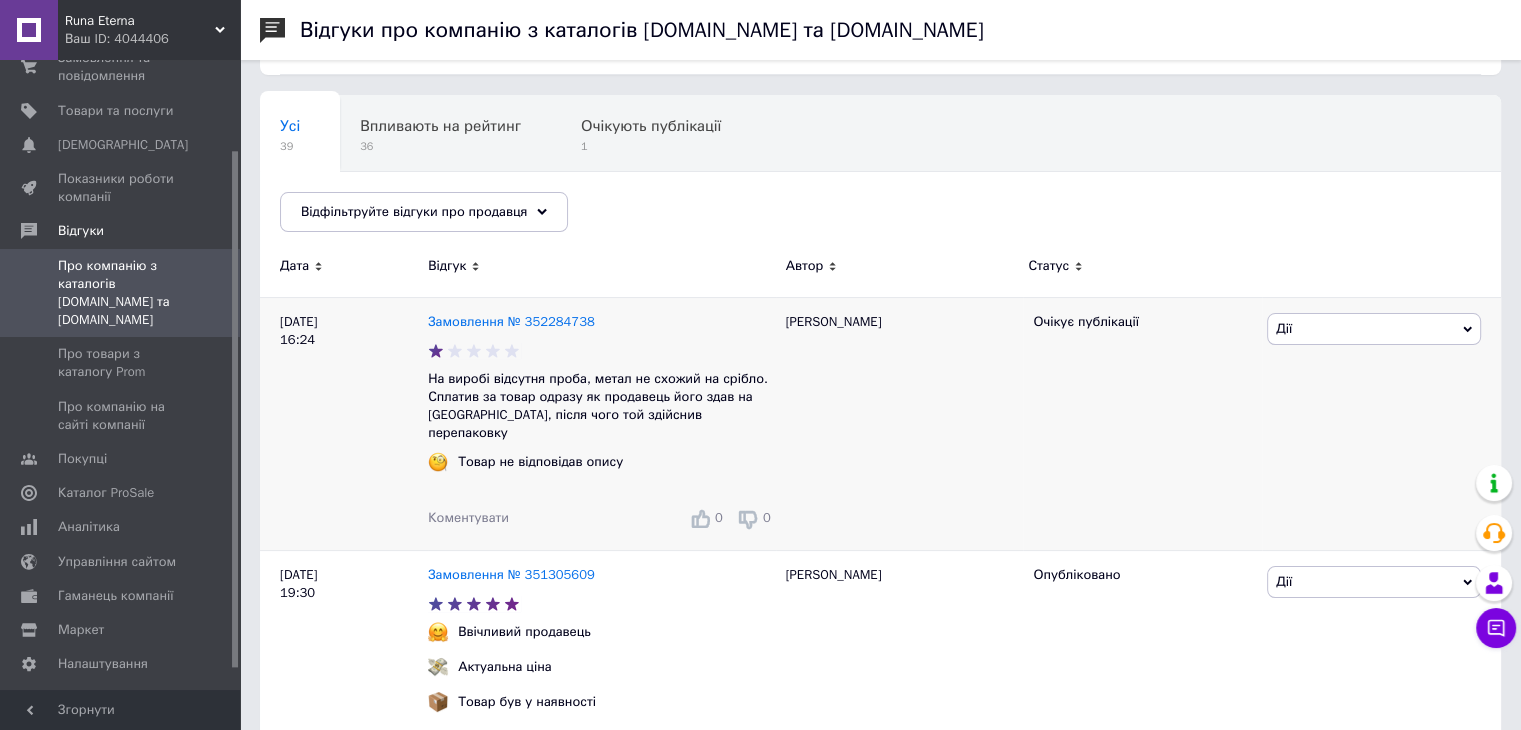 scroll, scrollTop: 100, scrollLeft: 0, axis: vertical 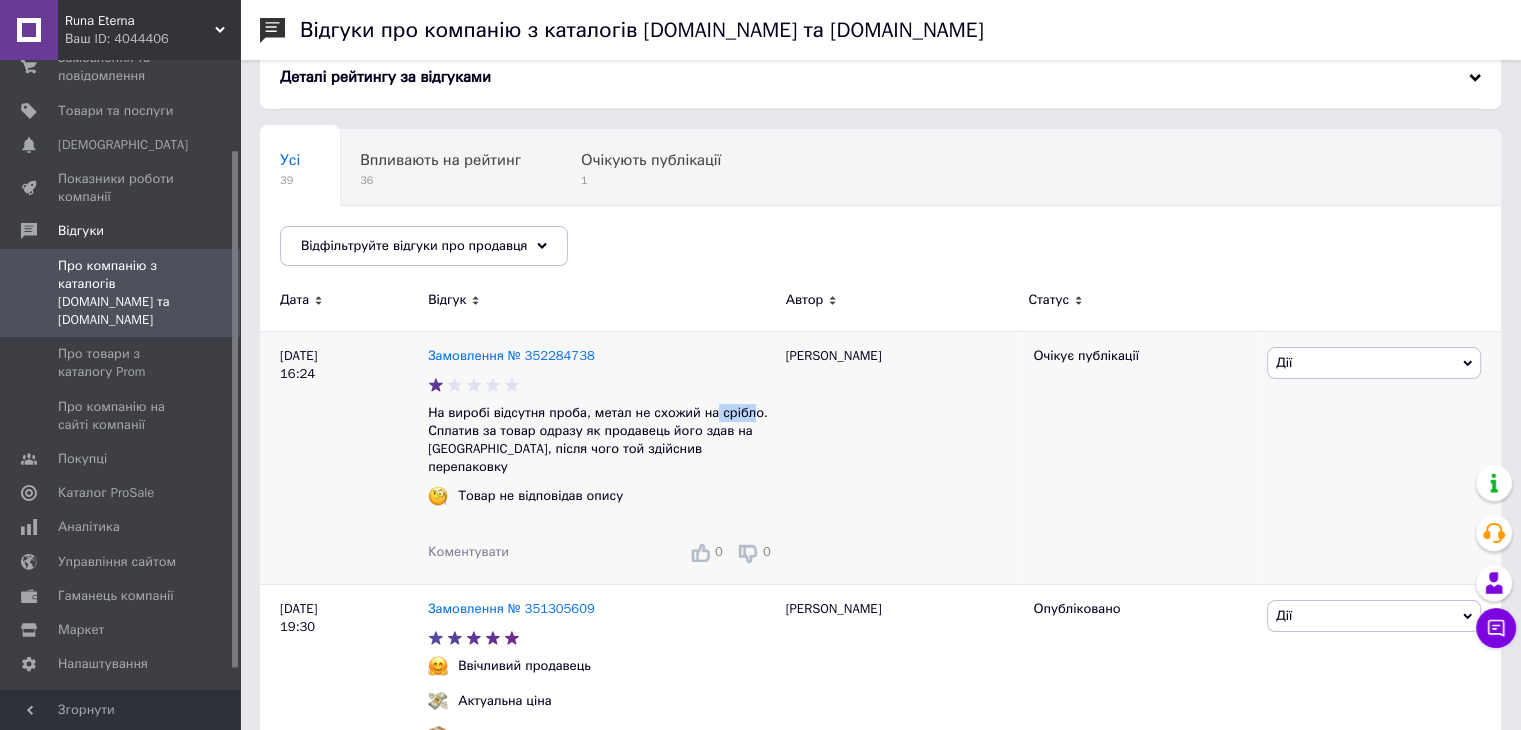 drag, startPoint x: 704, startPoint y: 409, endPoint x: 741, endPoint y: 417, distance: 37.85499 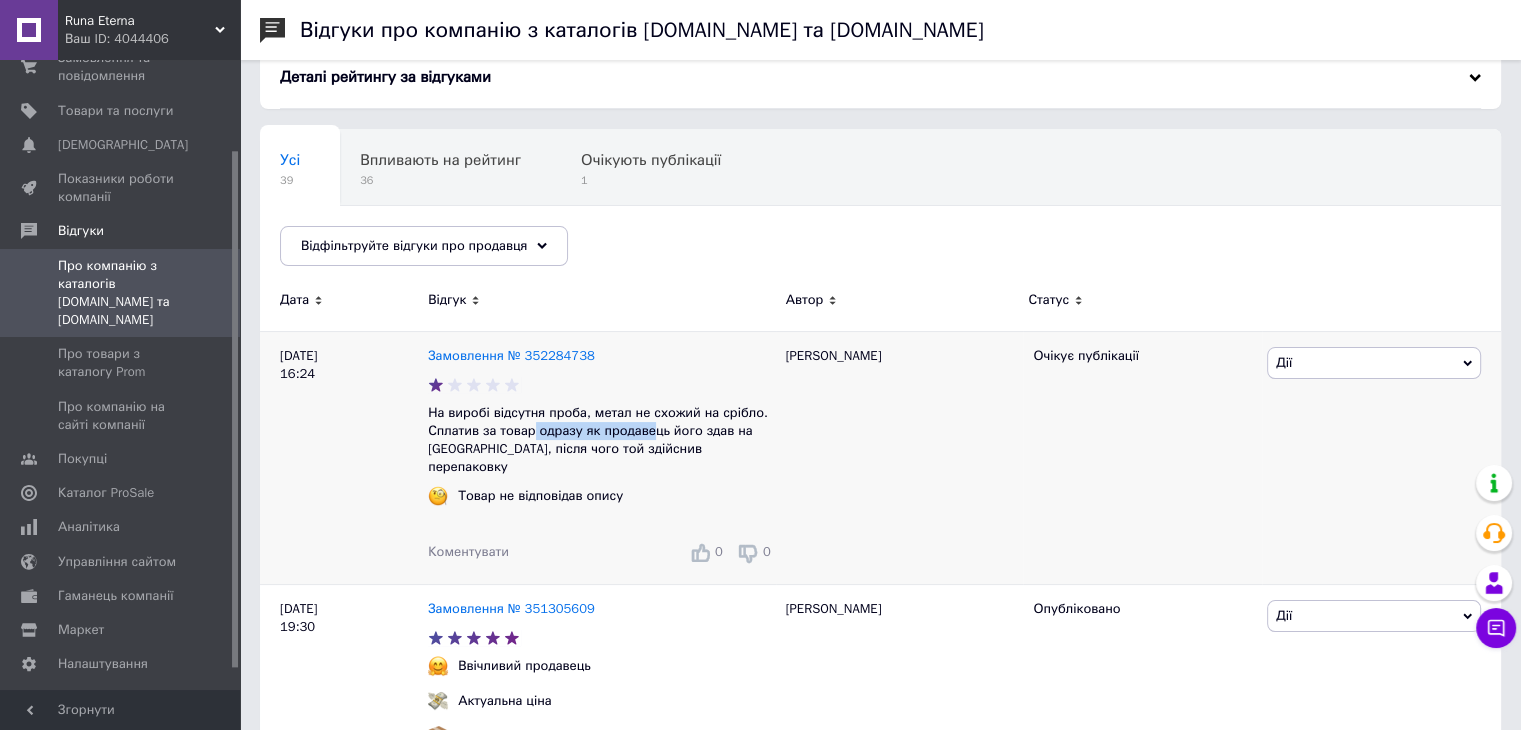 drag, startPoint x: 527, startPoint y: 432, endPoint x: 648, endPoint y: 432, distance: 121 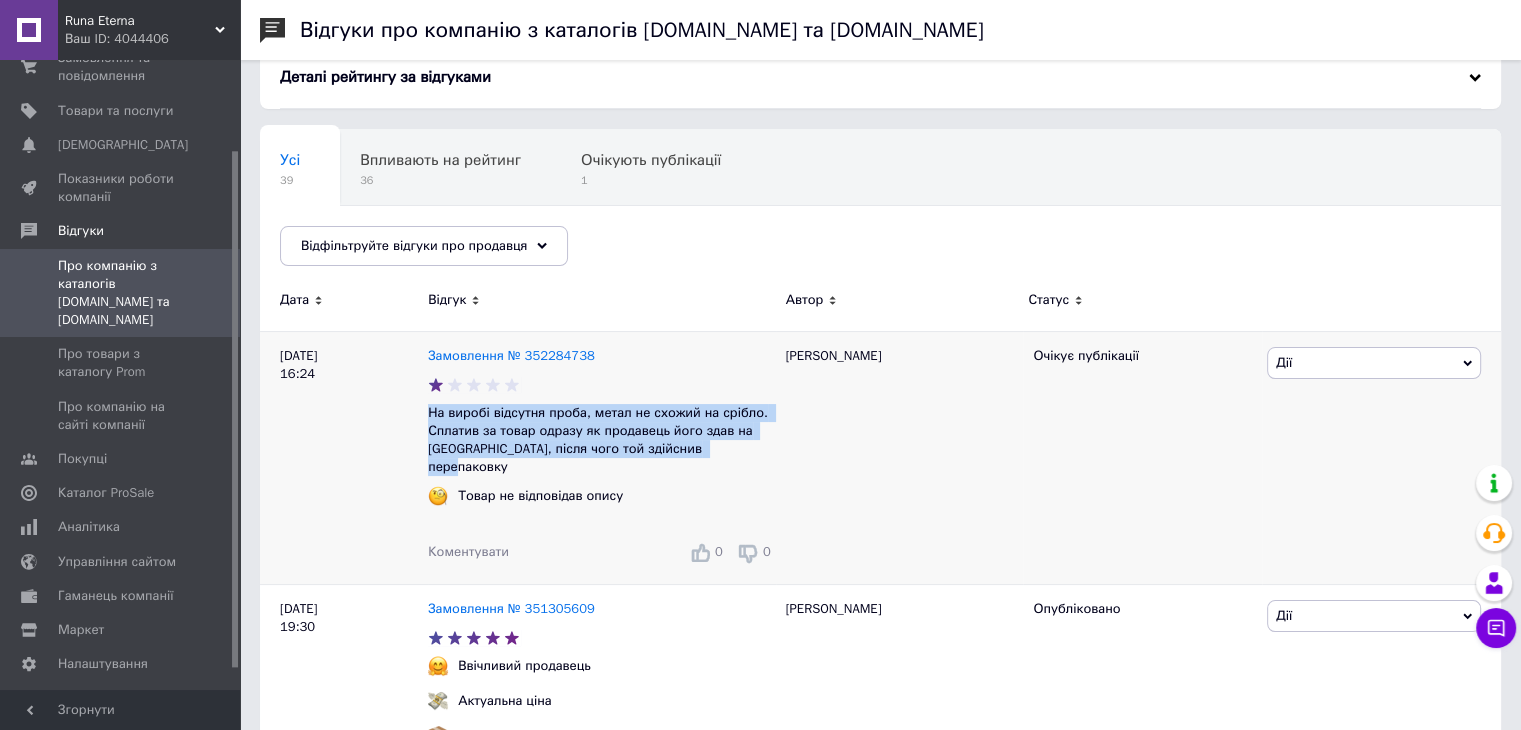 drag, startPoint x: 429, startPoint y: 415, endPoint x: 723, endPoint y: 452, distance: 296.3191 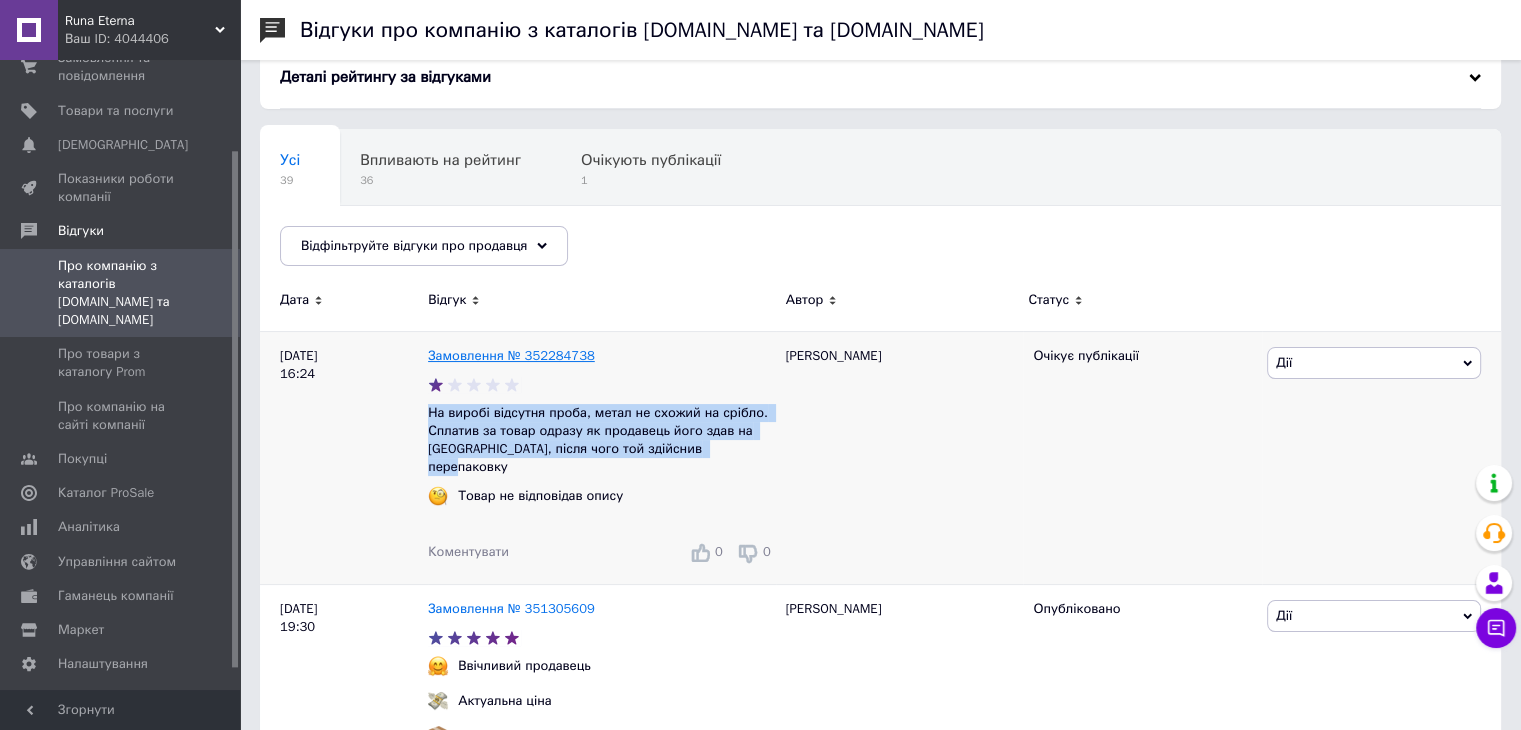 click on "Замовлення № 352284738" at bounding box center [511, 355] 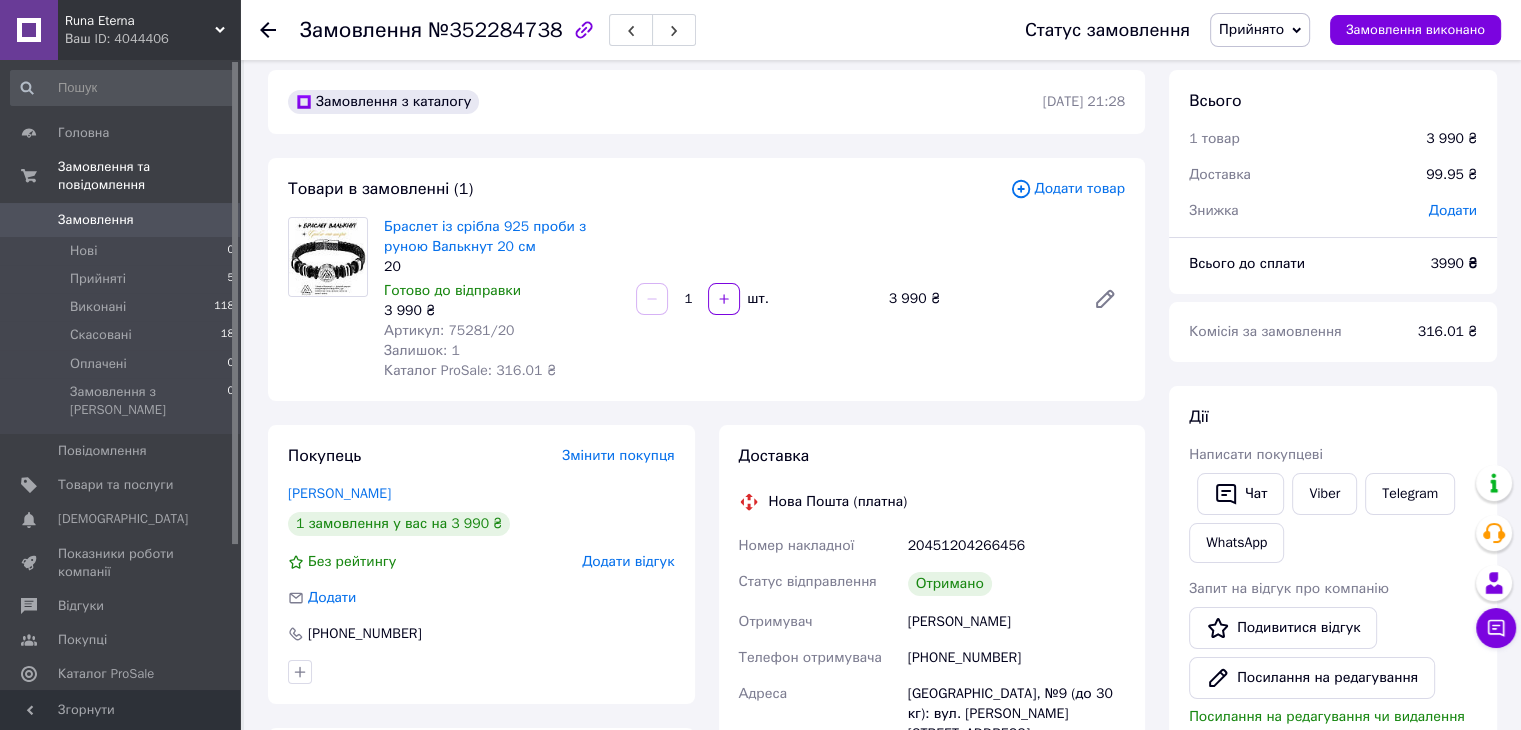 scroll, scrollTop: 0, scrollLeft: 0, axis: both 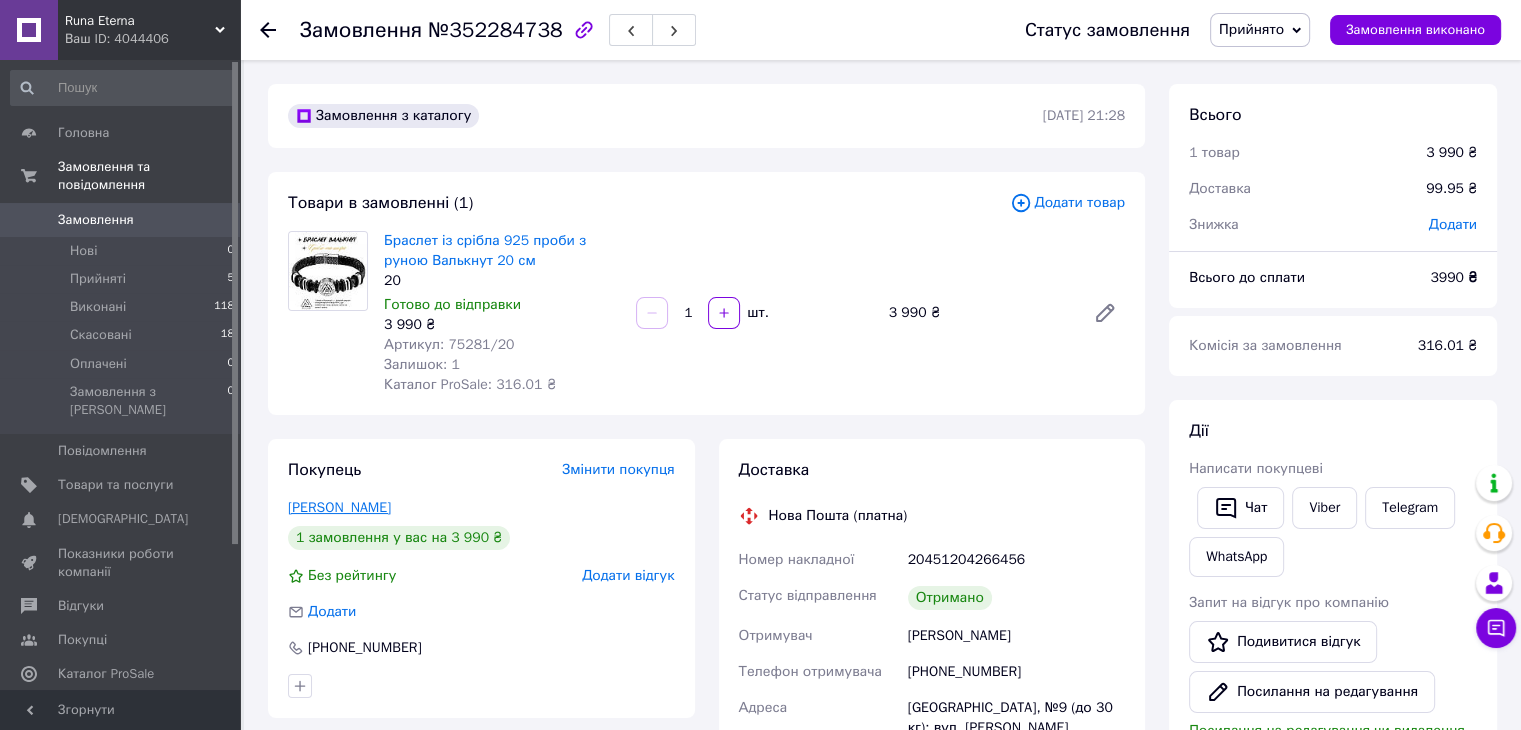 click on "Карпусь Іван" at bounding box center [339, 507] 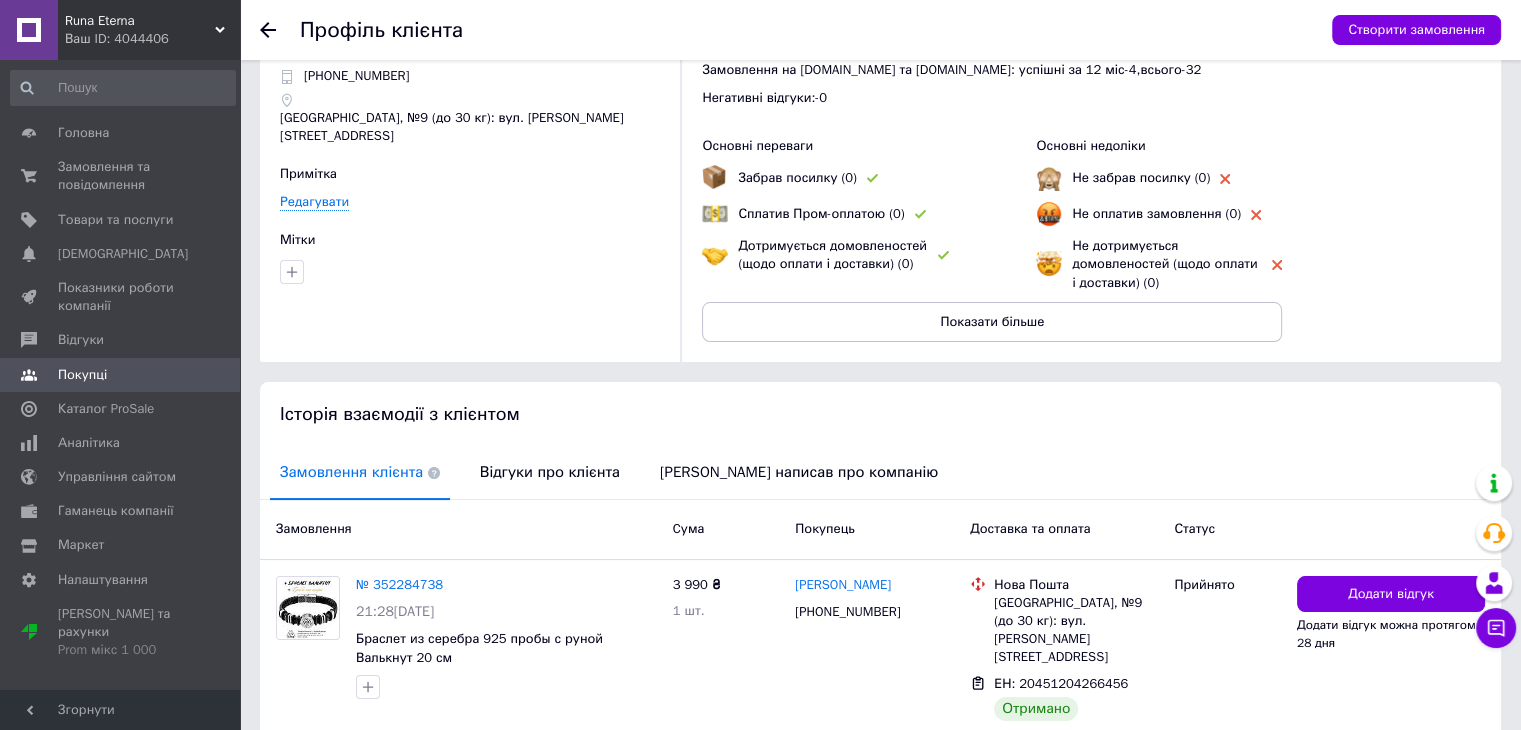 scroll, scrollTop: 168, scrollLeft: 0, axis: vertical 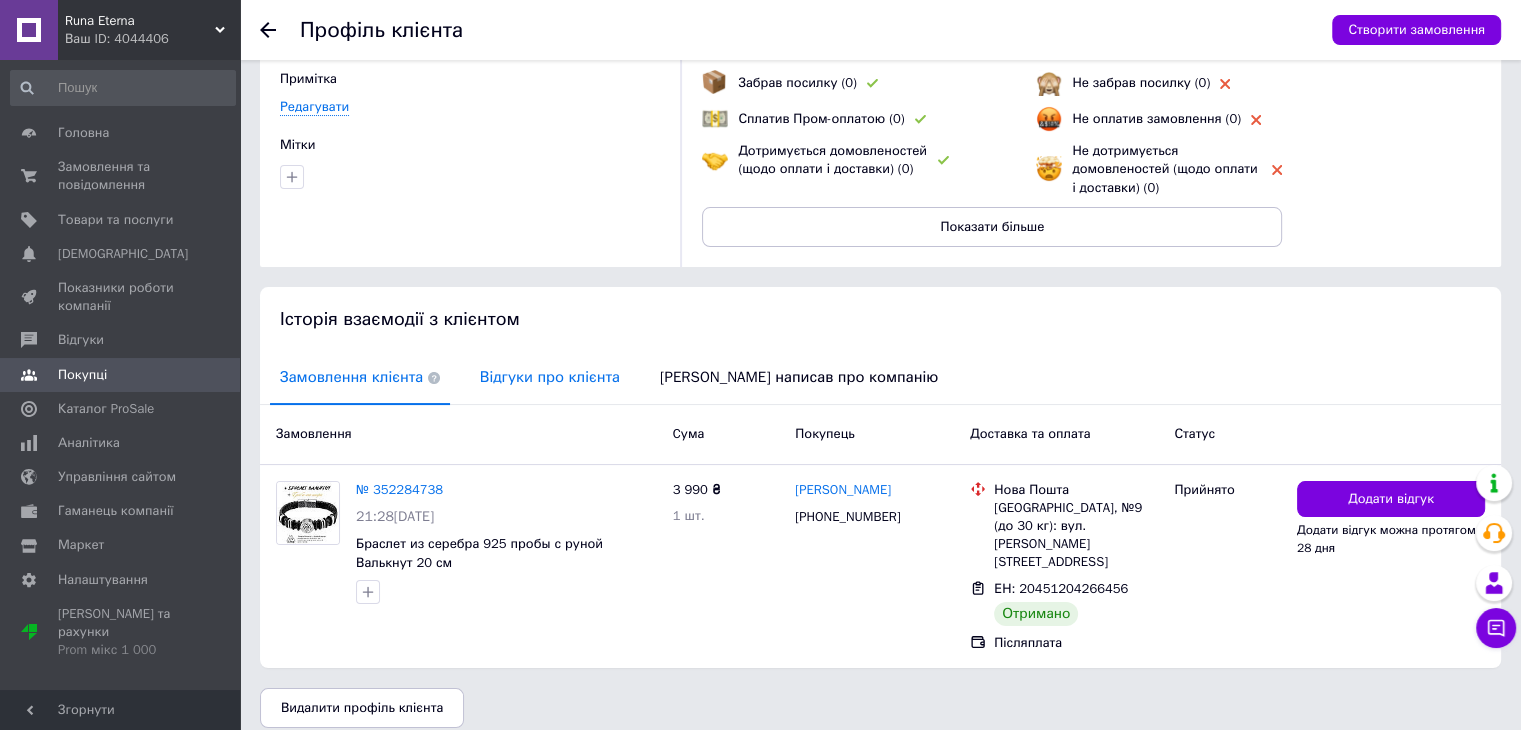 click on "Відгуки про клієнта" at bounding box center [550, 377] 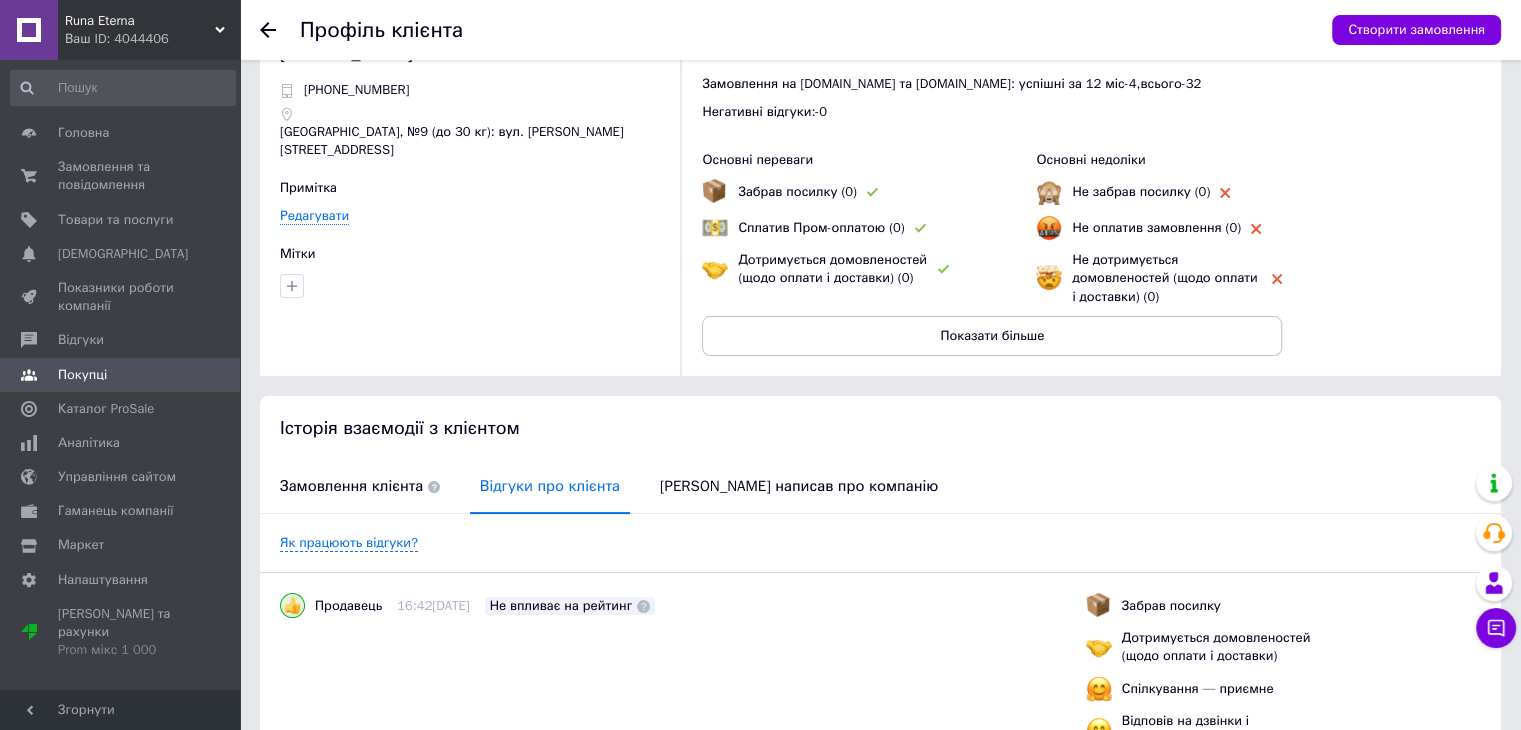 scroll, scrollTop: 0, scrollLeft: 0, axis: both 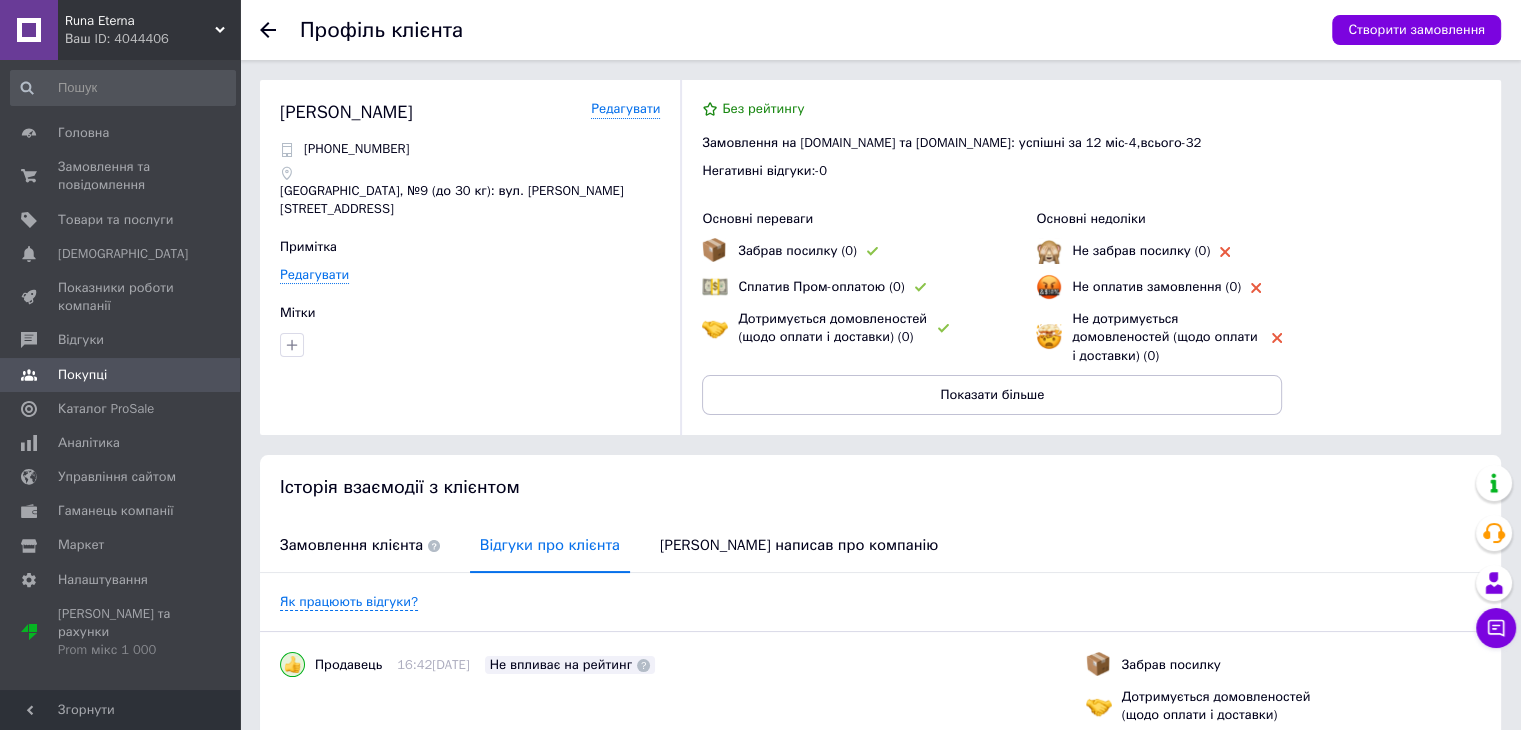 click 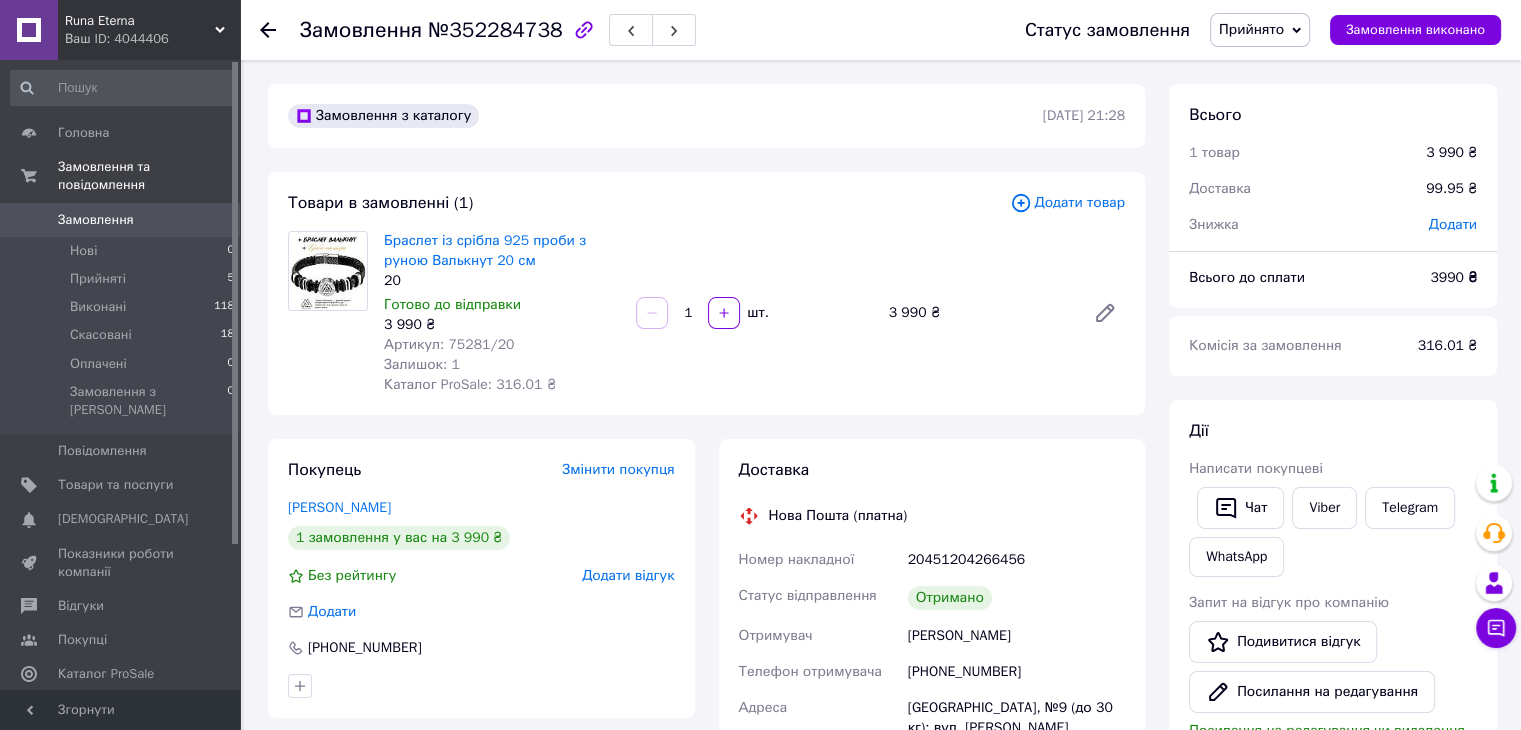 click 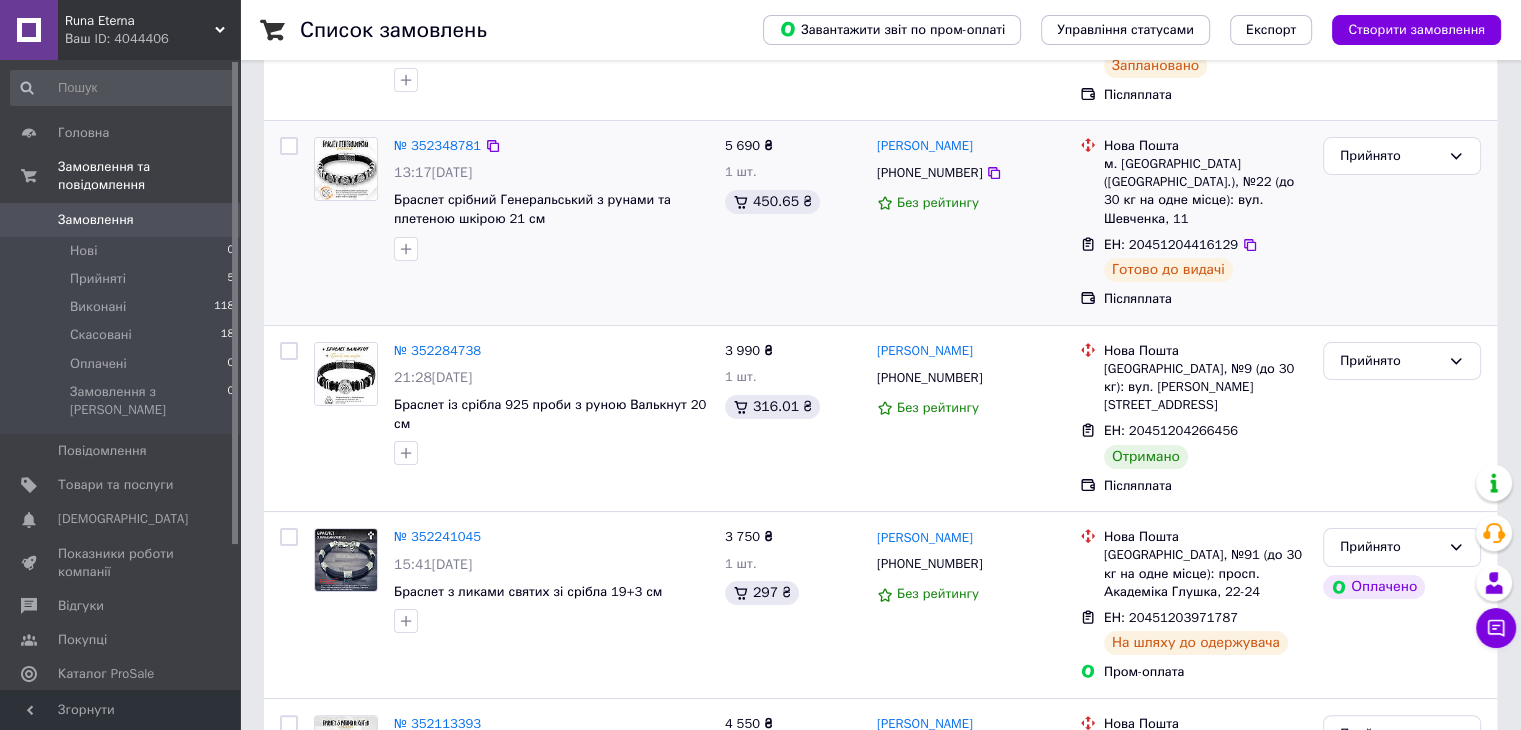 scroll, scrollTop: 300, scrollLeft: 0, axis: vertical 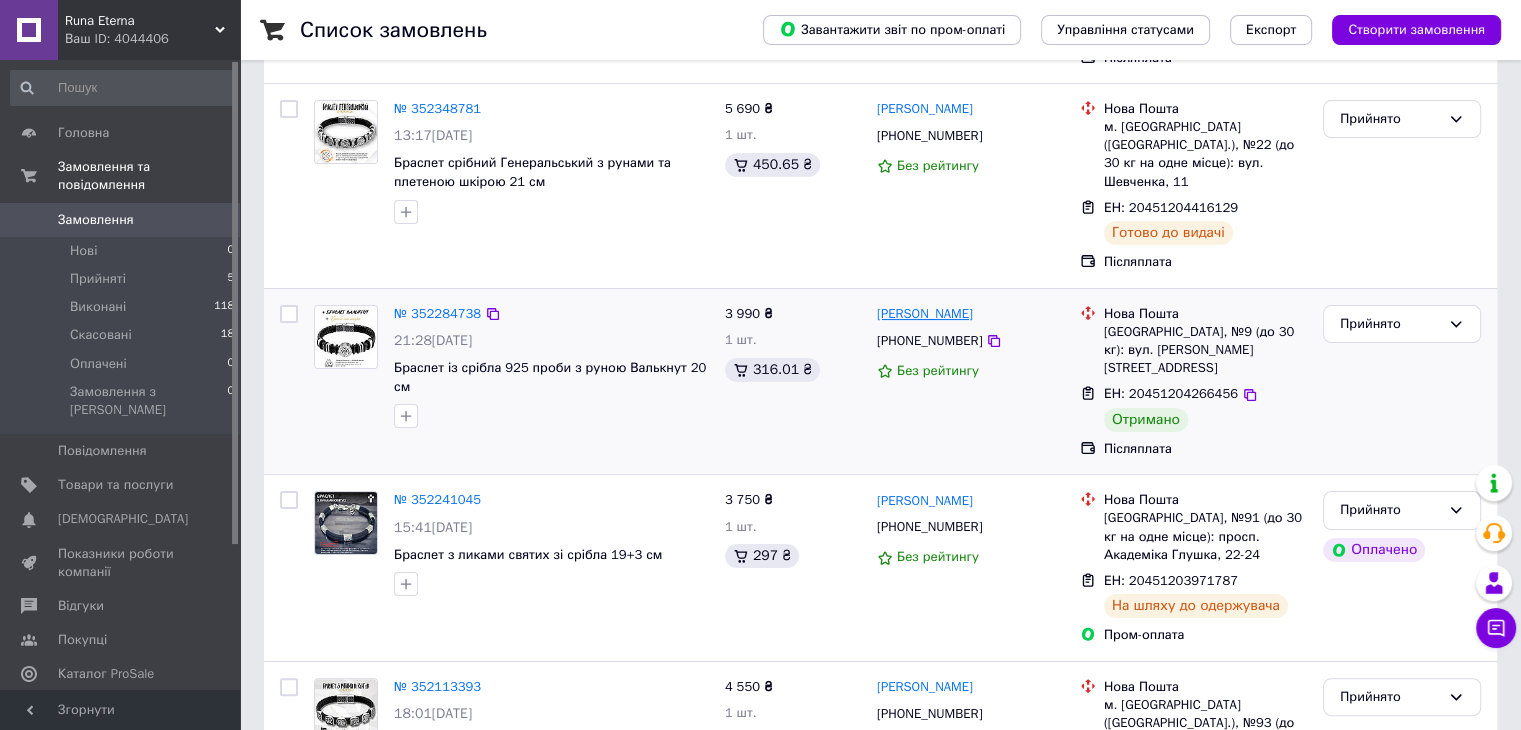 click on "[PERSON_NAME]" at bounding box center (925, 314) 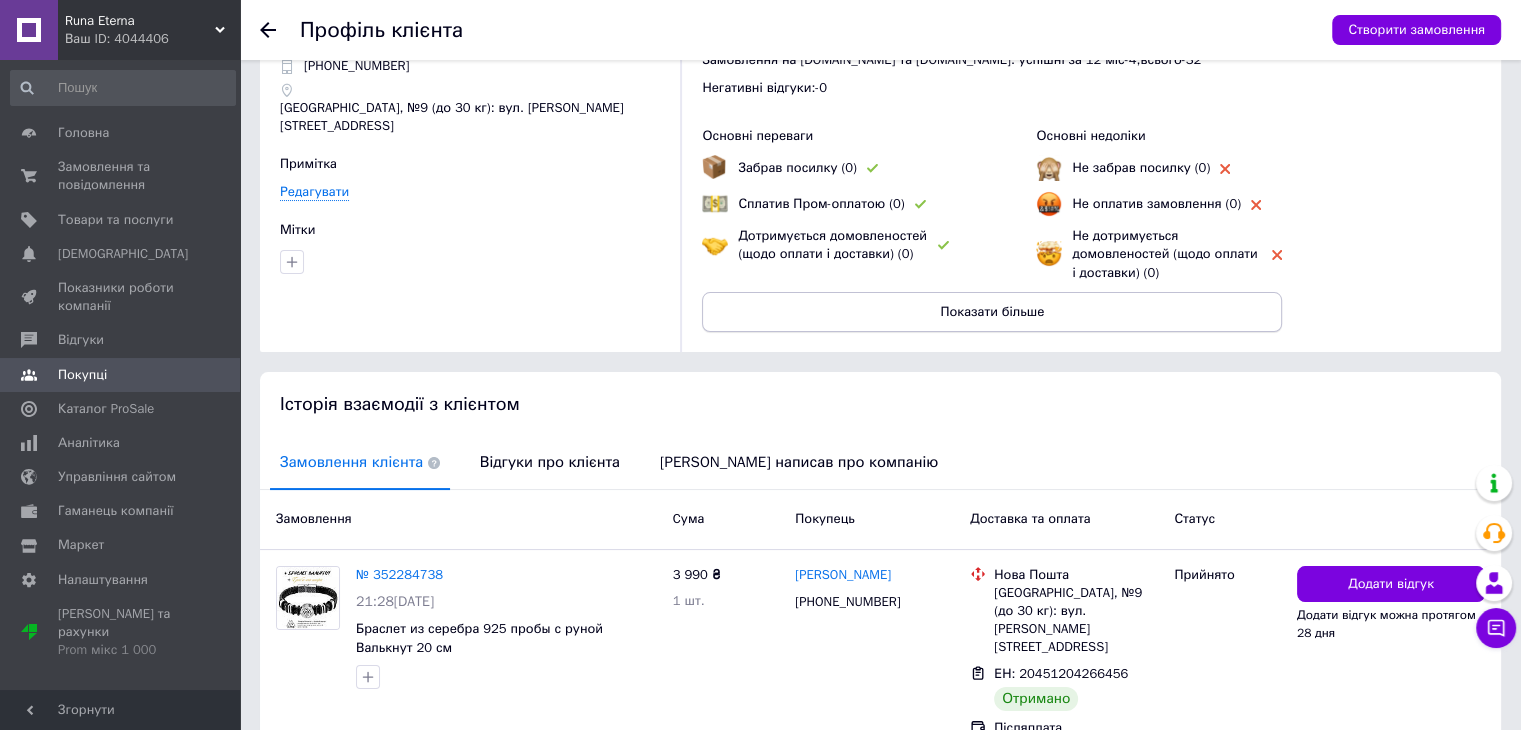 scroll, scrollTop: 168, scrollLeft: 0, axis: vertical 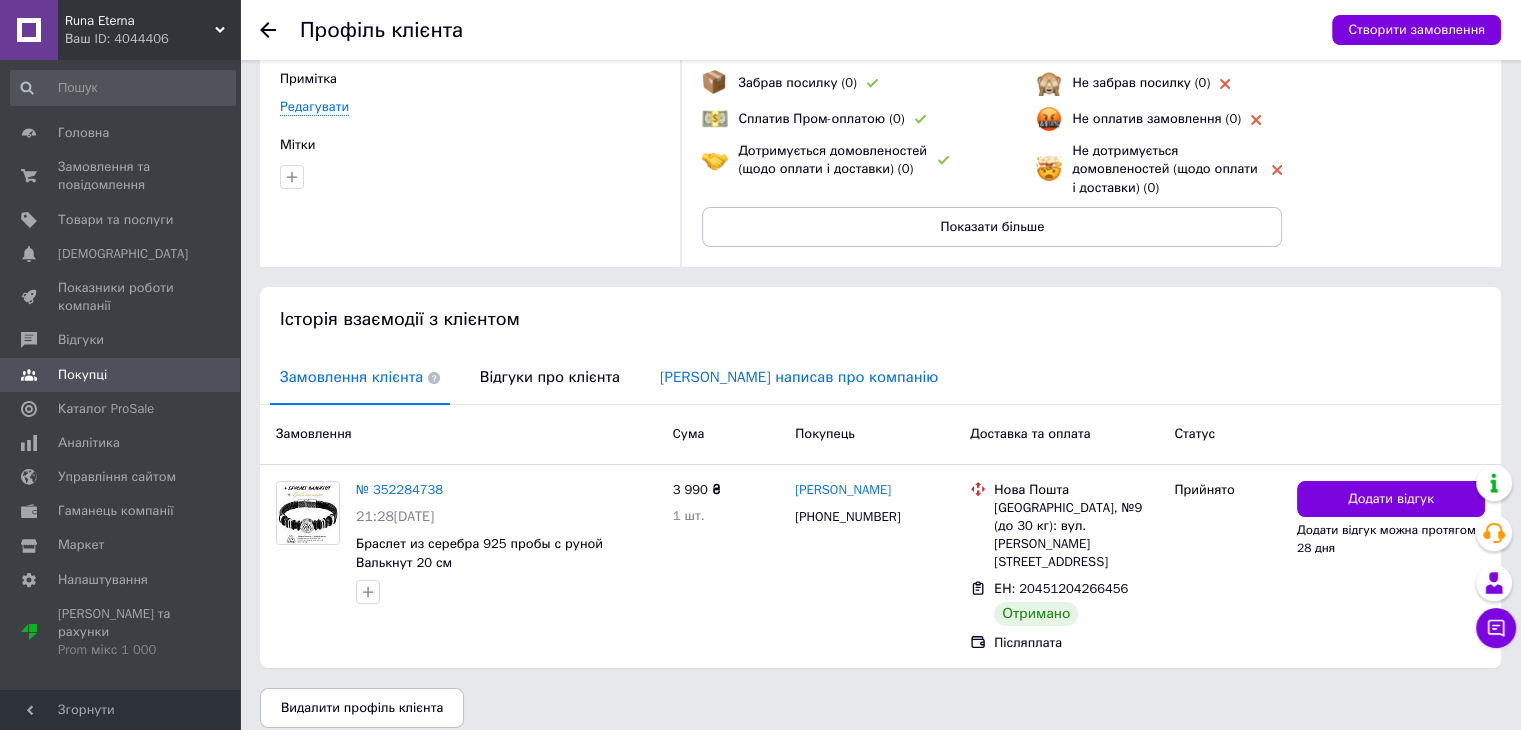 click on "Клієнт написав про компанію" at bounding box center [799, 377] 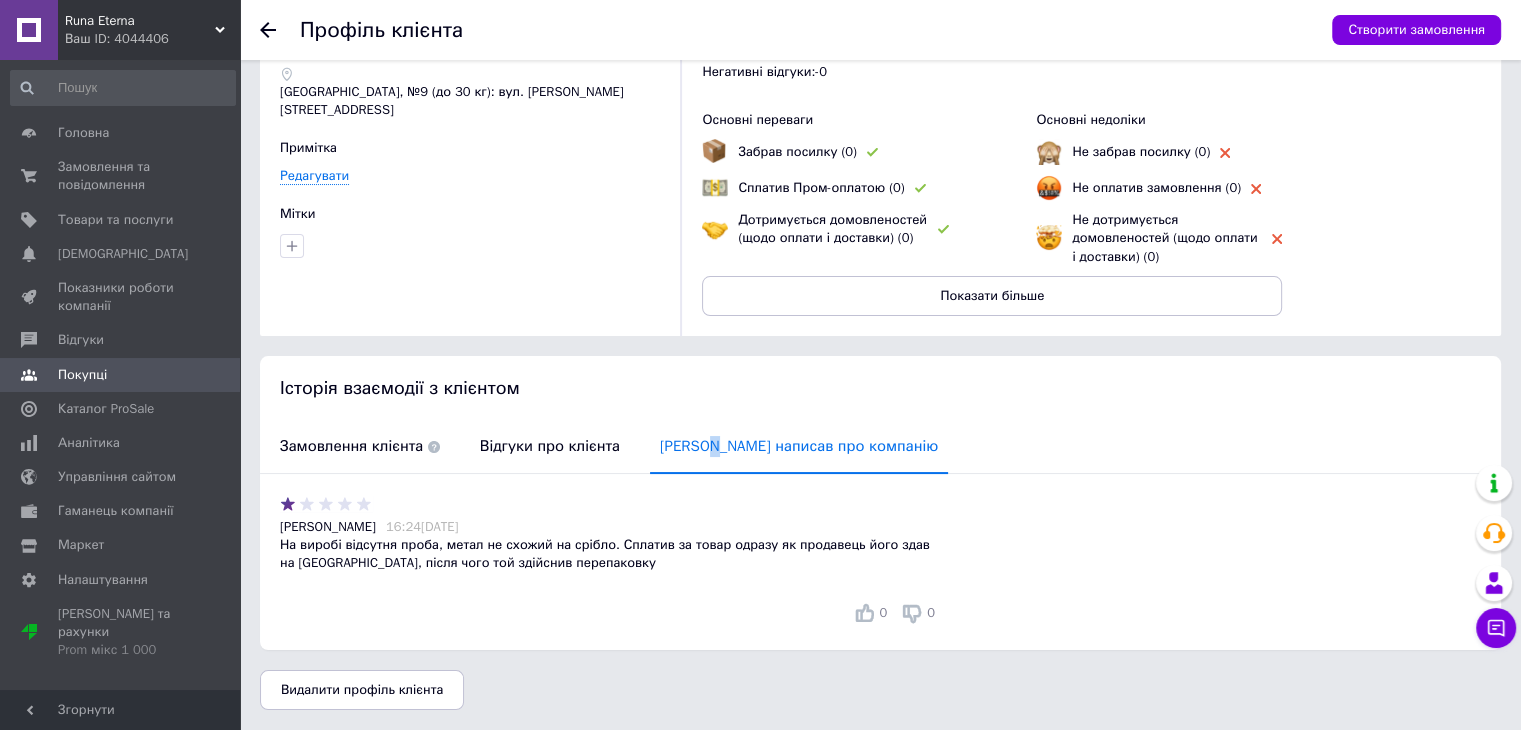 scroll, scrollTop: 100, scrollLeft: 0, axis: vertical 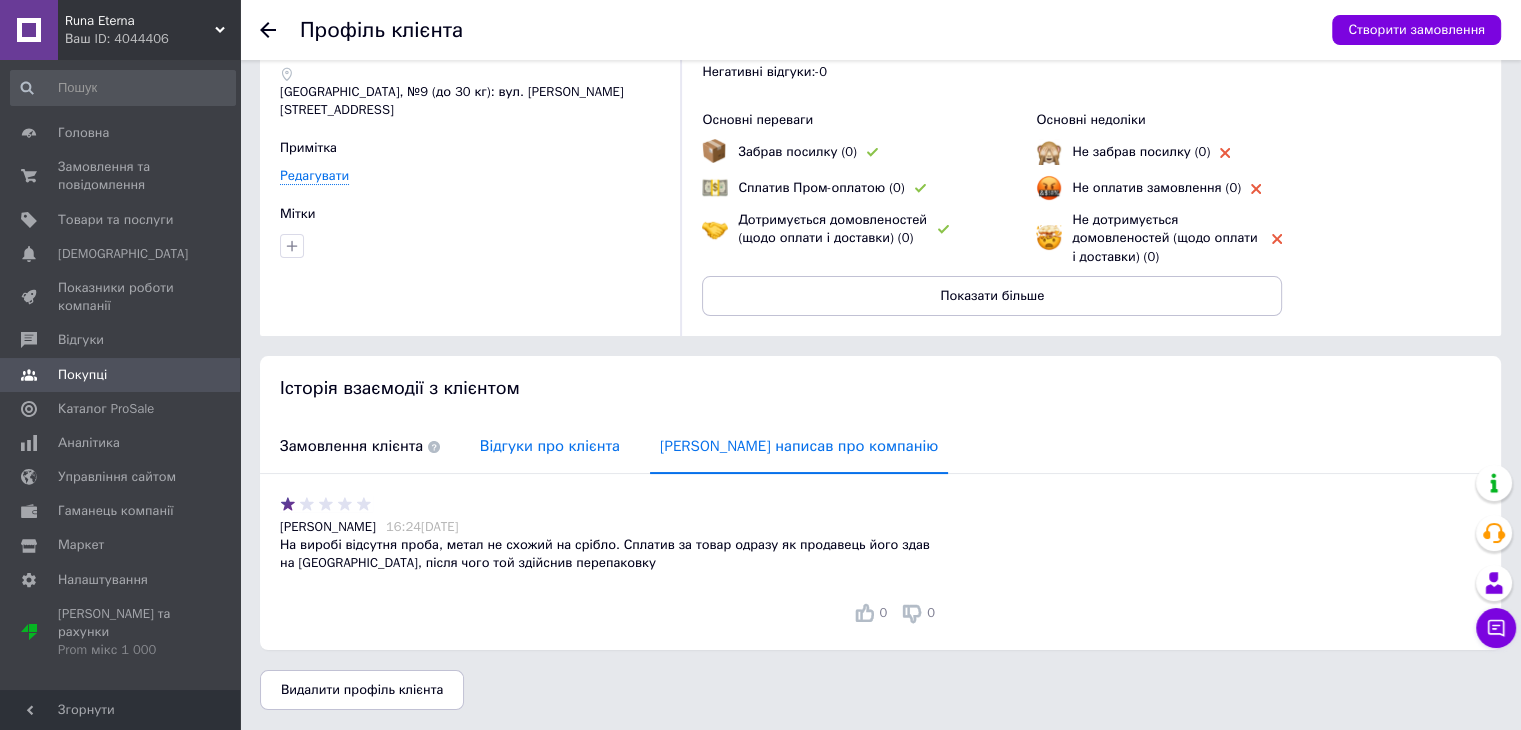 click on "Відгуки про клієнта" at bounding box center (550, 446) 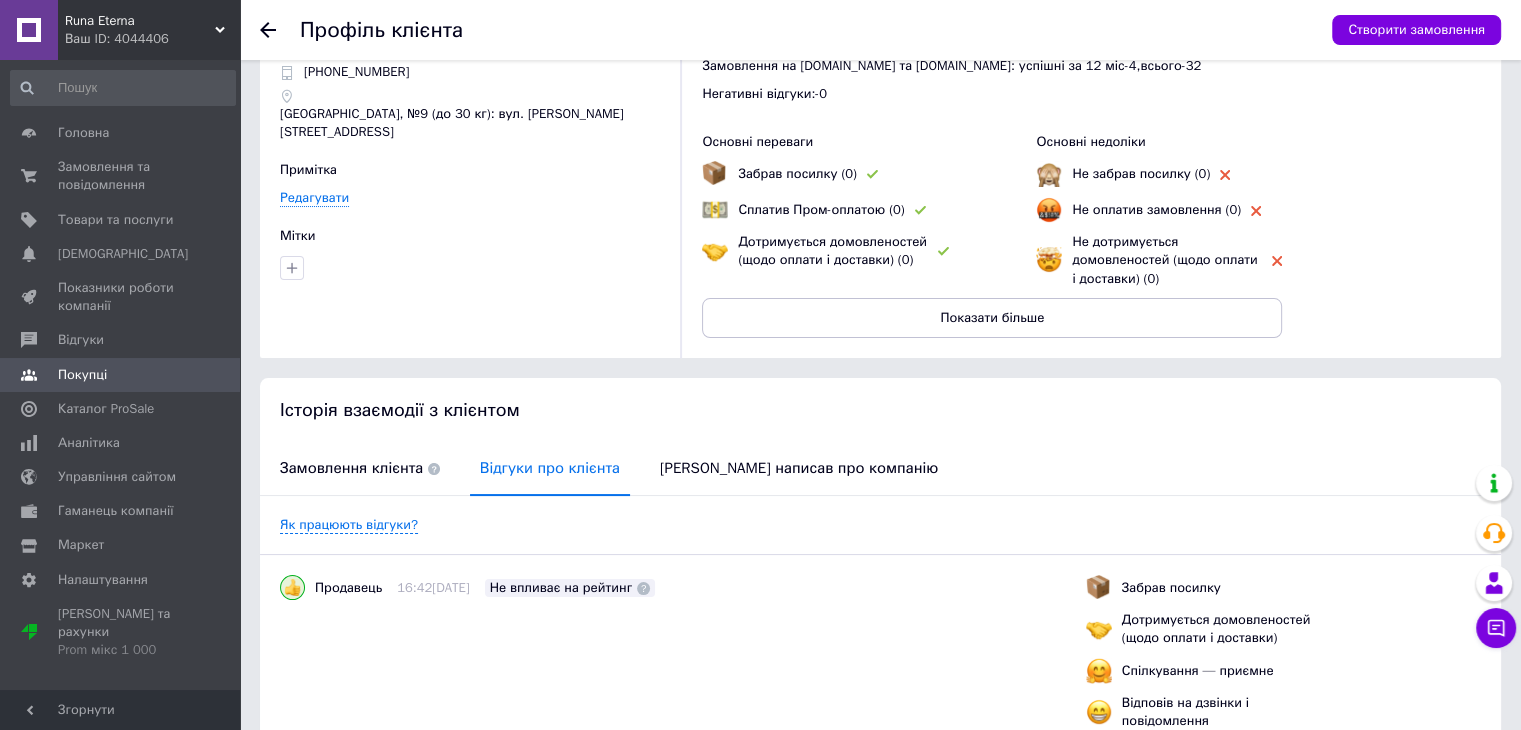scroll, scrollTop: 0, scrollLeft: 0, axis: both 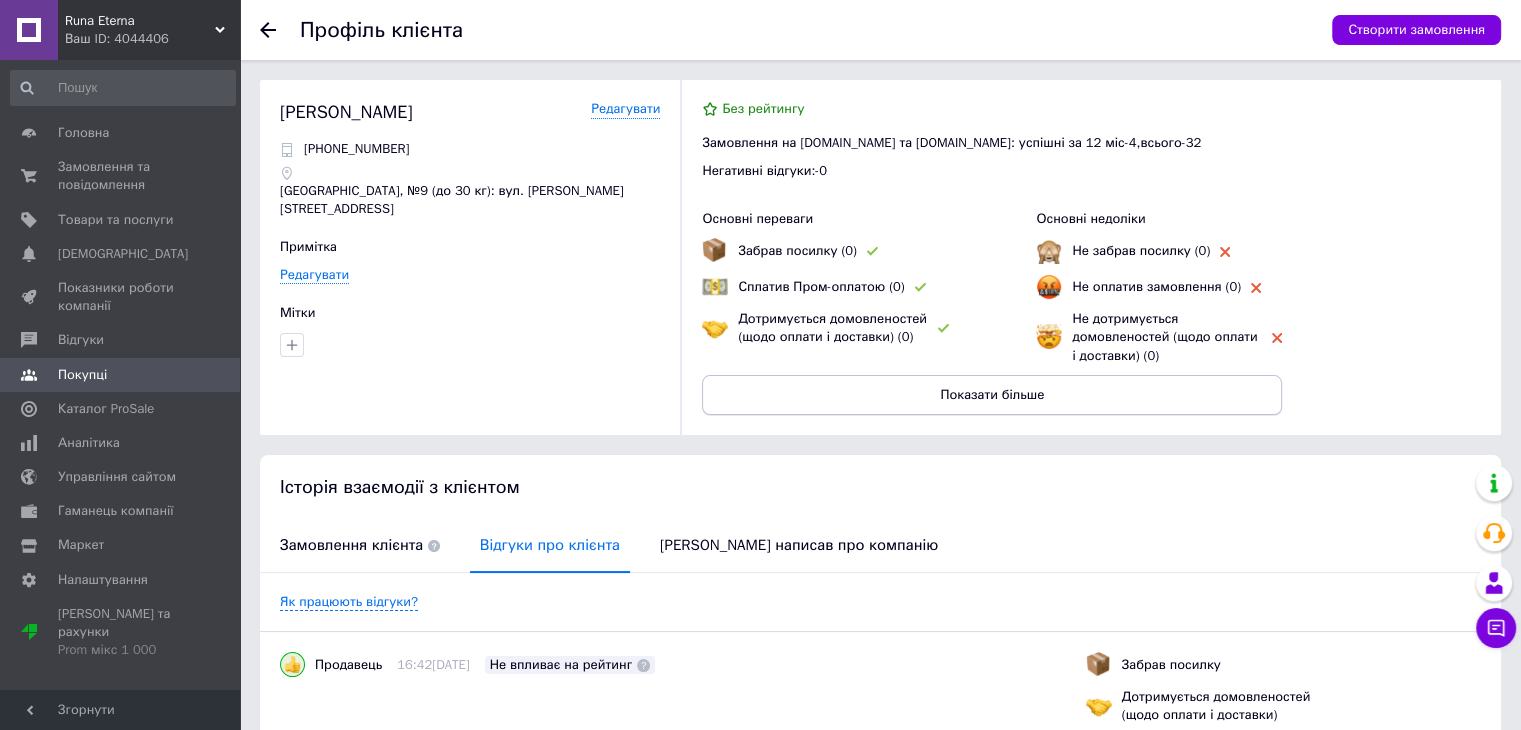 click on "Показати більше" at bounding box center (992, 395) 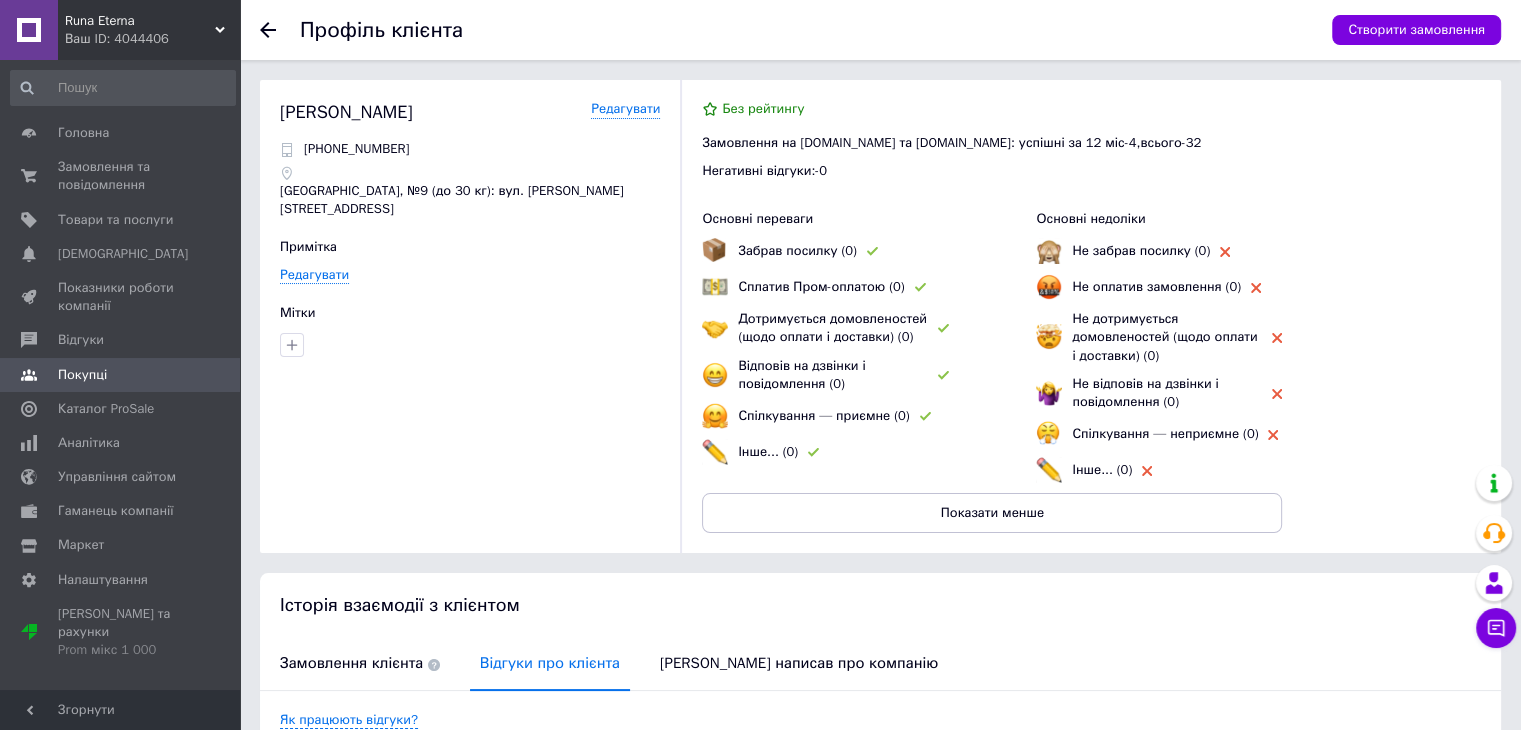click 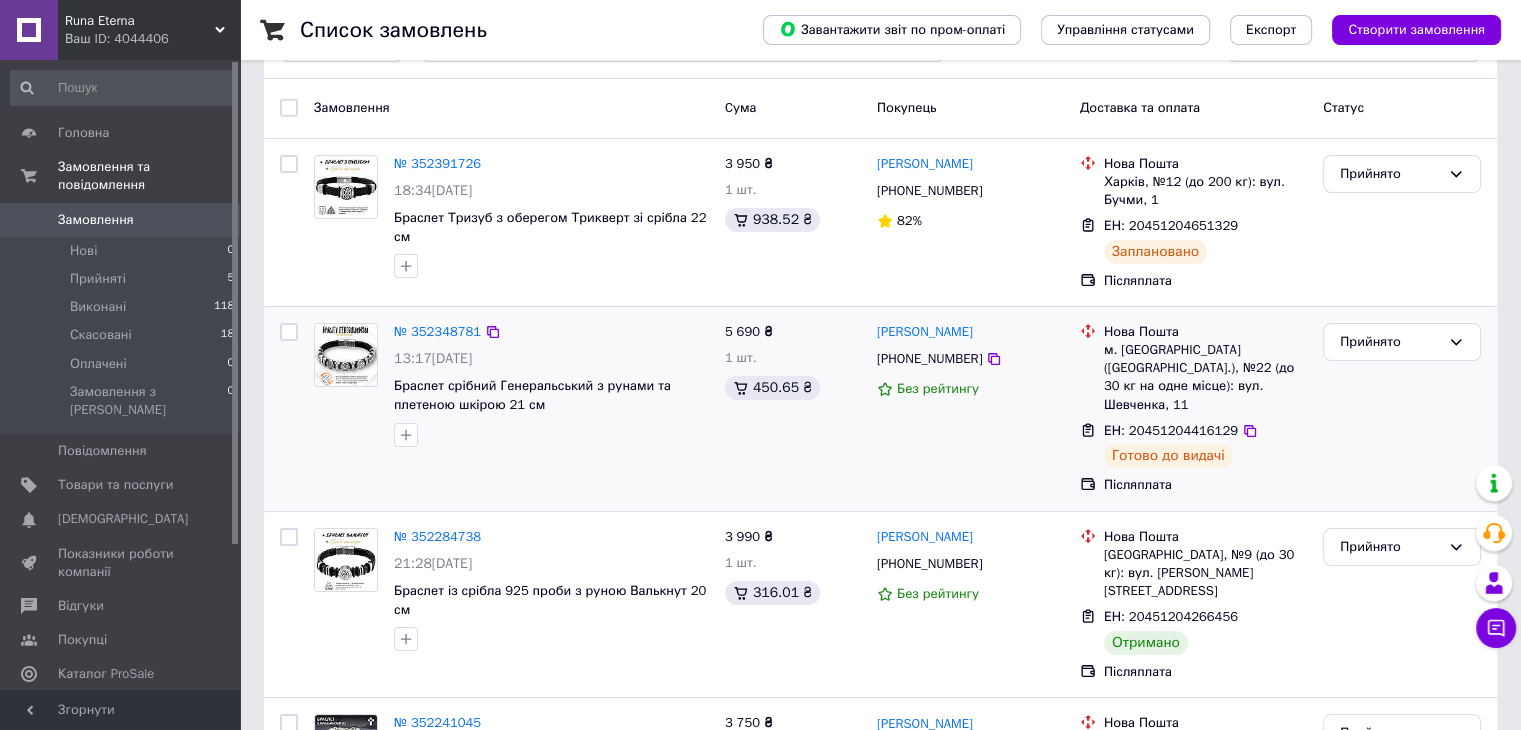 scroll, scrollTop: 200, scrollLeft: 0, axis: vertical 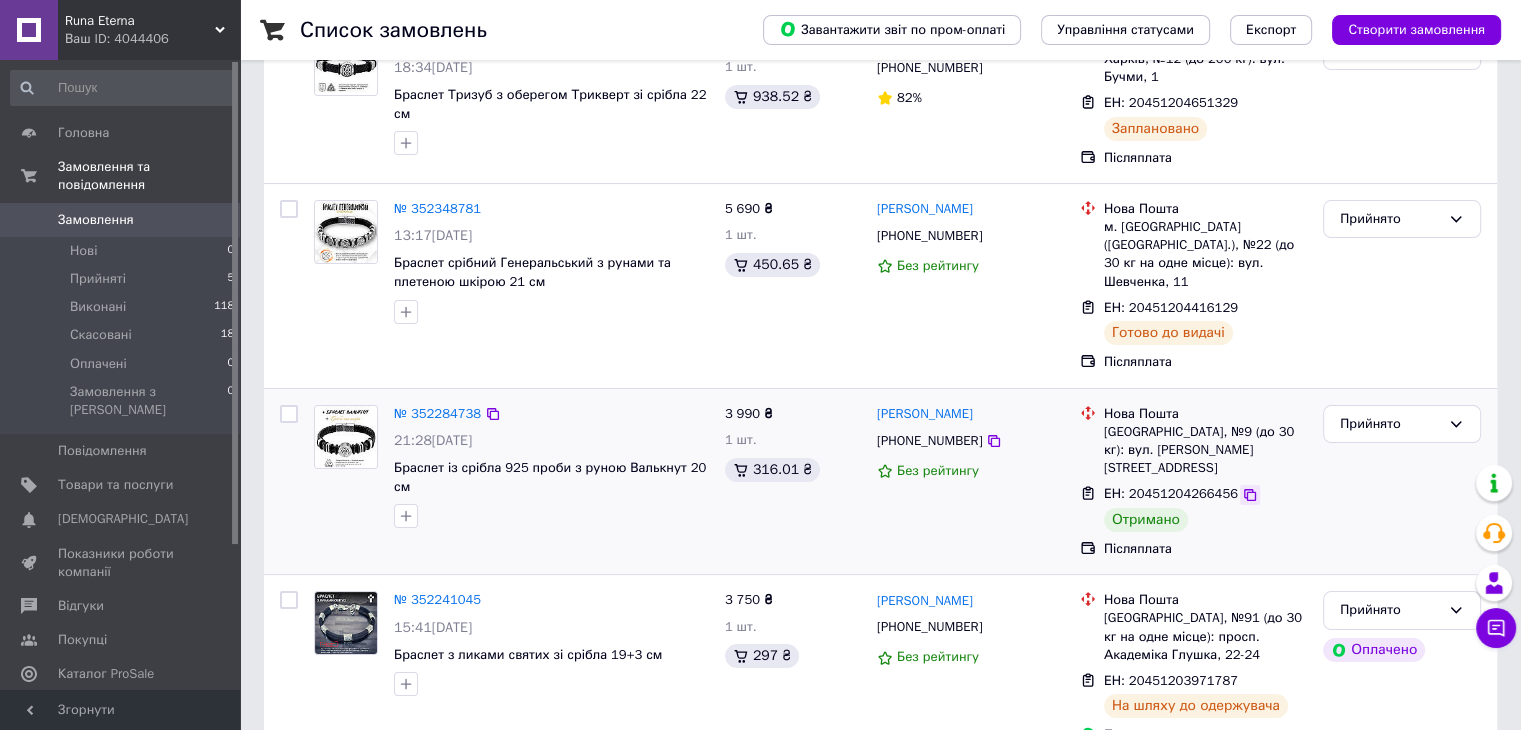 click 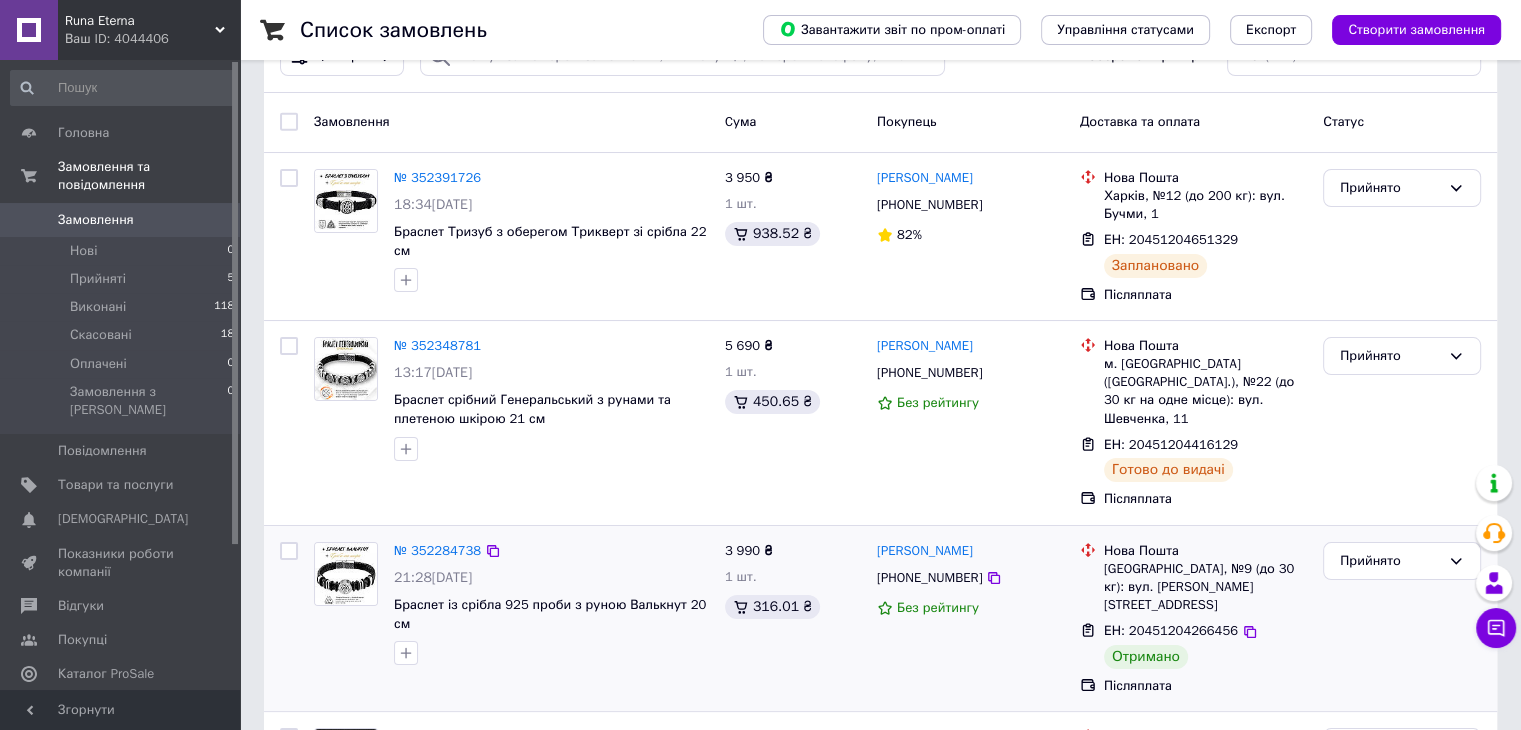 scroll, scrollTop: 0, scrollLeft: 0, axis: both 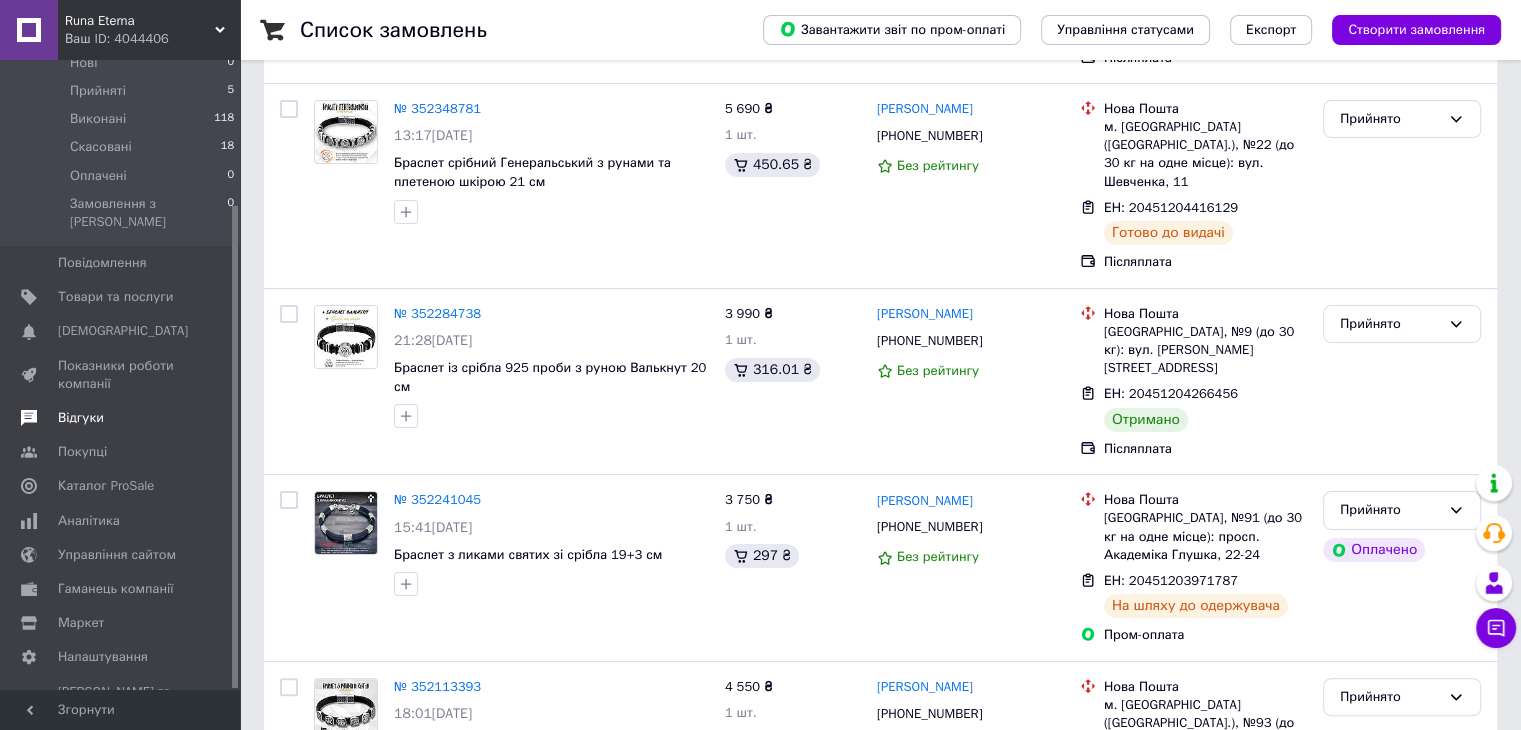 click on "Відгуки" at bounding box center (81, 418) 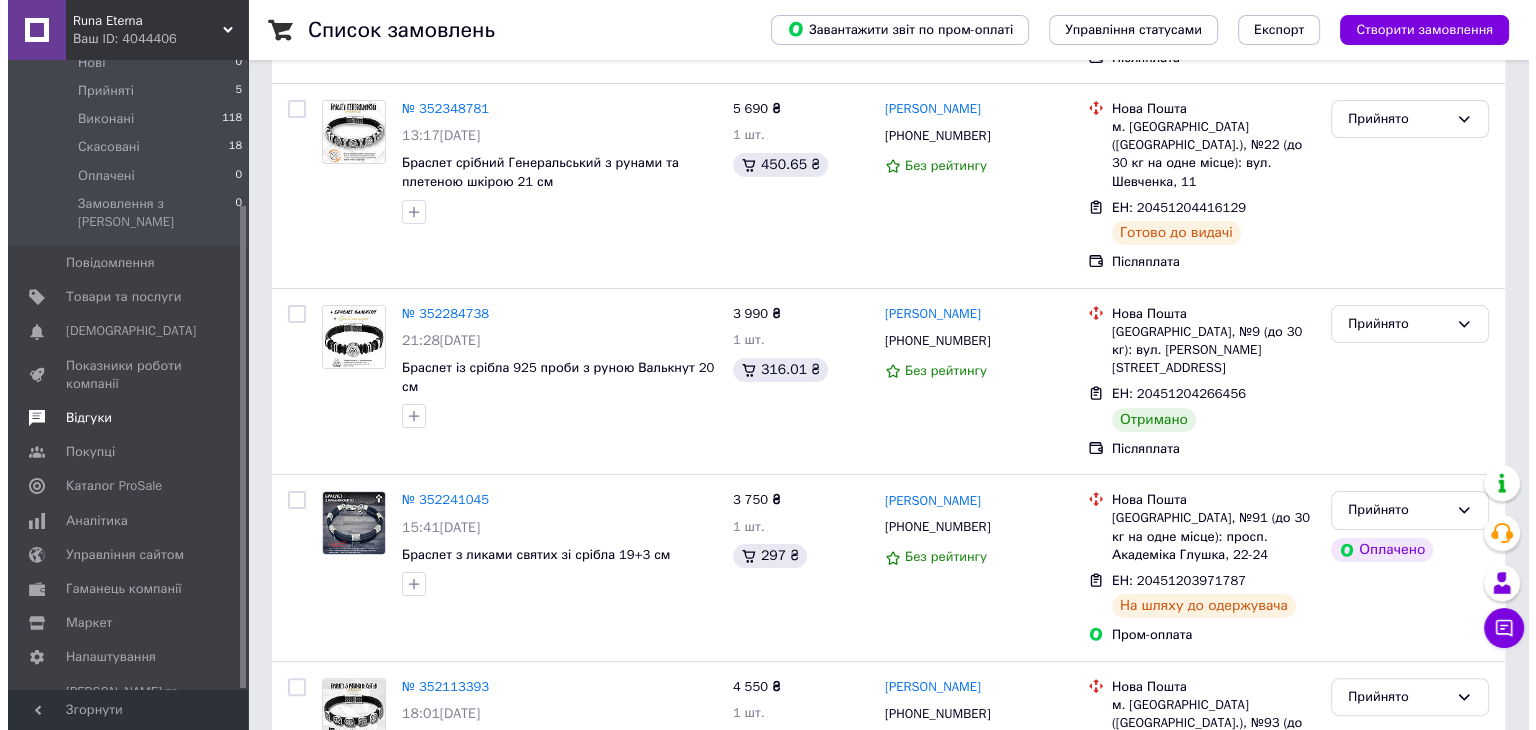 scroll, scrollTop: 0, scrollLeft: 0, axis: both 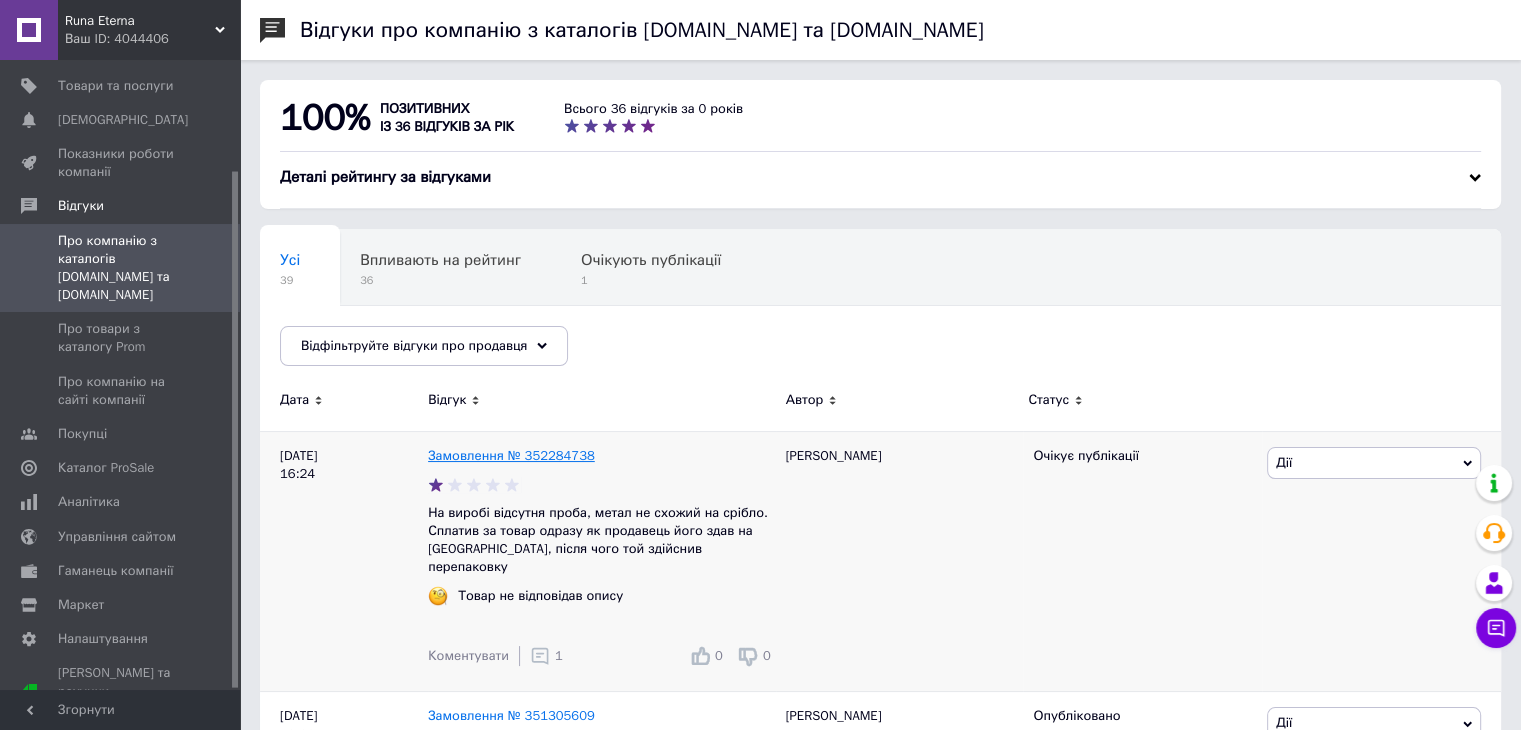 click on "Замовлення № 352284738" at bounding box center [511, 455] 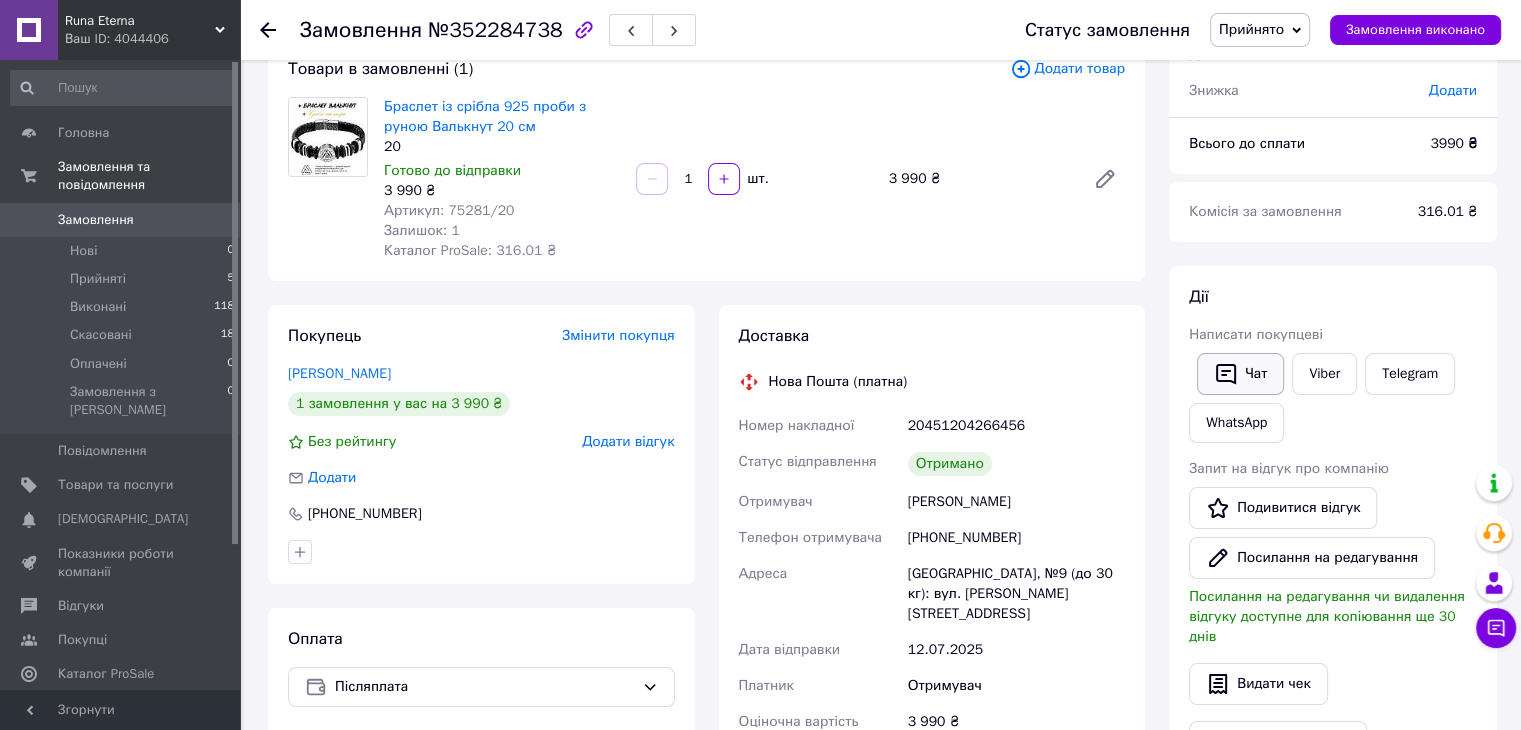 scroll, scrollTop: 100, scrollLeft: 0, axis: vertical 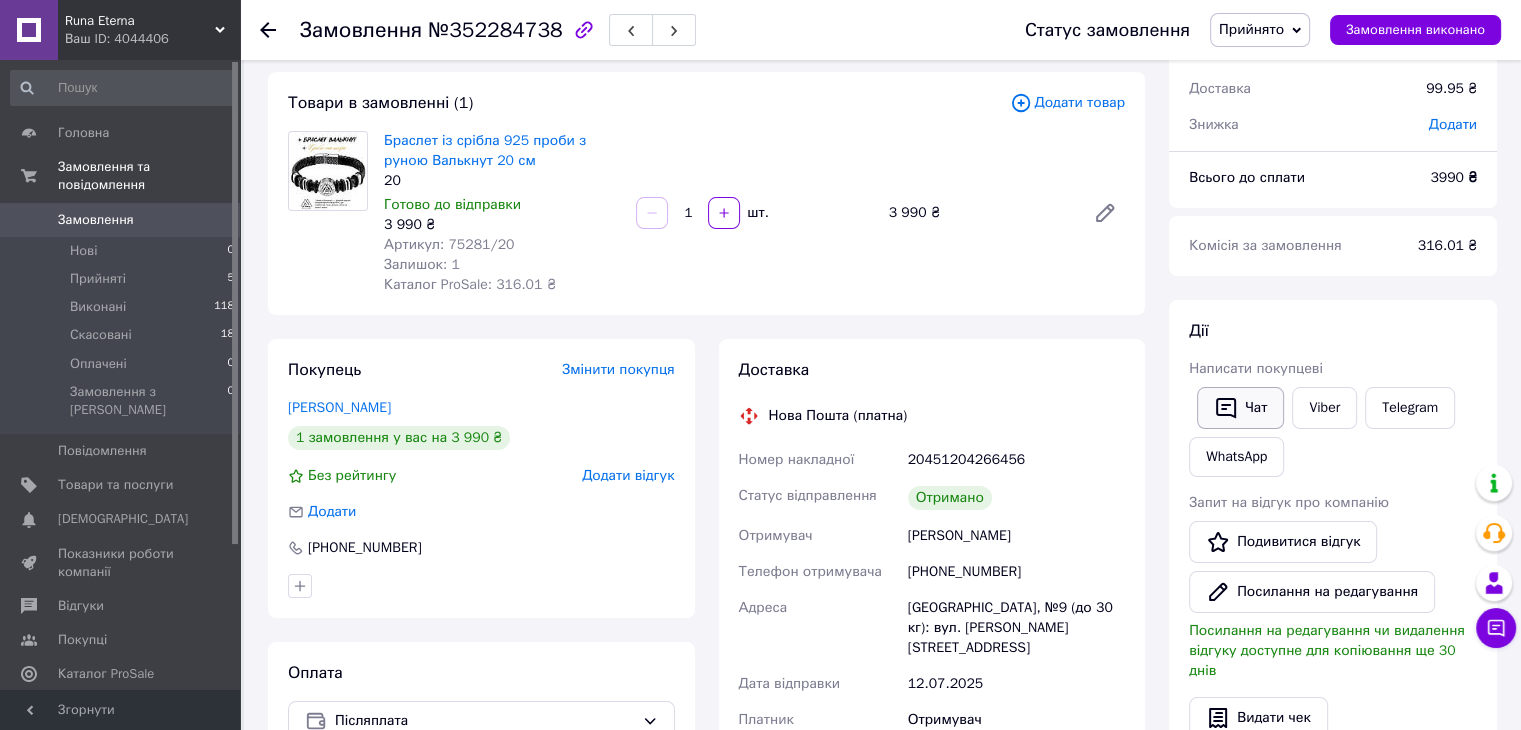 click 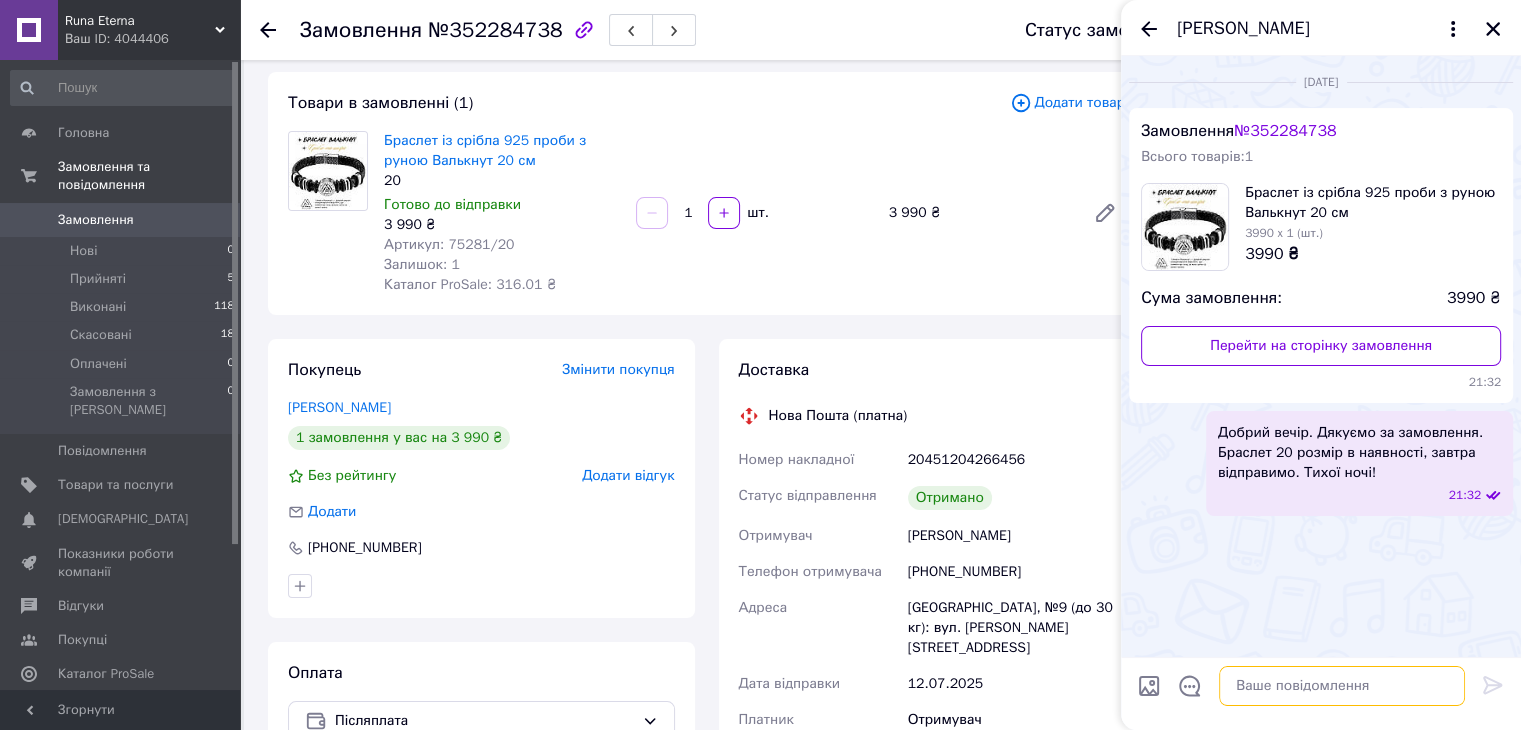 click at bounding box center (1342, 686) 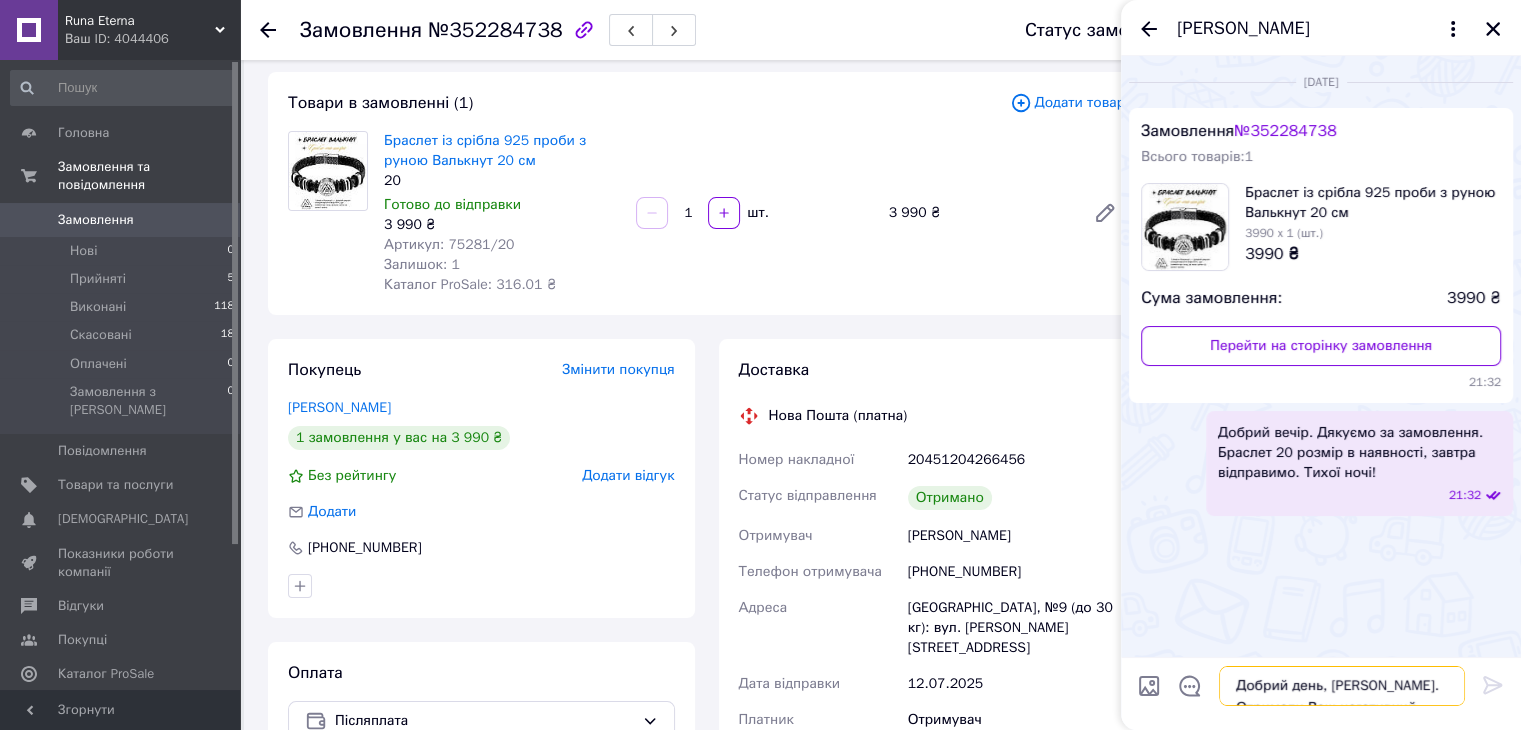 scroll, scrollTop: 0, scrollLeft: 0, axis: both 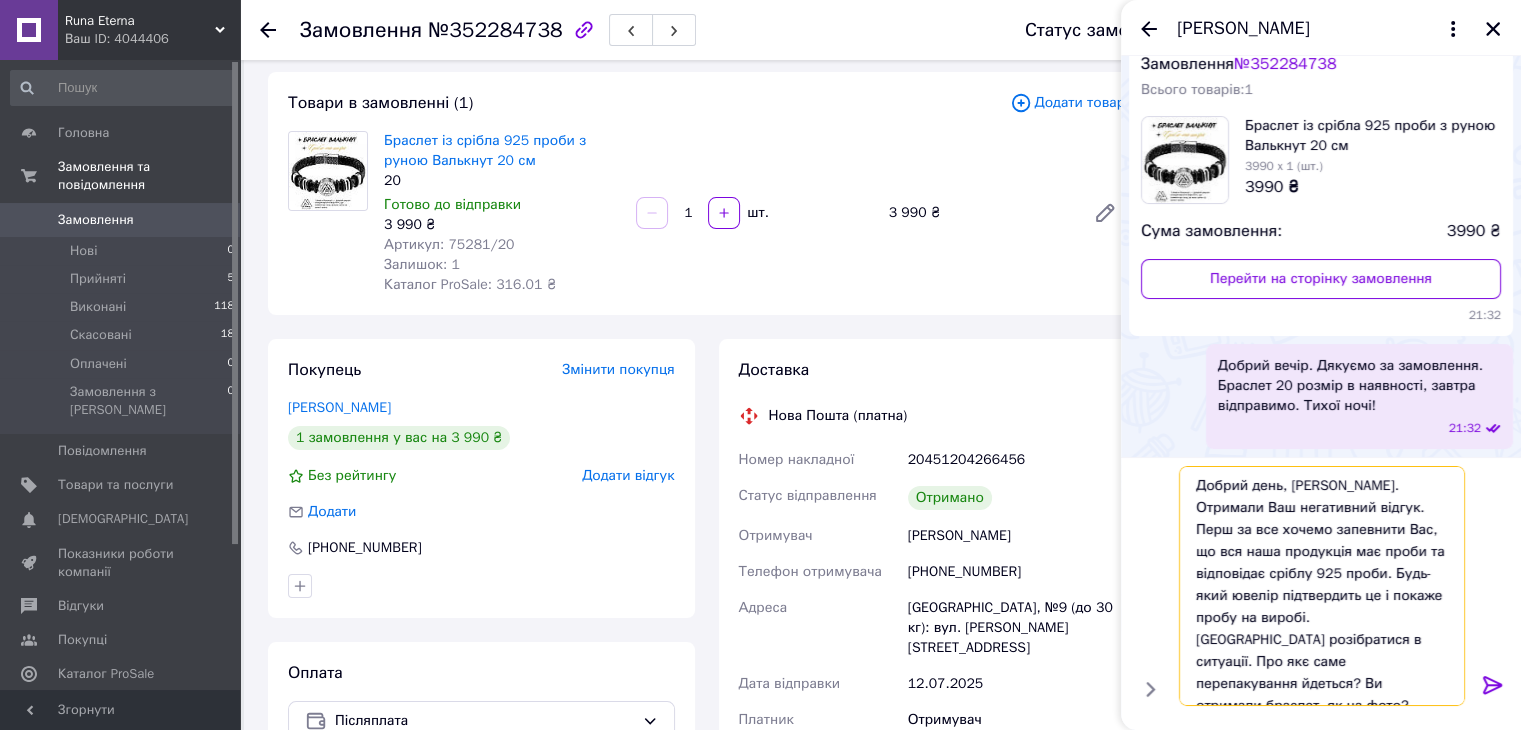 type on "Добрий день, [PERSON_NAME]. Отримали Ваш негативний відгук.
Перш за все хочемо запевнити Вас, що вся наша продукція має проби та відповідає сріблу 925 проби. Будь-який ювелір підтвердить це і покаже пробу на виробі.
[GEOGRAPHIC_DATA] розібратися в ситуації. Про якє саме перепакування йдеться? Ви отримали браслет, як на фото?" 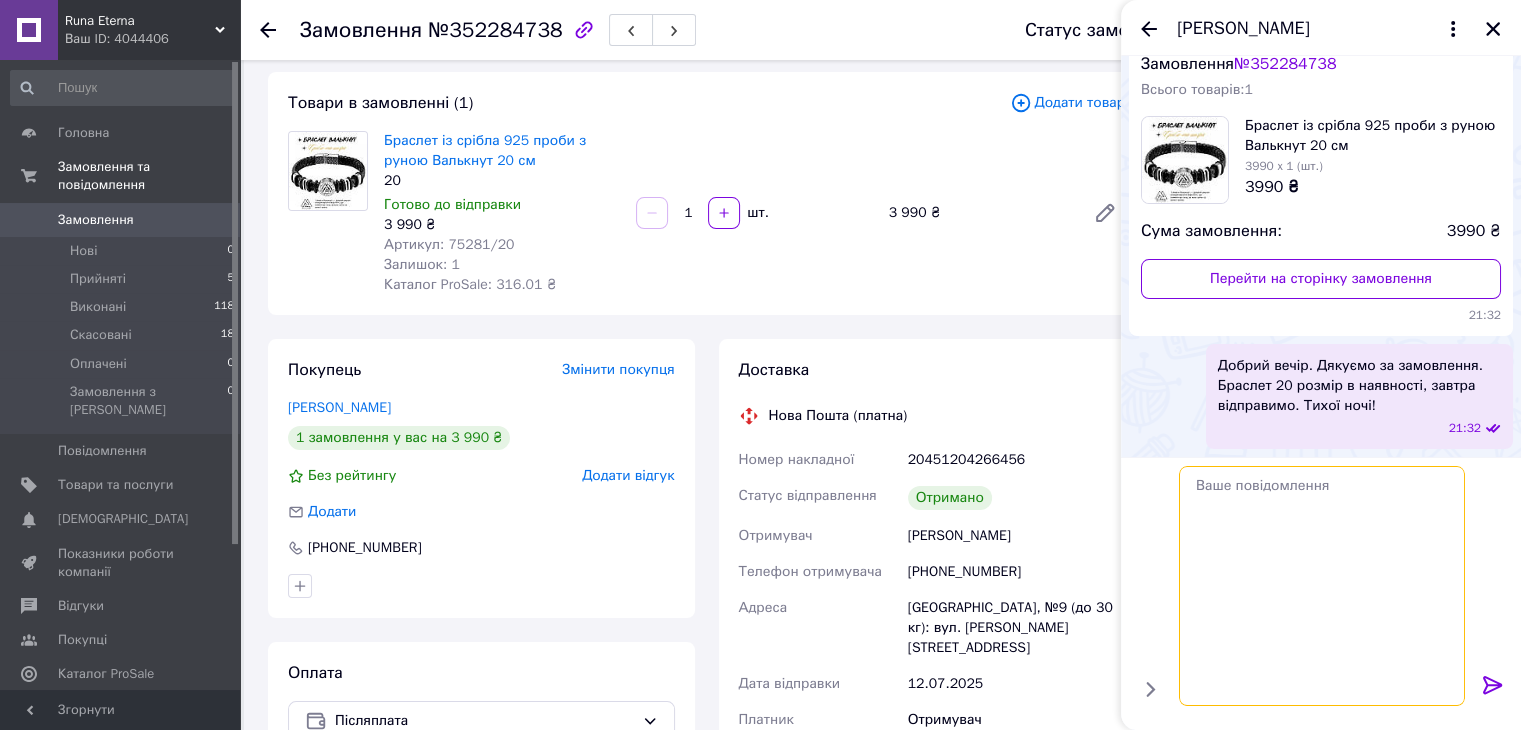 scroll, scrollTop: 0, scrollLeft: 0, axis: both 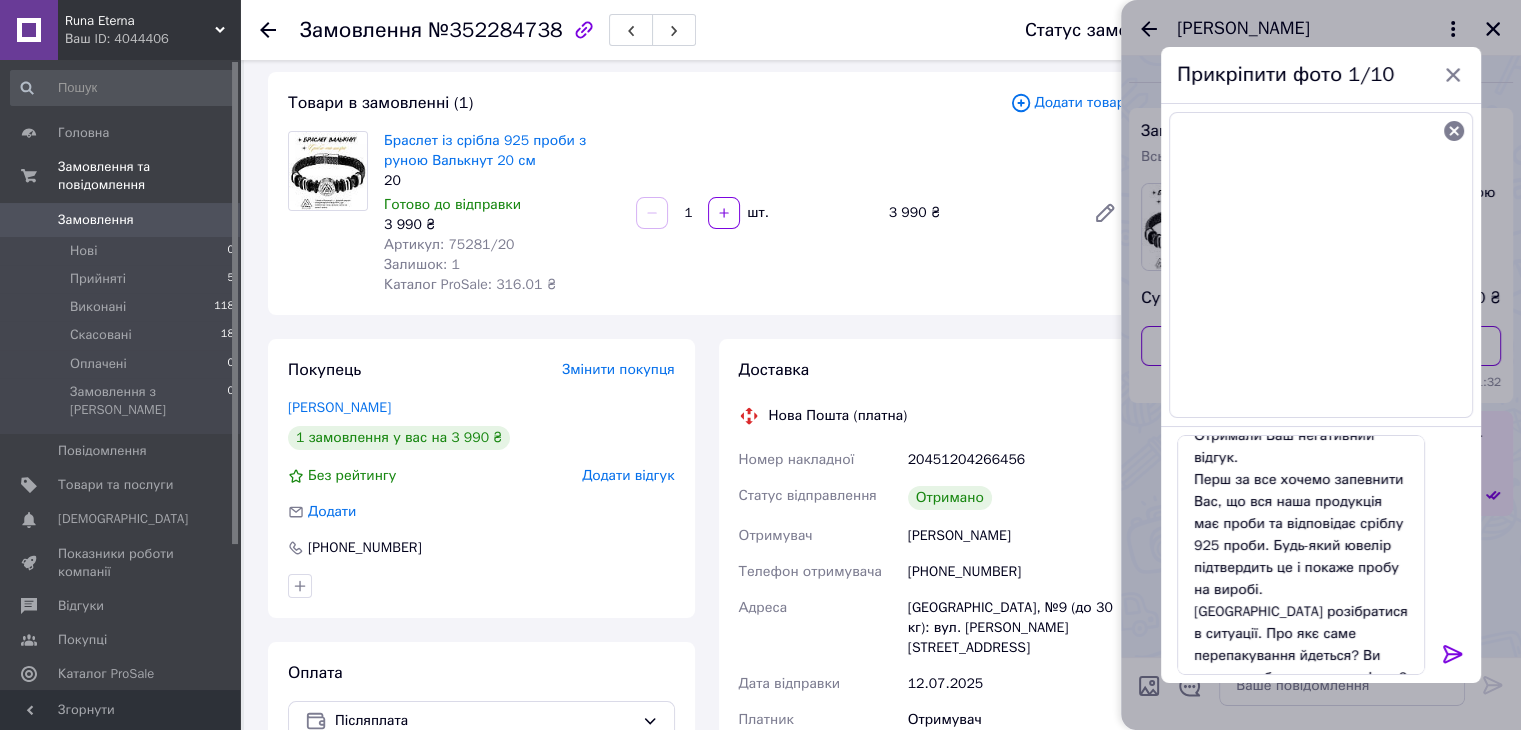click 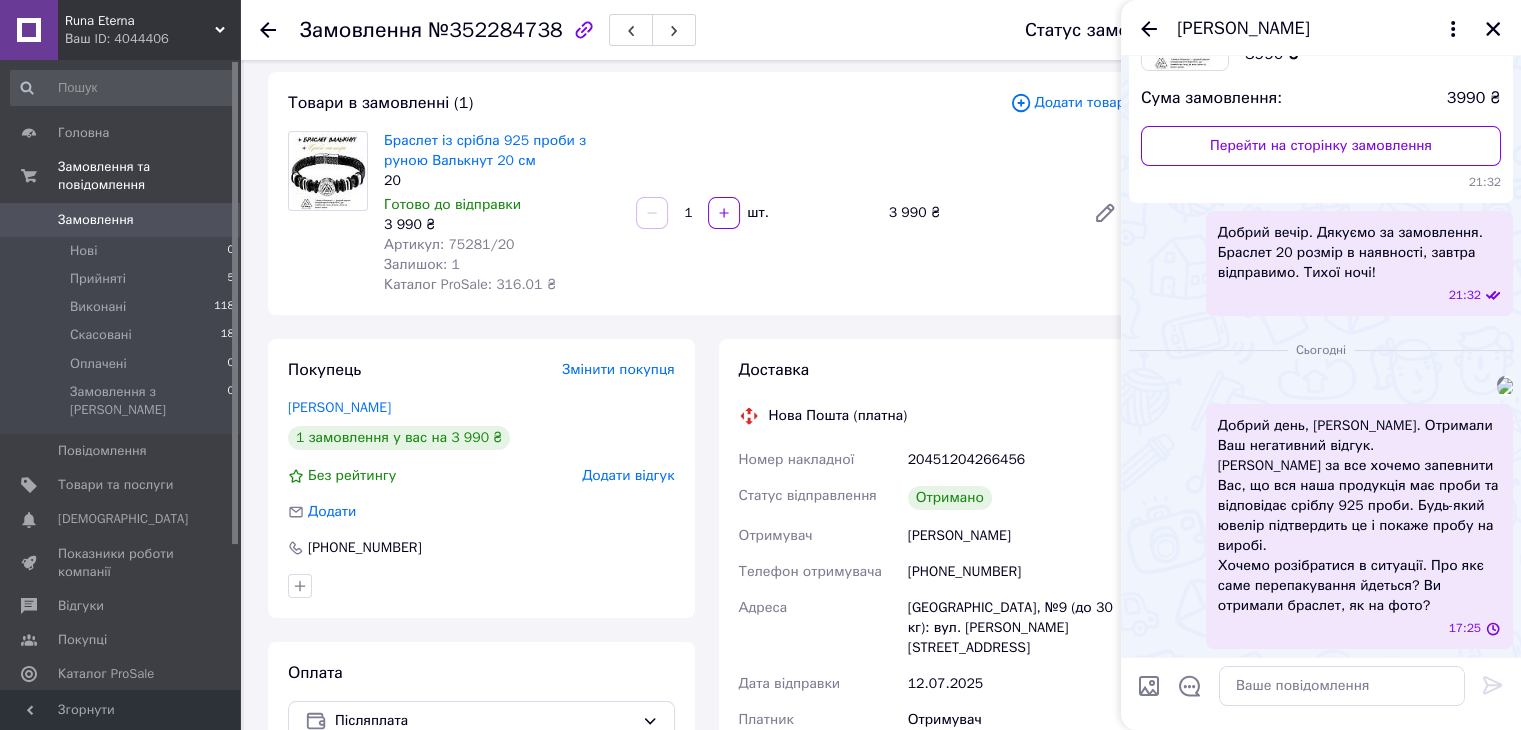 scroll, scrollTop: 460, scrollLeft: 0, axis: vertical 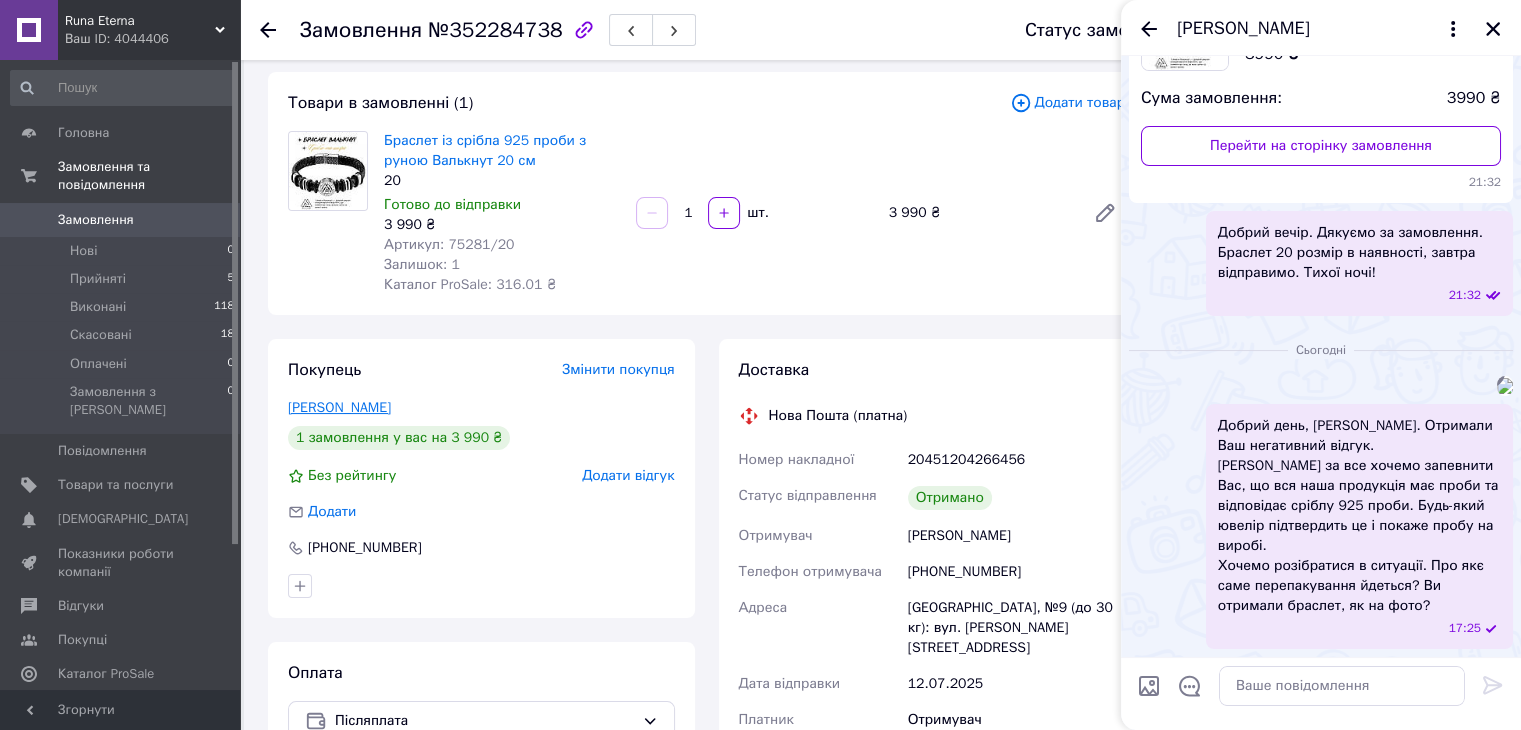click on "[PERSON_NAME]" at bounding box center (339, 407) 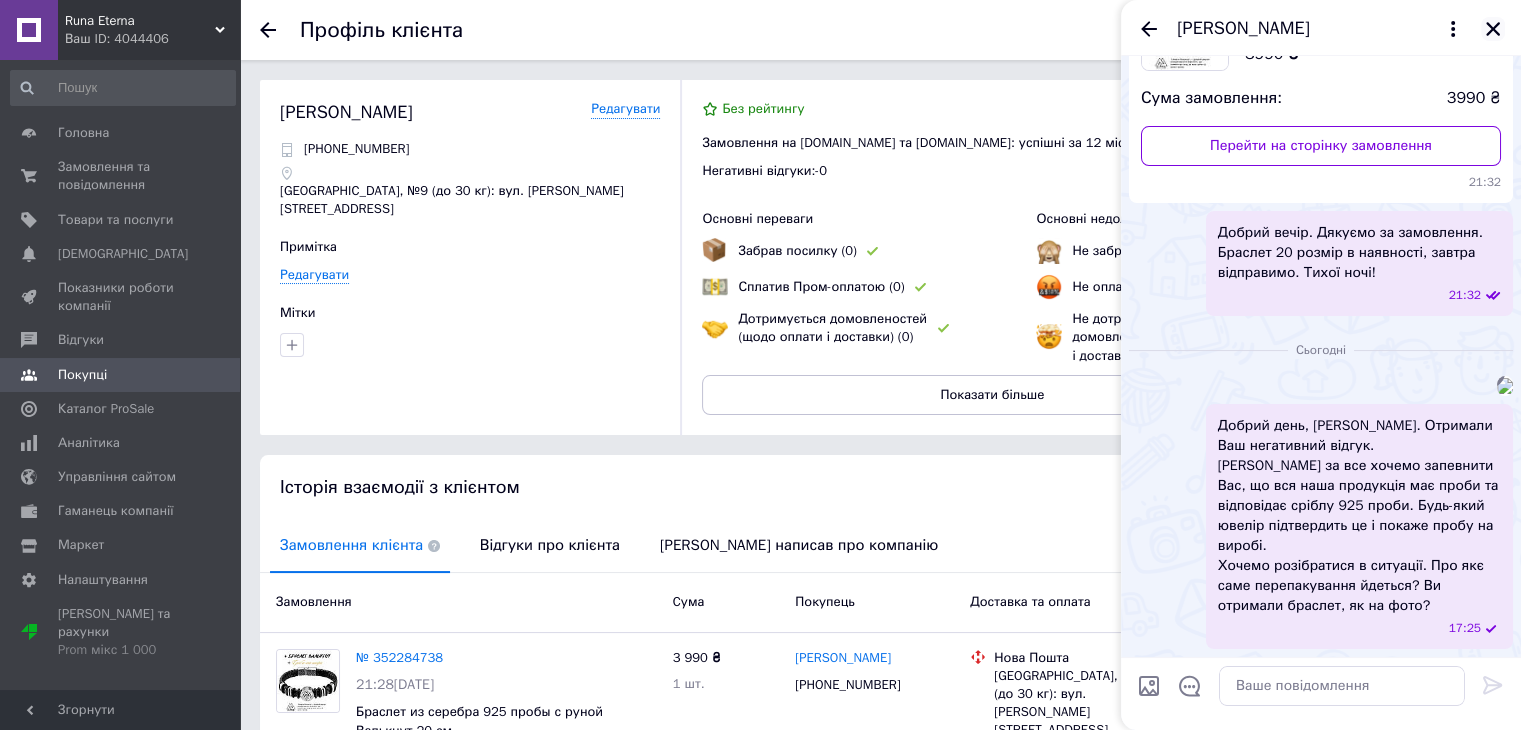 click 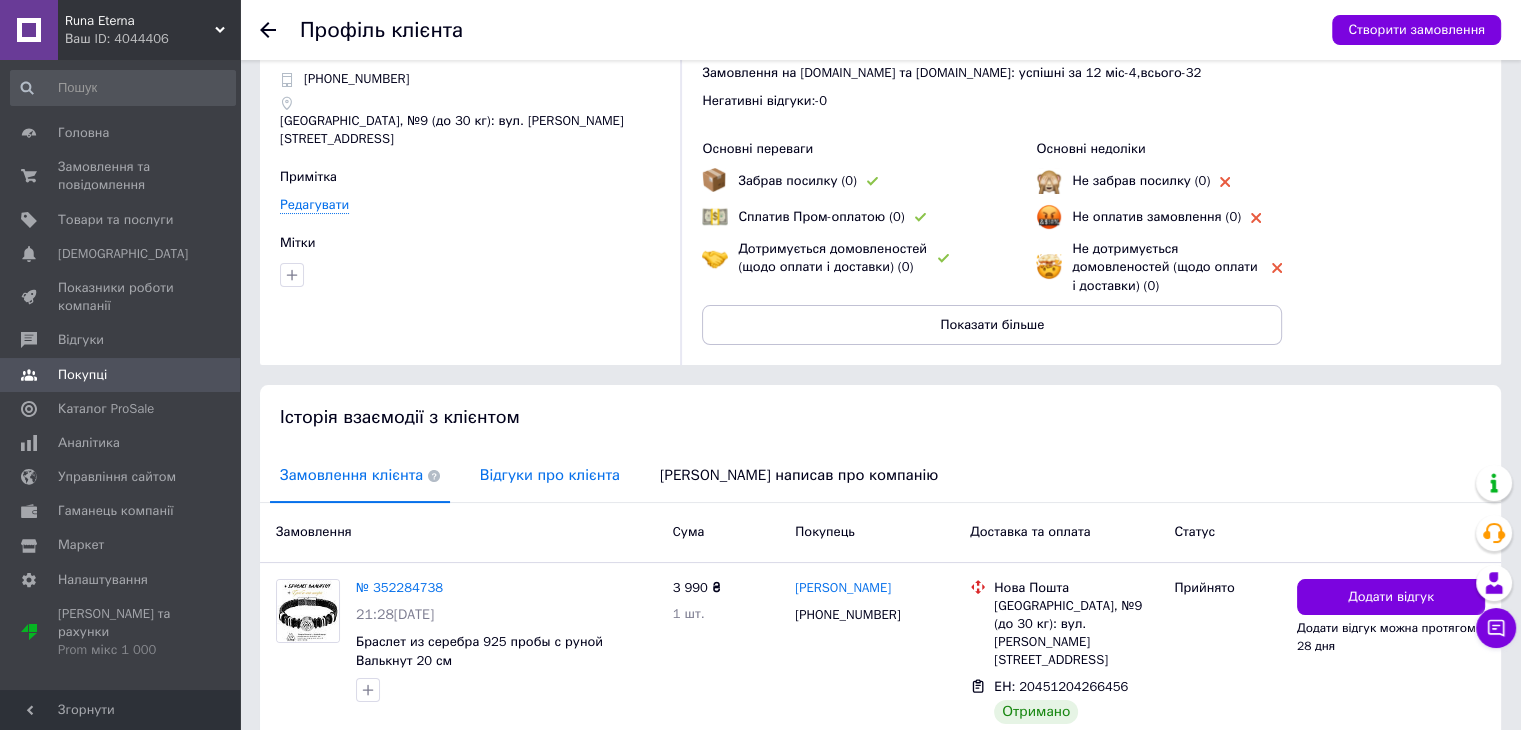scroll, scrollTop: 0, scrollLeft: 0, axis: both 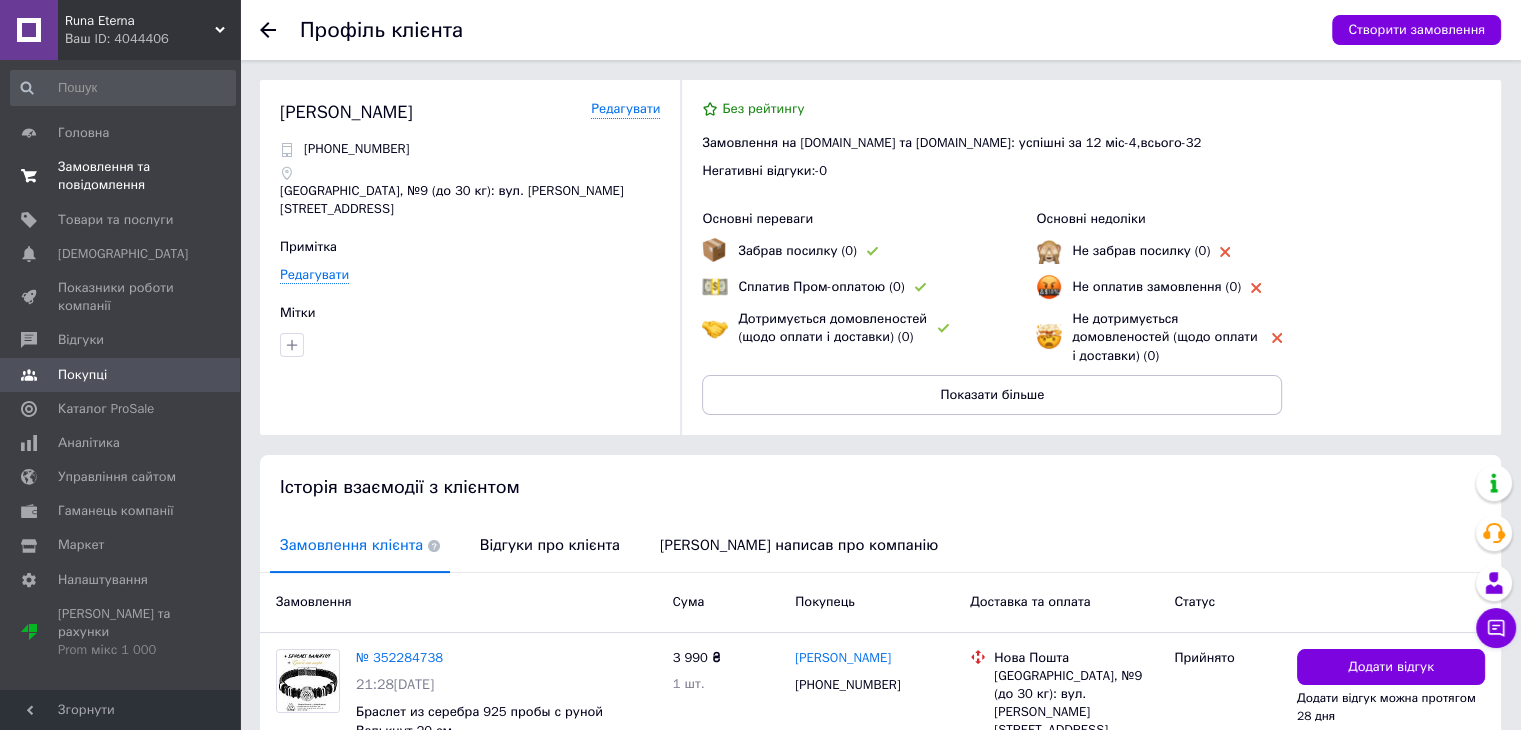 click on "Замовлення та повідомлення" at bounding box center [121, 176] 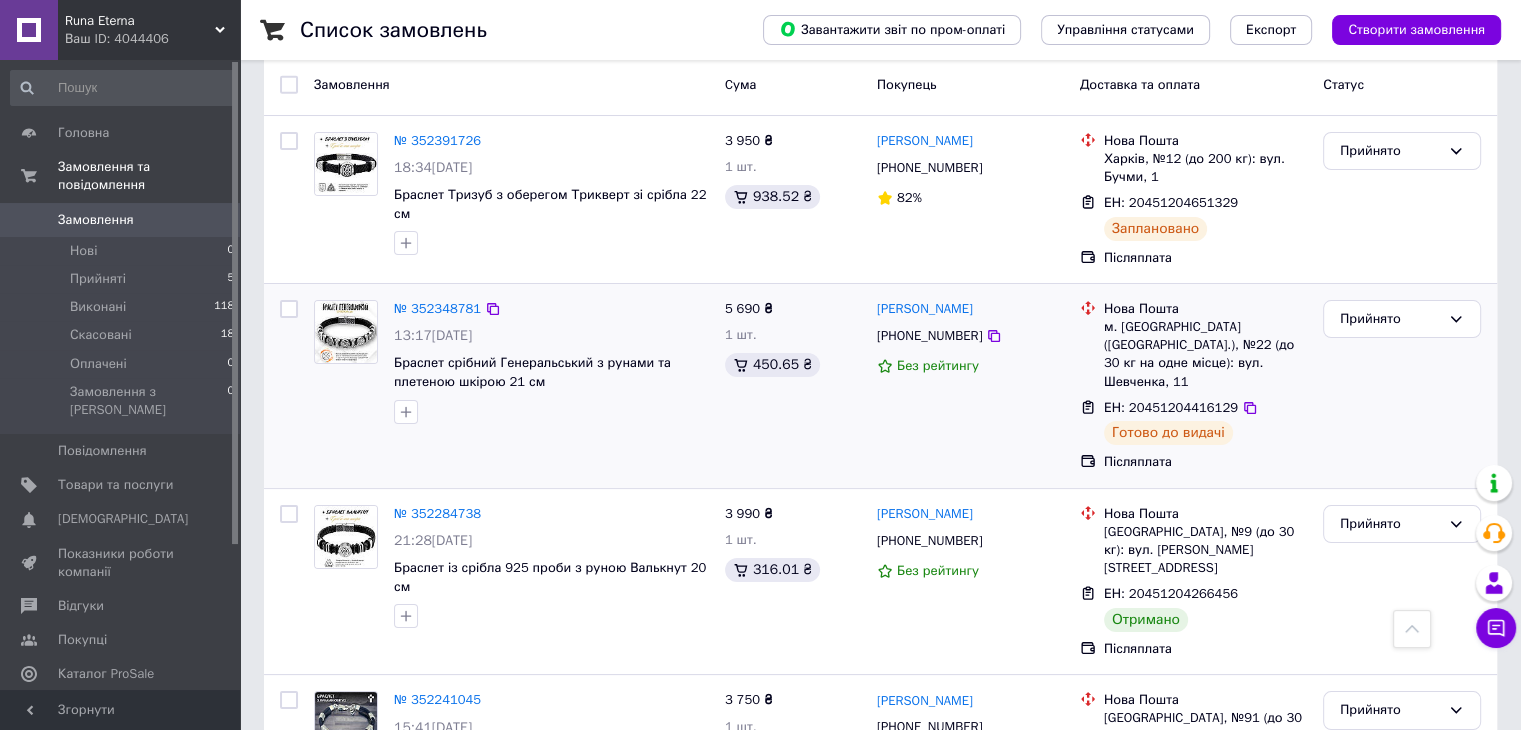 scroll, scrollTop: 0, scrollLeft: 0, axis: both 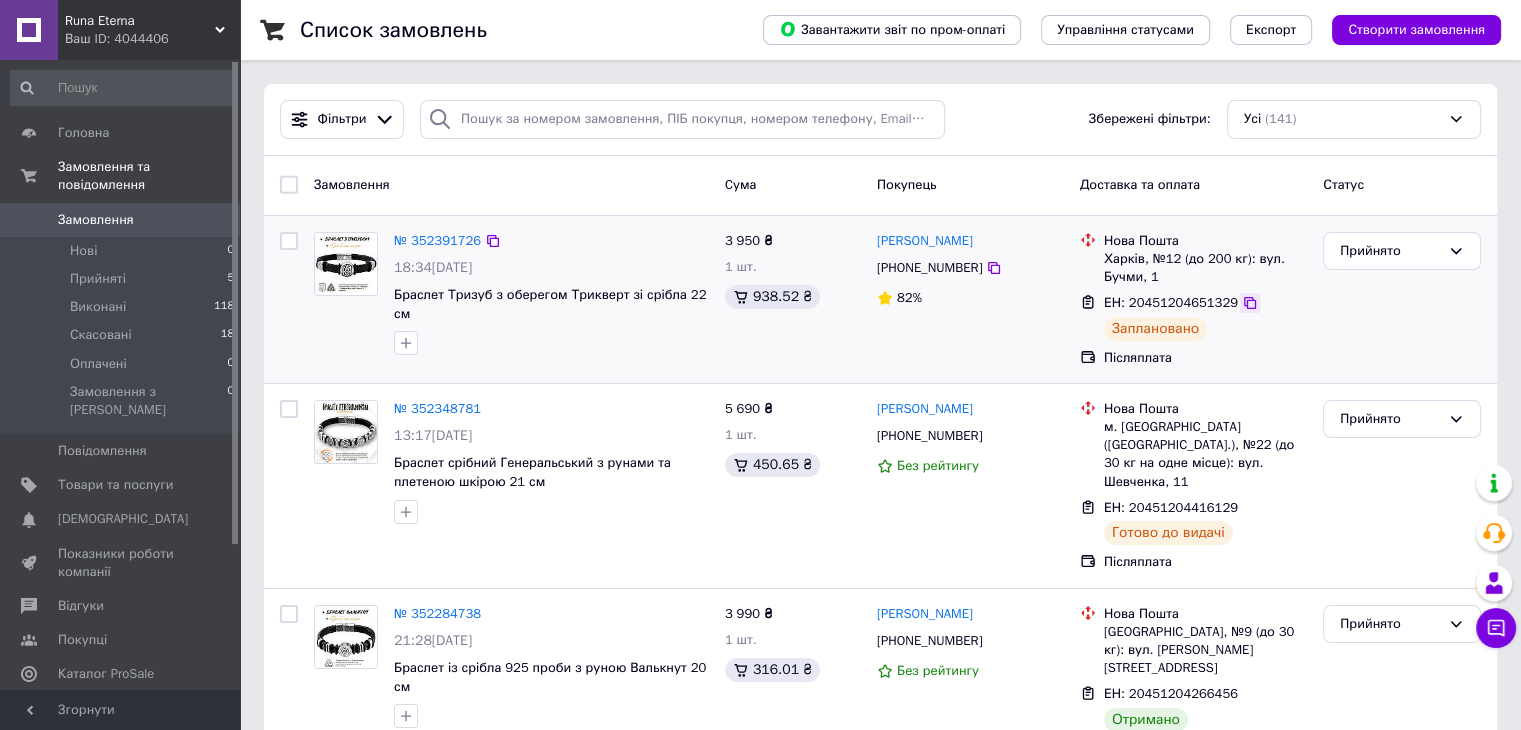 click 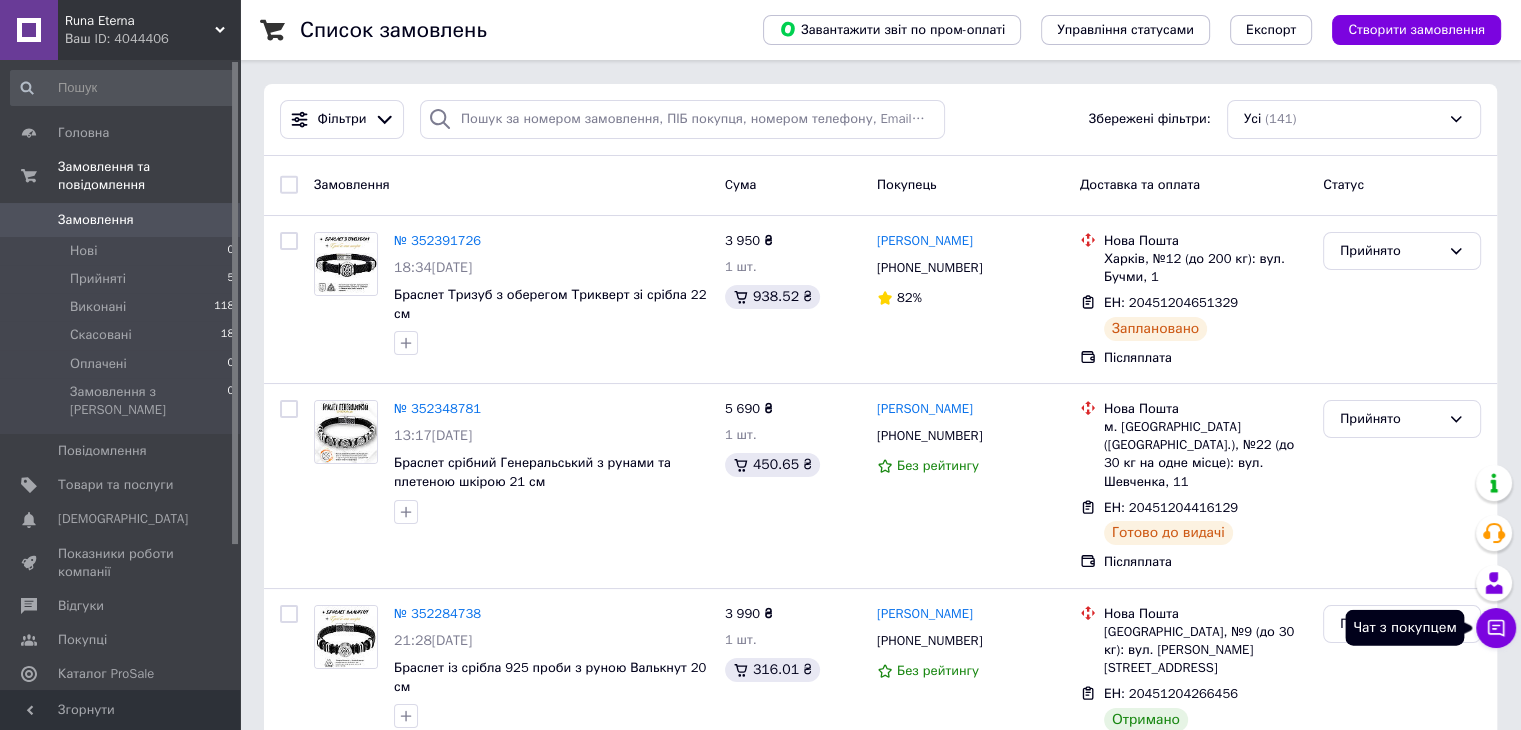 click 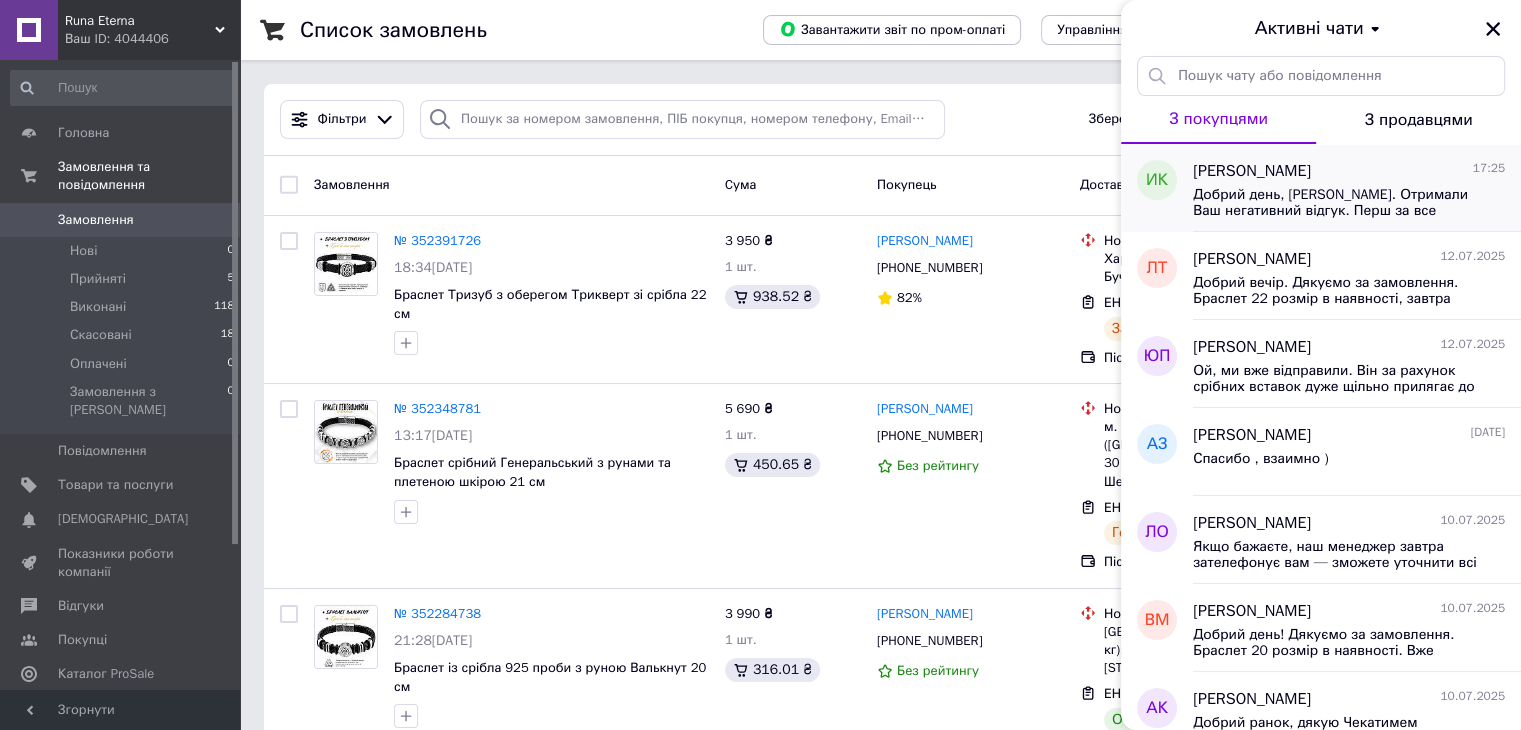 click on "Иван Карпусь 17:25" at bounding box center (1349, 171) 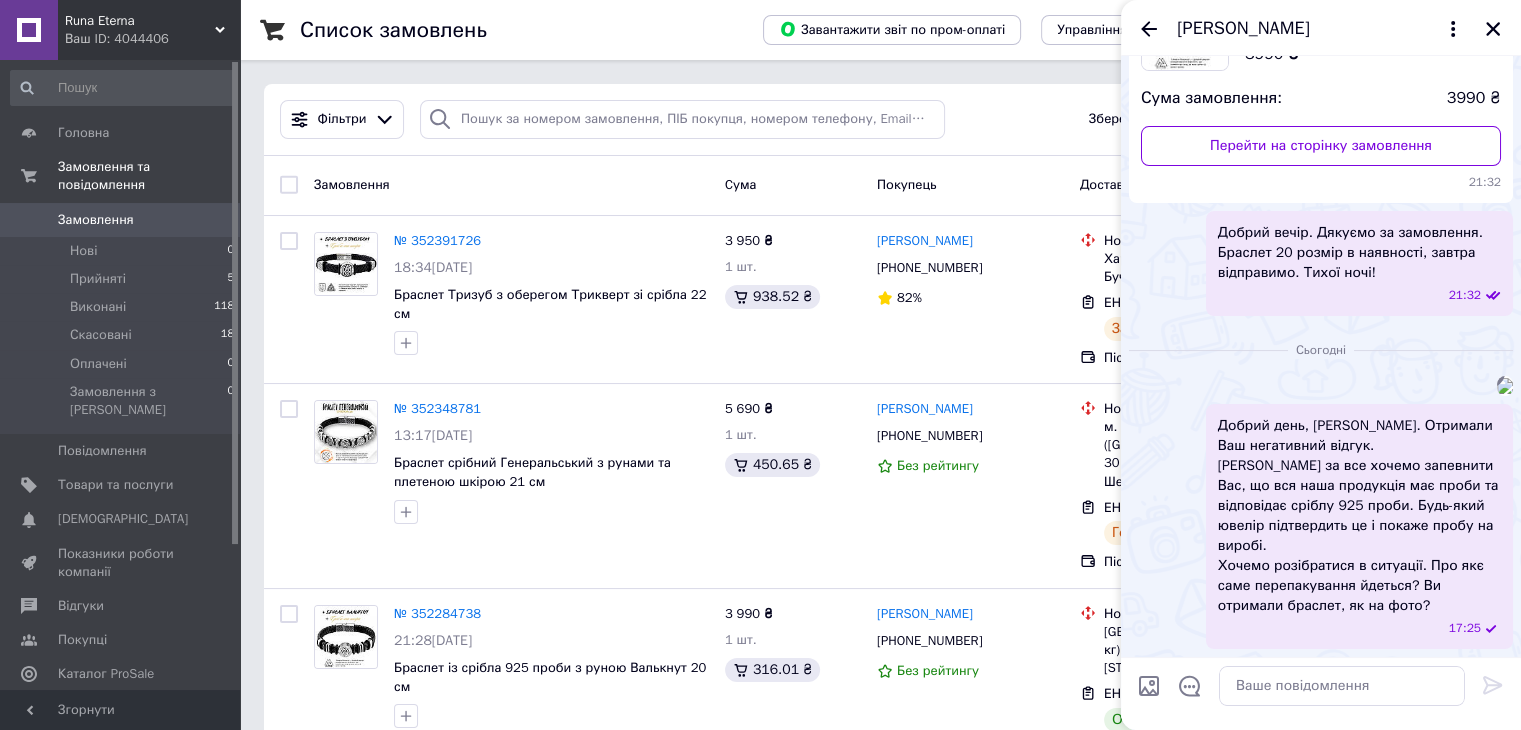 scroll, scrollTop: 460, scrollLeft: 0, axis: vertical 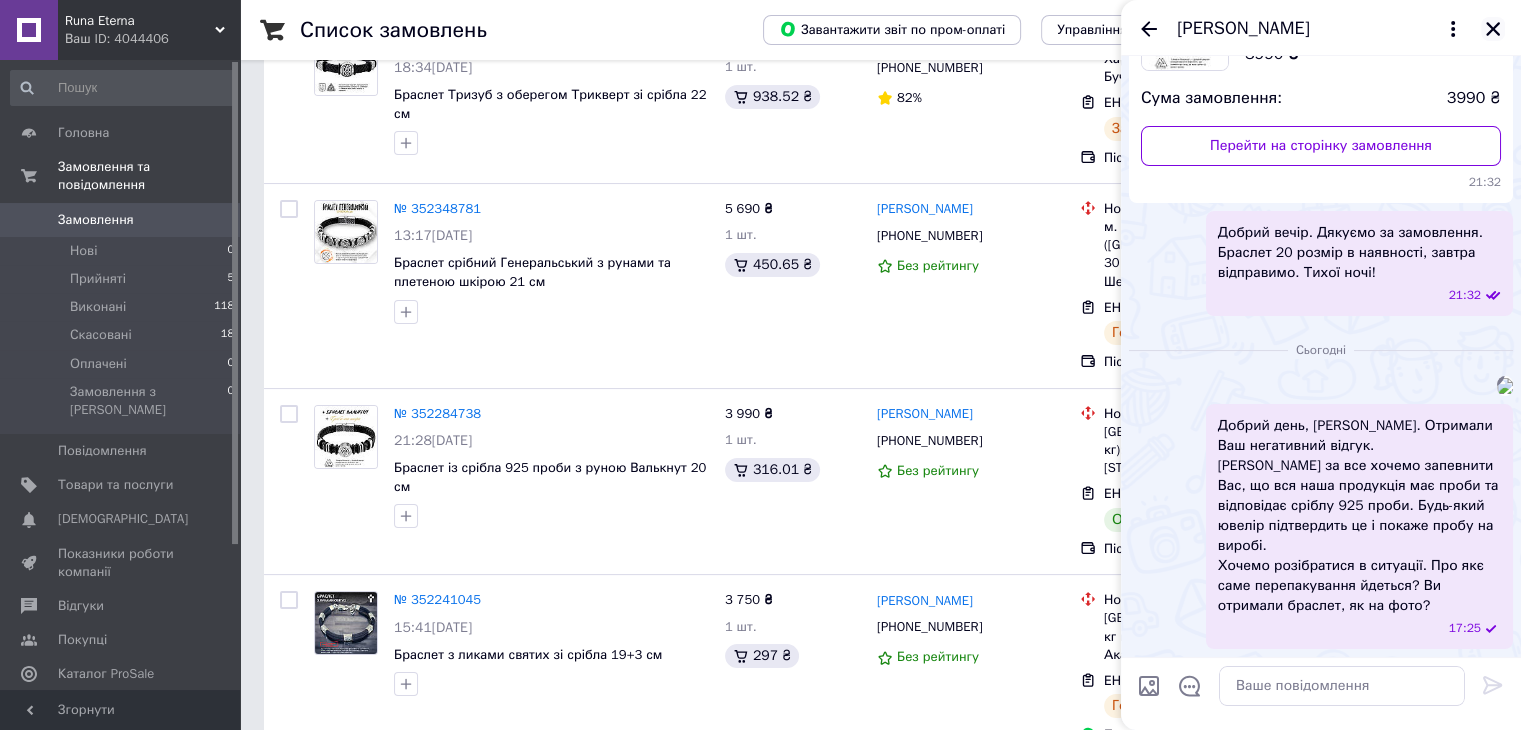 click 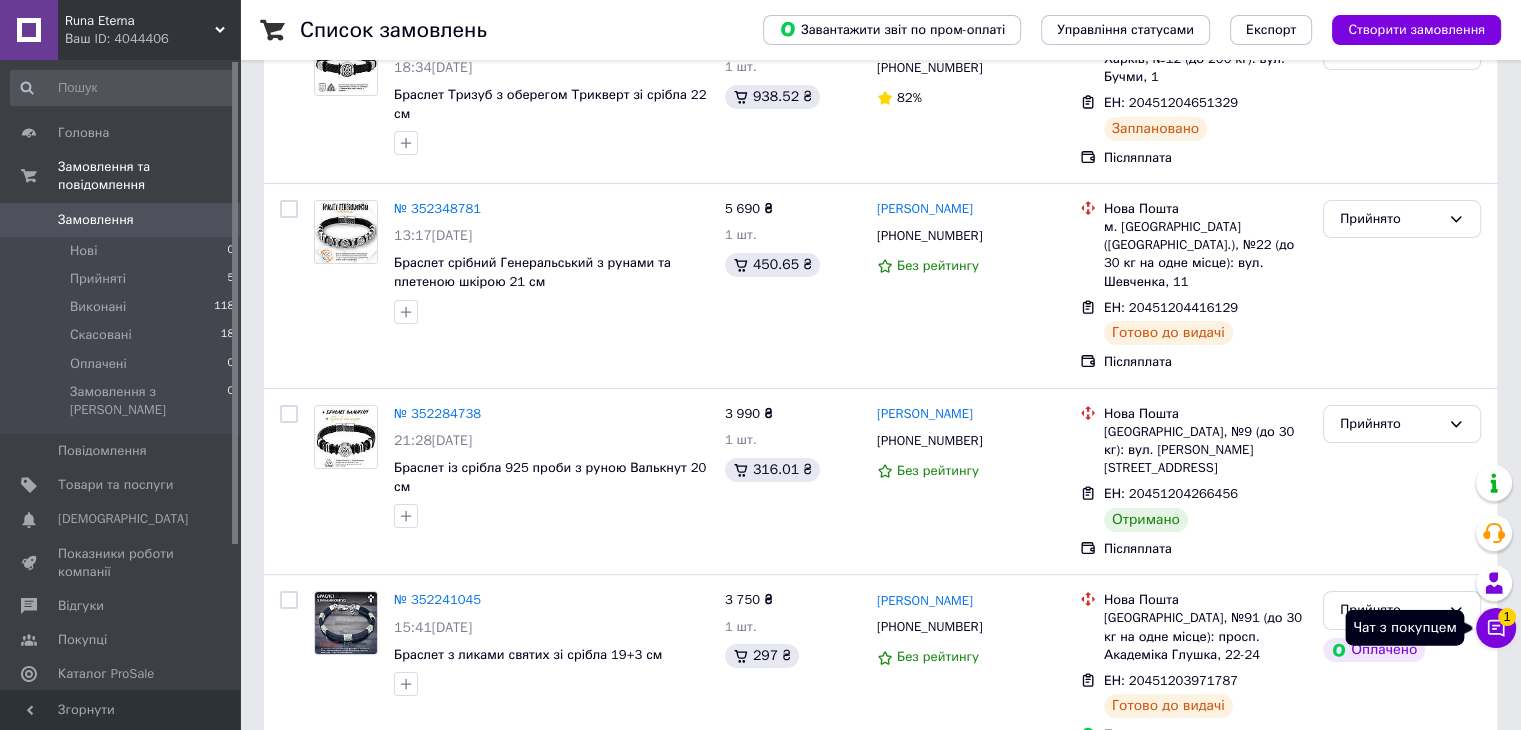 click on "1" at bounding box center [1507, 617] 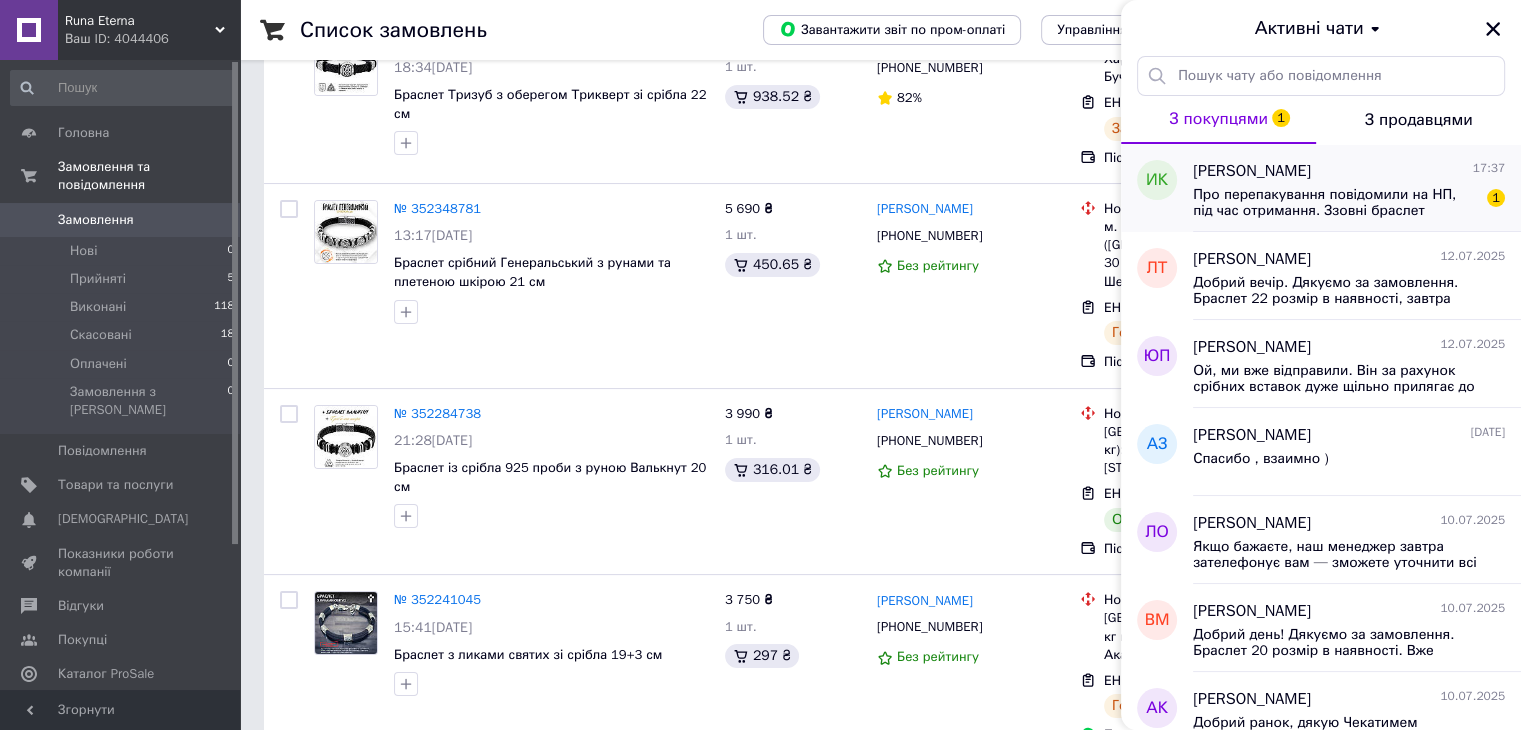 click on "Про перепакування повідомили на НП, під час отримання. Ззовні браслет виглядає як на фото, але метал схожий не на срібло а на якийсь емальований сплав. Звісно, перевірю у [PERSON_NAME], але ж вже сплатив завчасно" at bounding box center (1335, 203) 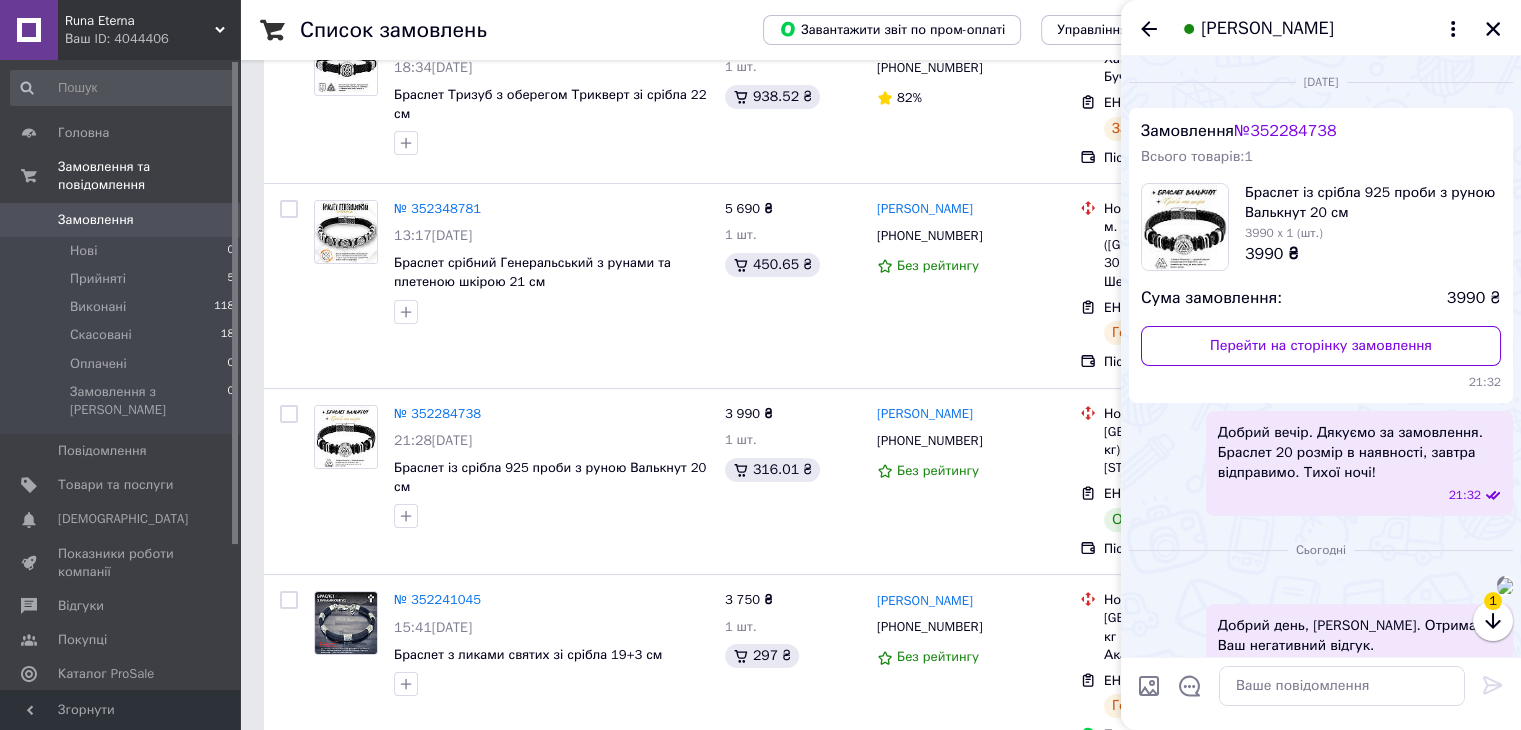 scroll, scrollTop: 670, scrollLeft: 0, axis: vertical 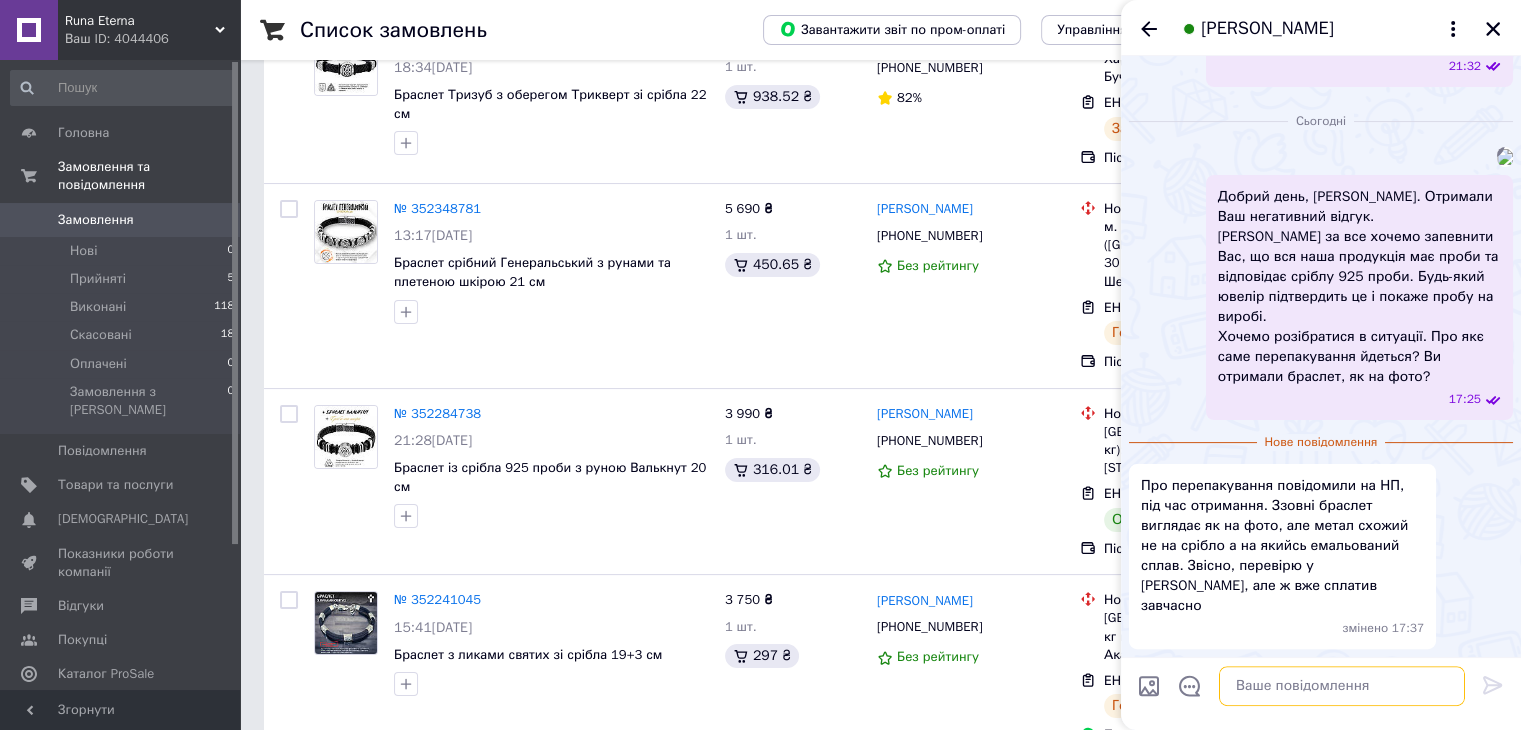 click at bounding box center (1342, 686) 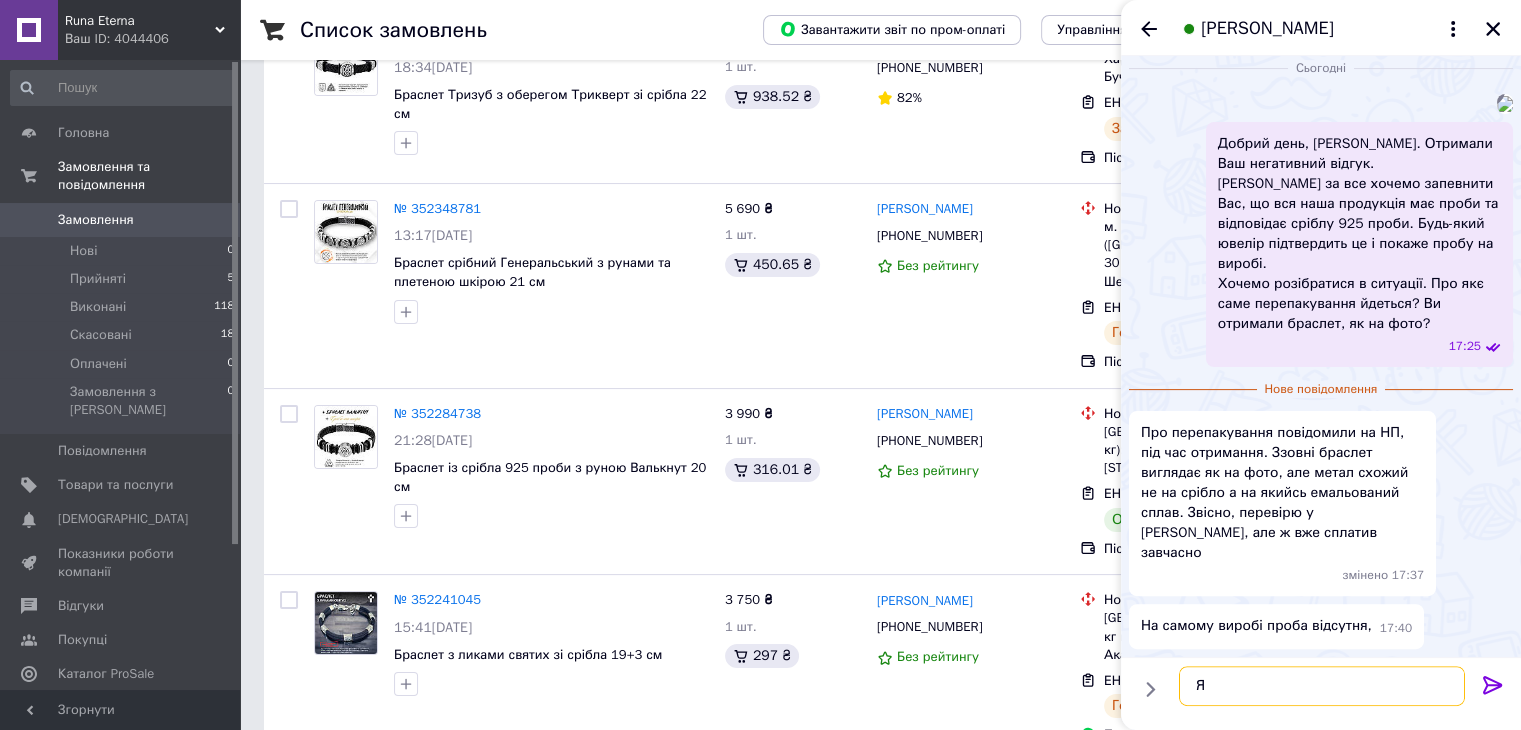 type on "Я" 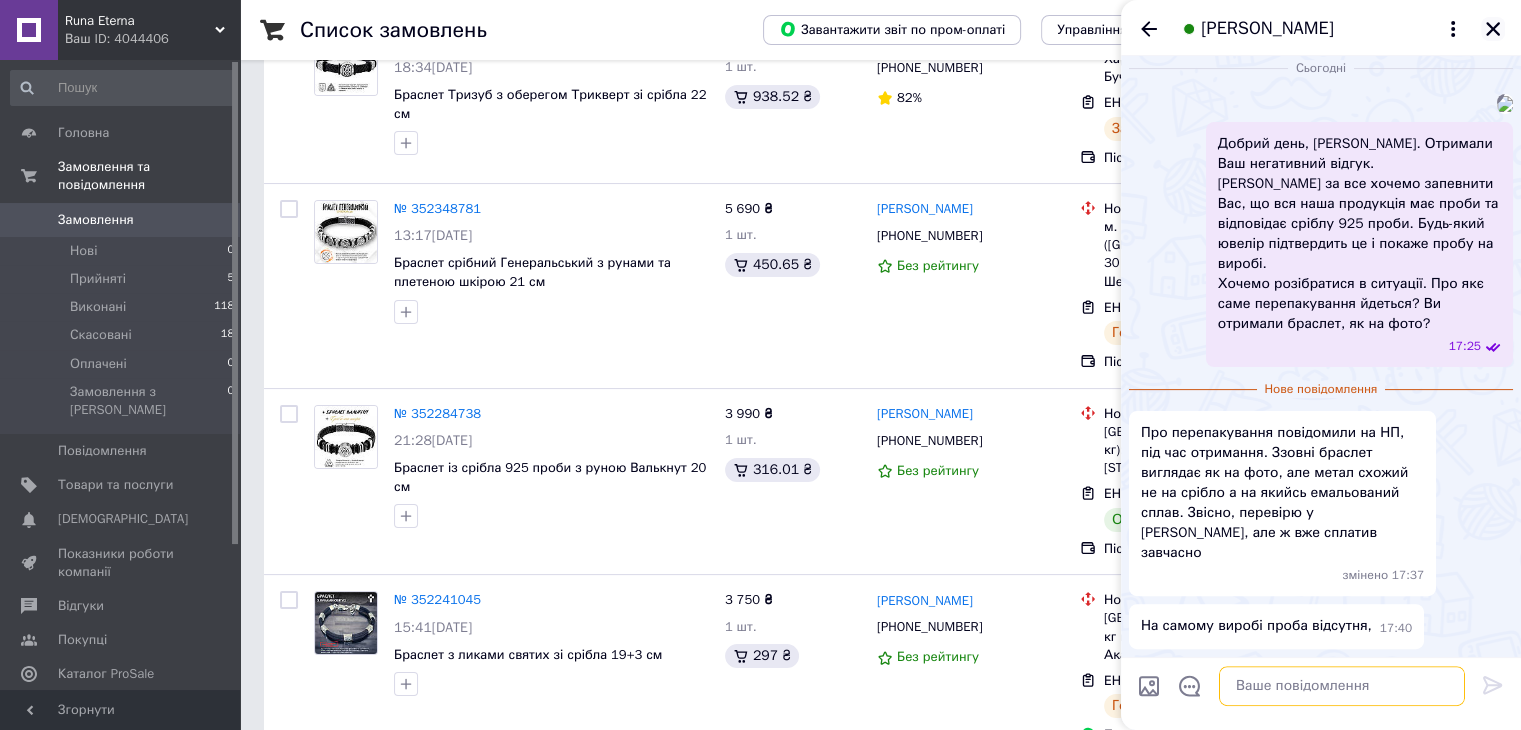 type 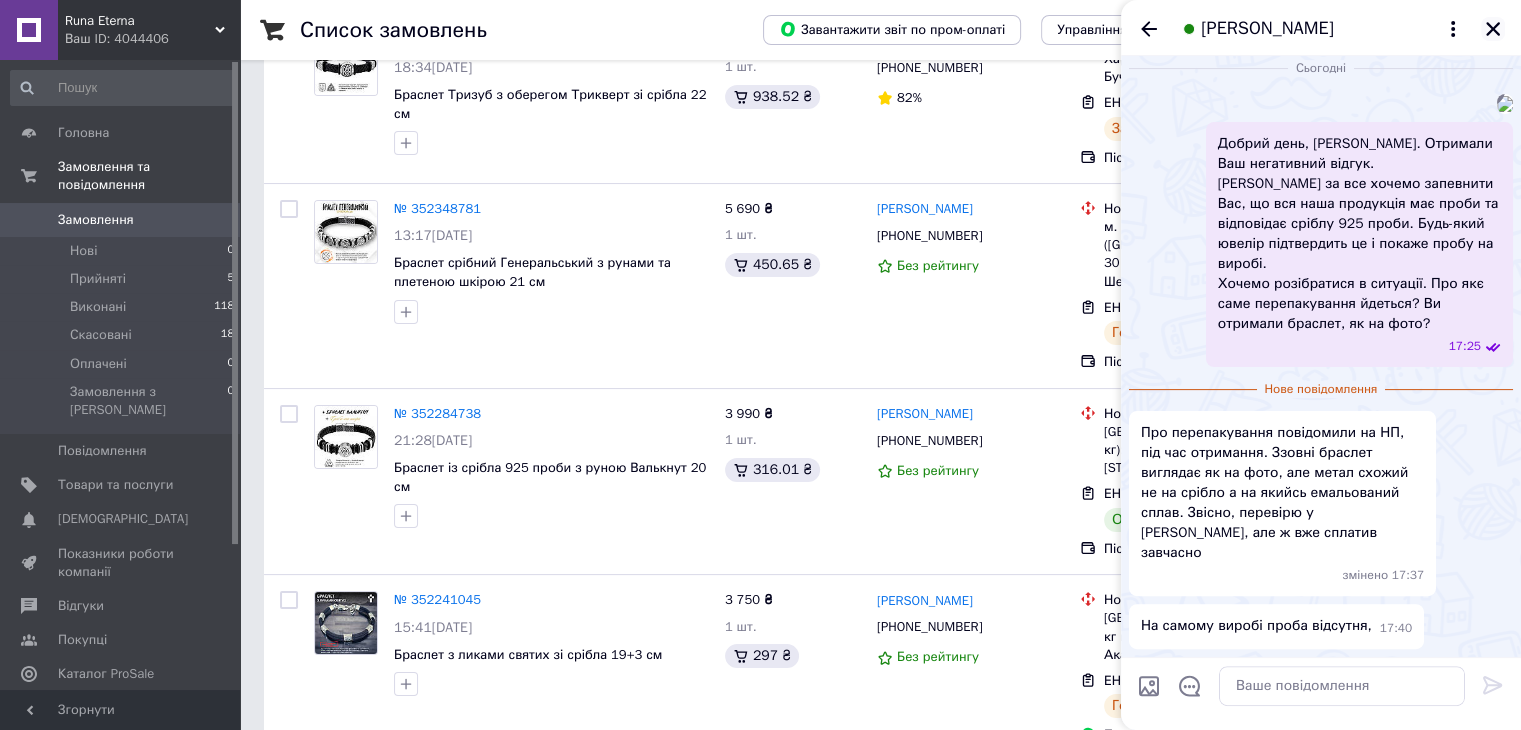 click 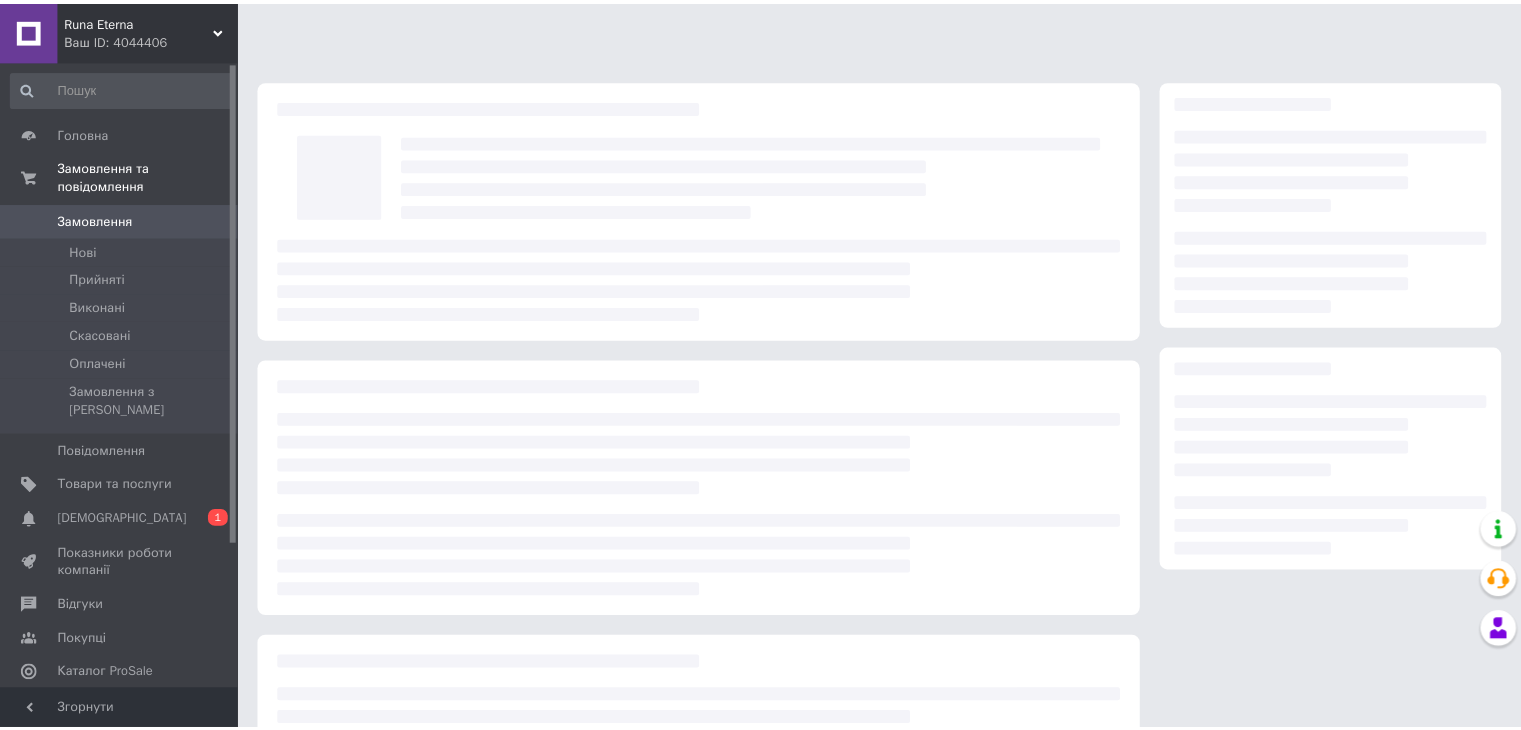 scroll, scrollTop: 0, scrollLeft: 0, axis: both 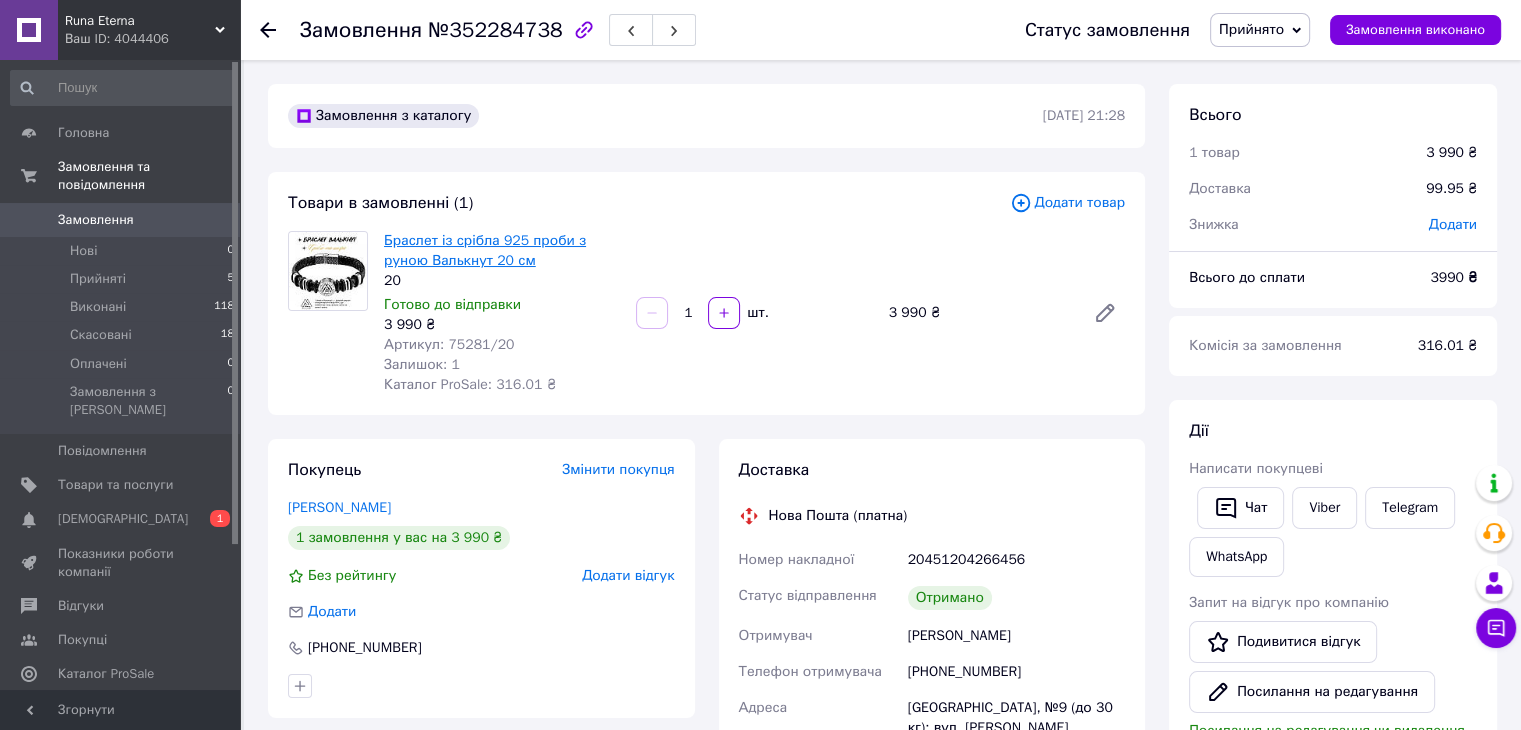 click on "Браслет із срібла 925 проби з руною Валькнут 20 см" at bounding box center [485, 250] 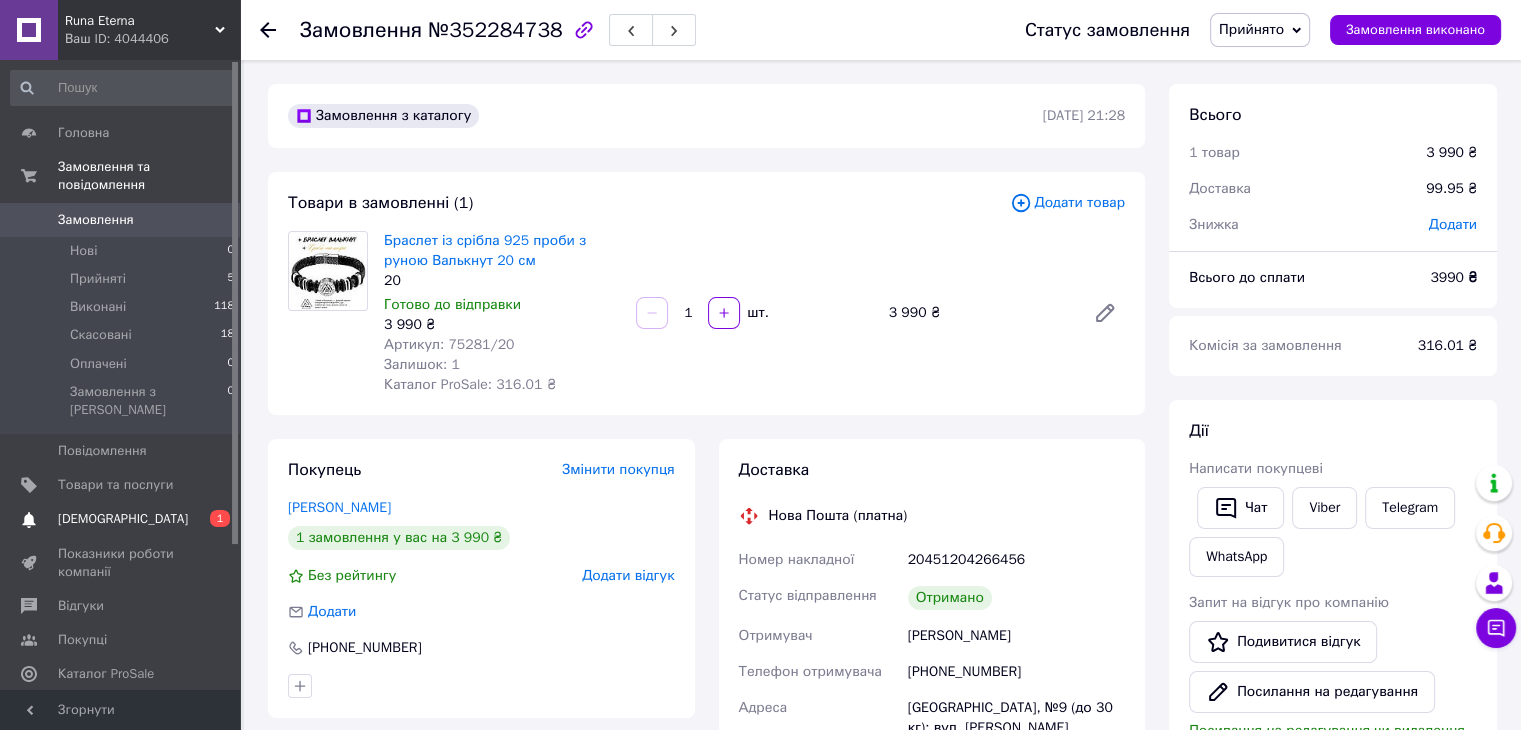 click on "[DEMOGRAPHIC_DATA]" at bounding box center [123, 519] 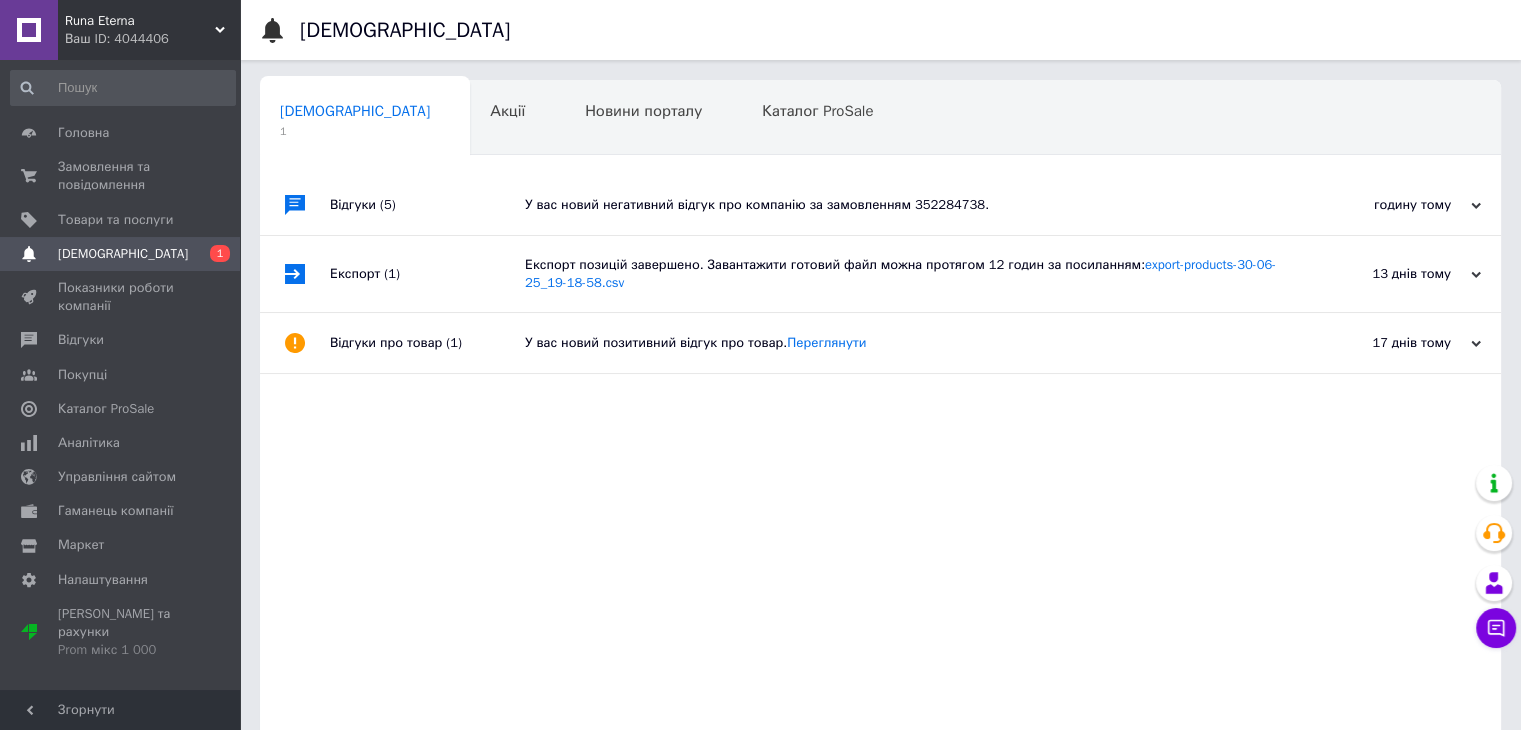 click on "У вас новий негативний відгук про компанію  за замовленням 352284738." at bounding box center [903, 205] 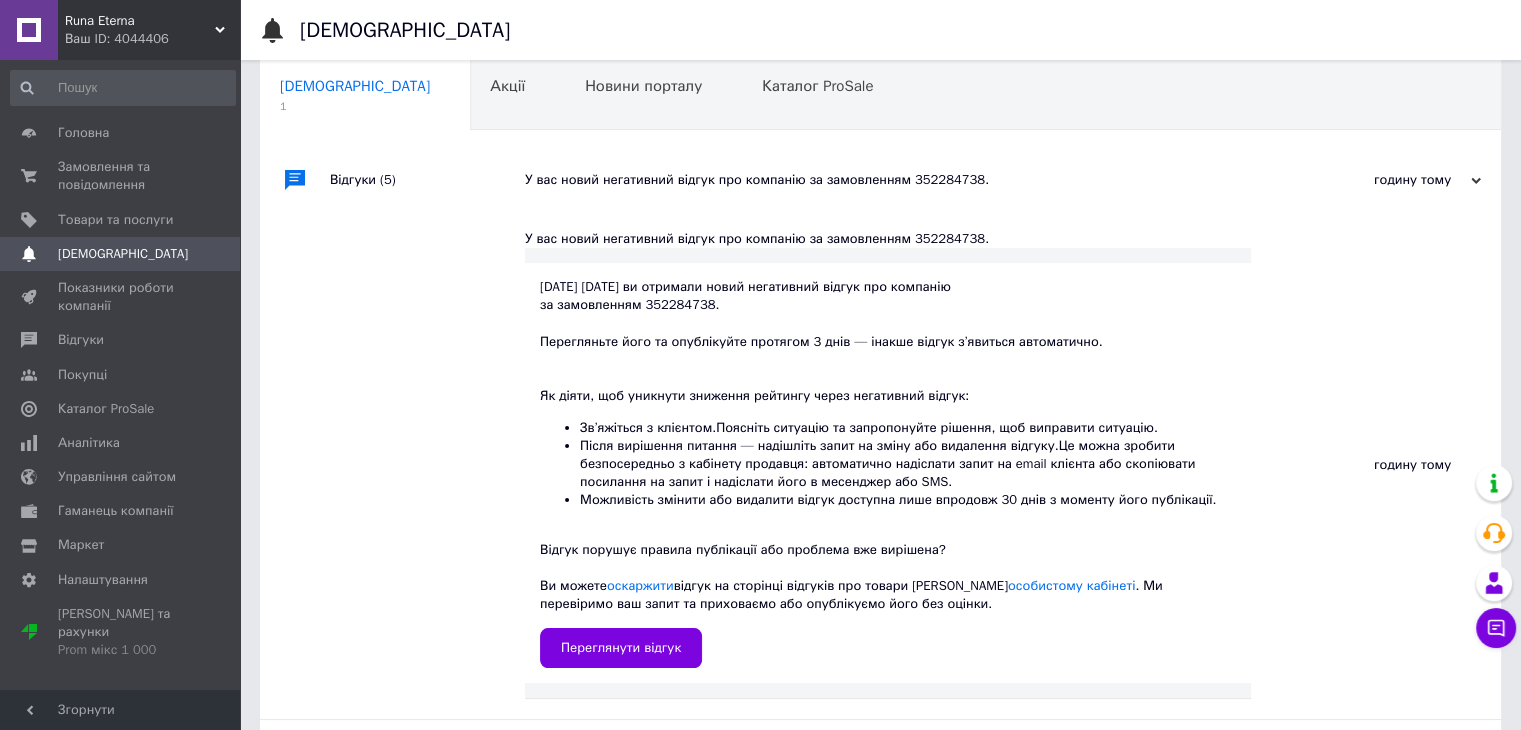 scroll, scrollTop: 0, scrollLeft: 0, axis: both 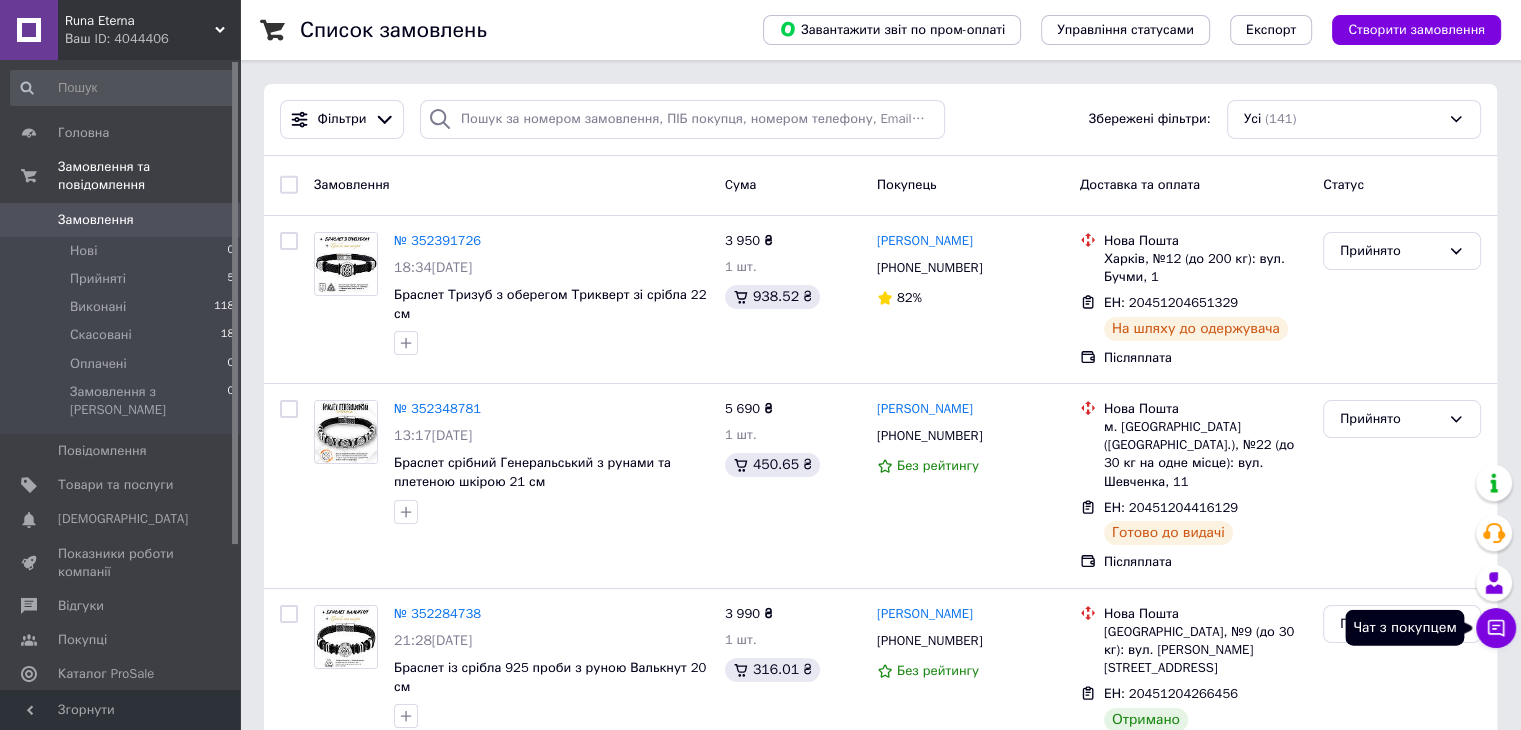 click 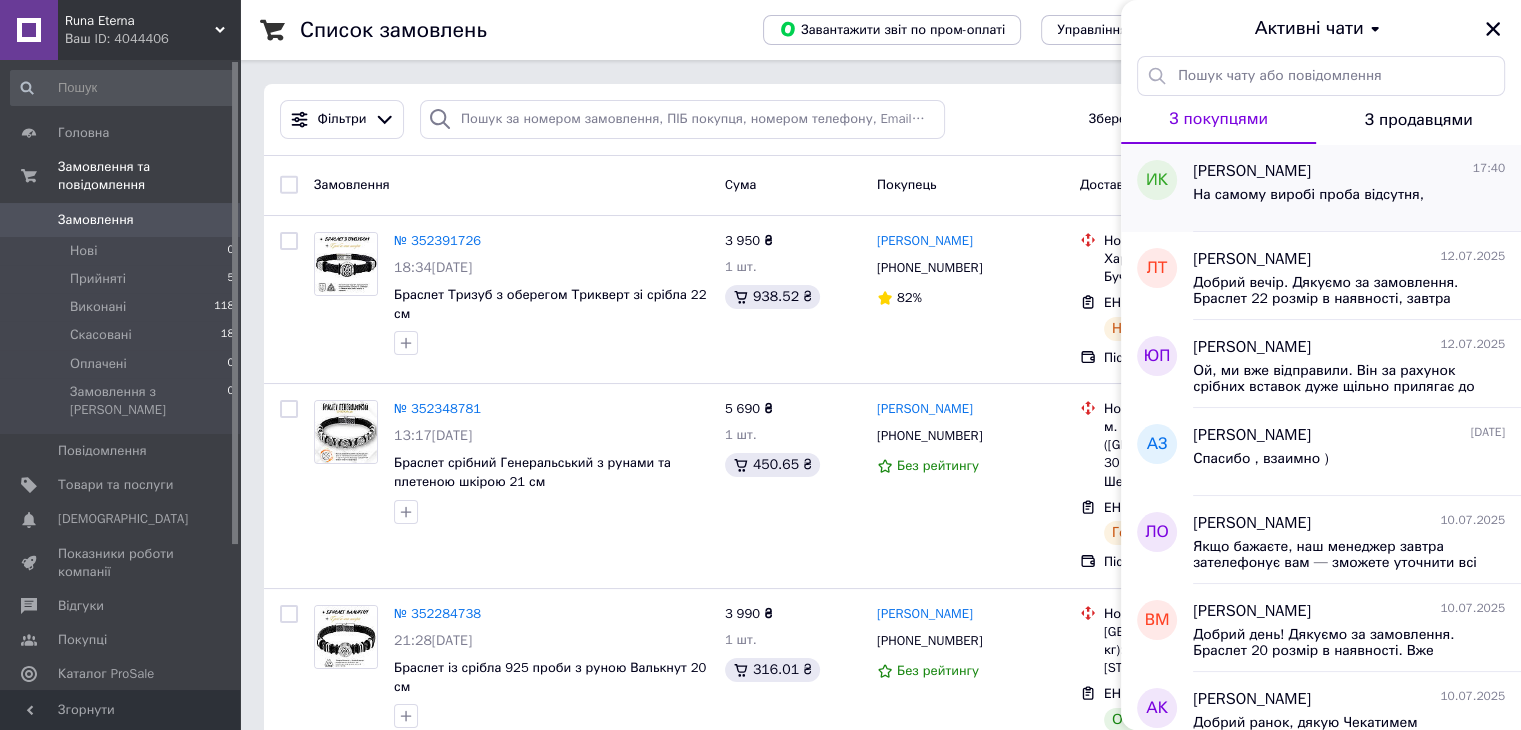 click on "На самому виробі проба відсутня," at bounding box center [1308, 201] 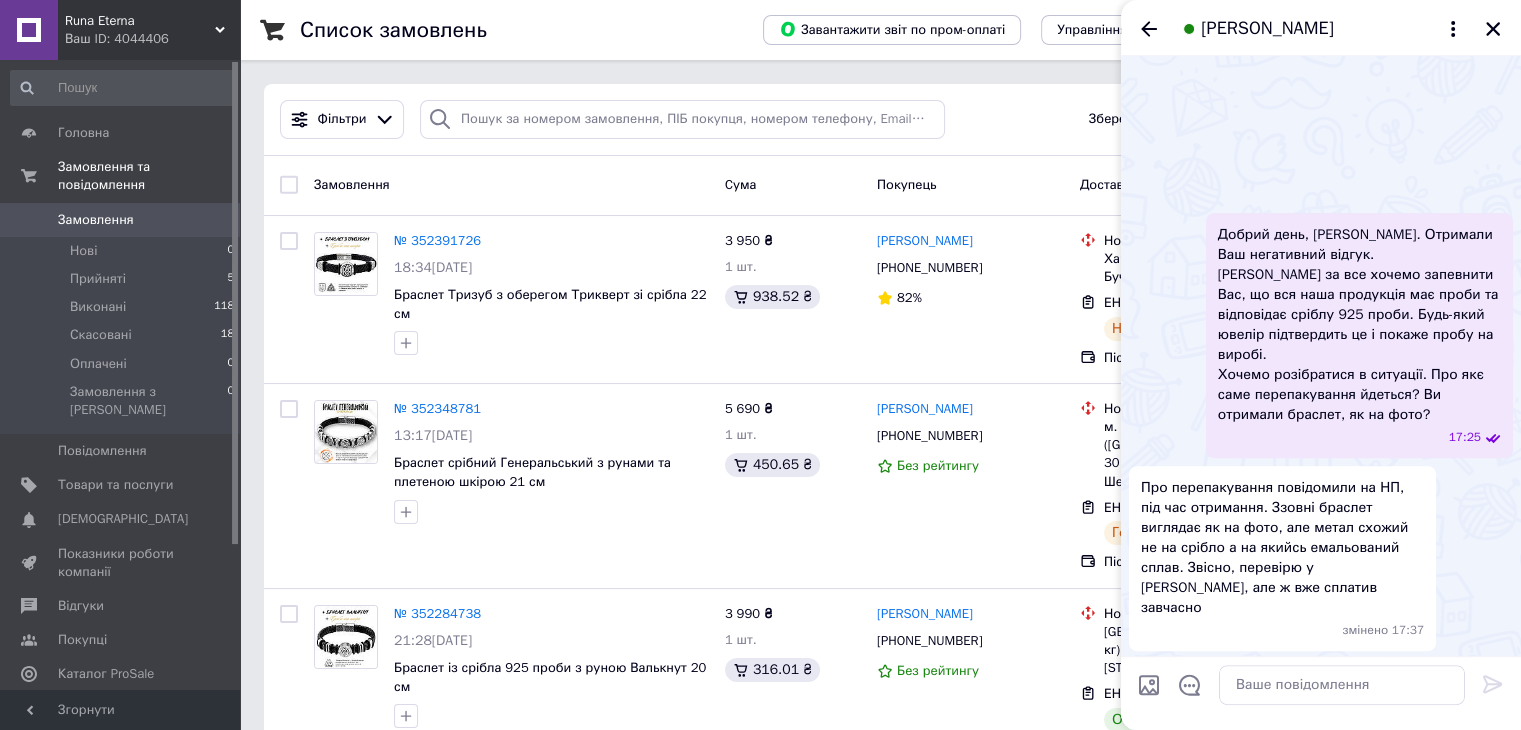 scroll, scrollTop: 687, scrollLeft: 0, axis: vertical 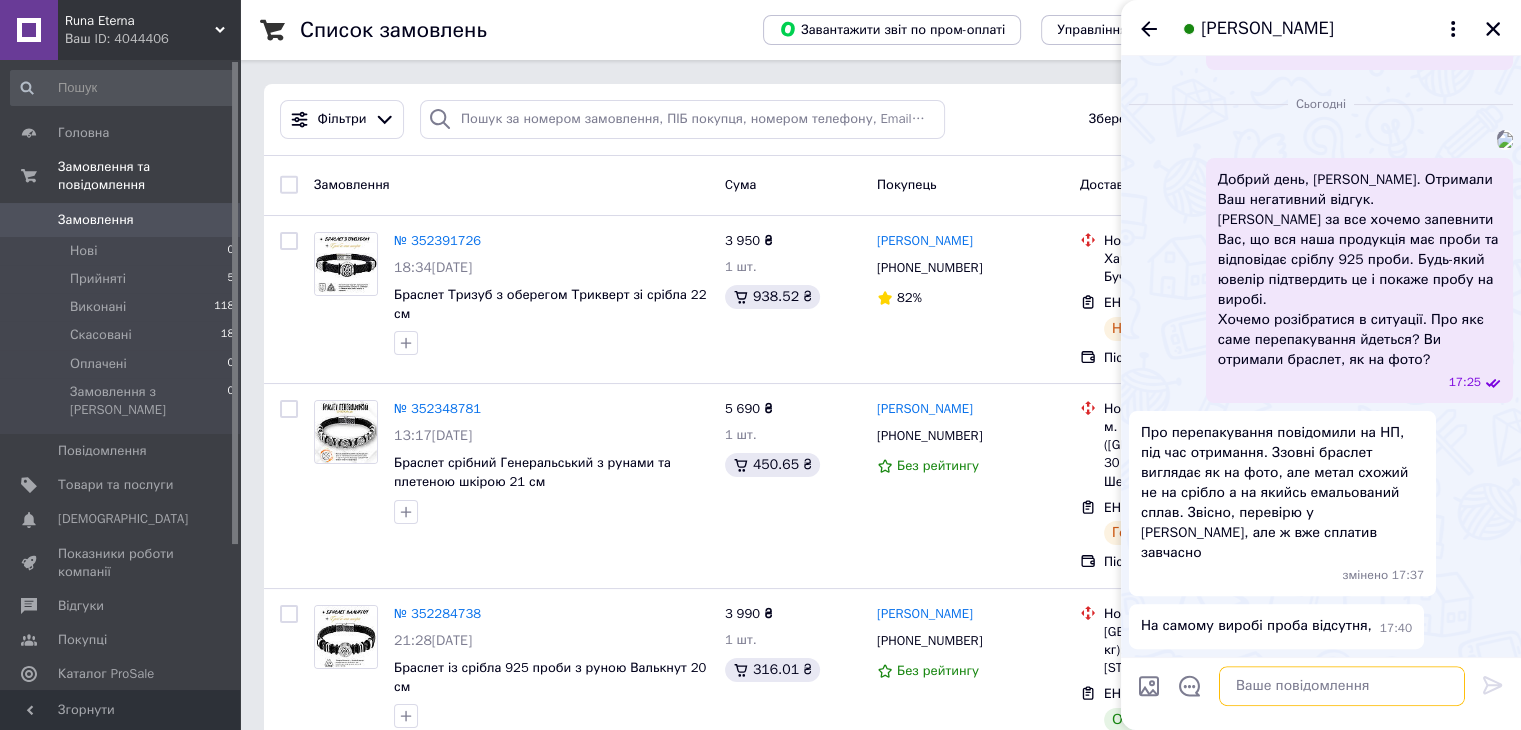 click at bounding box center [1342, 686] 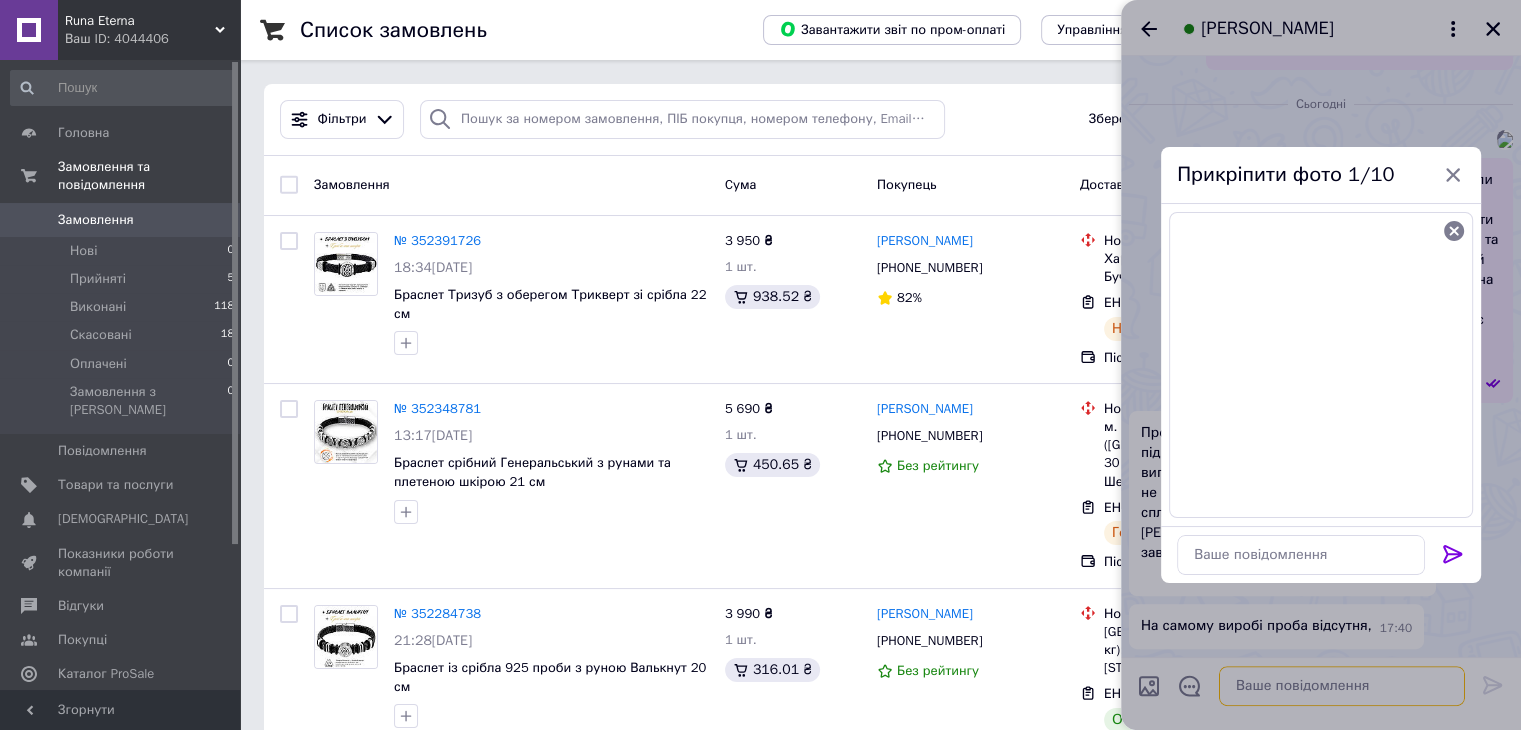 type 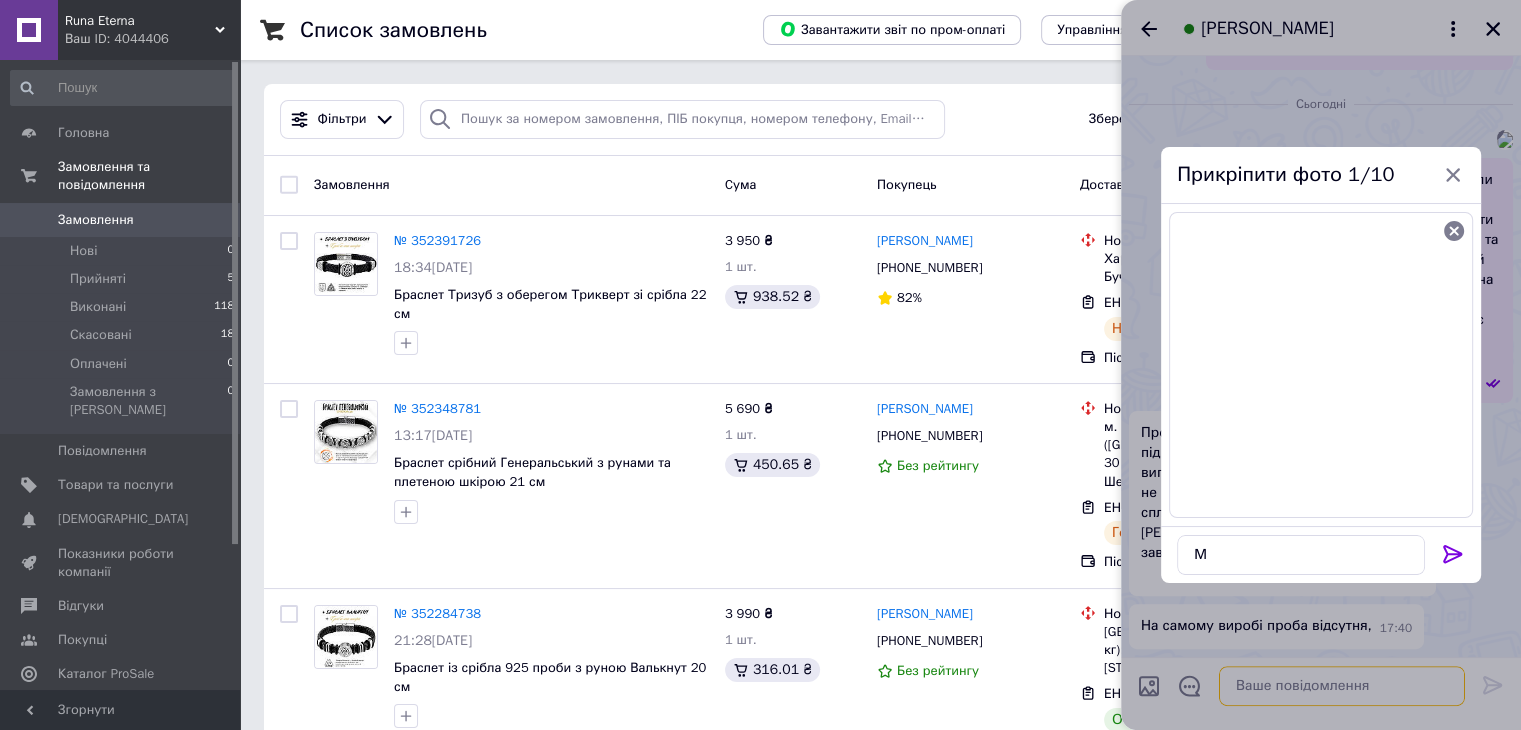 type 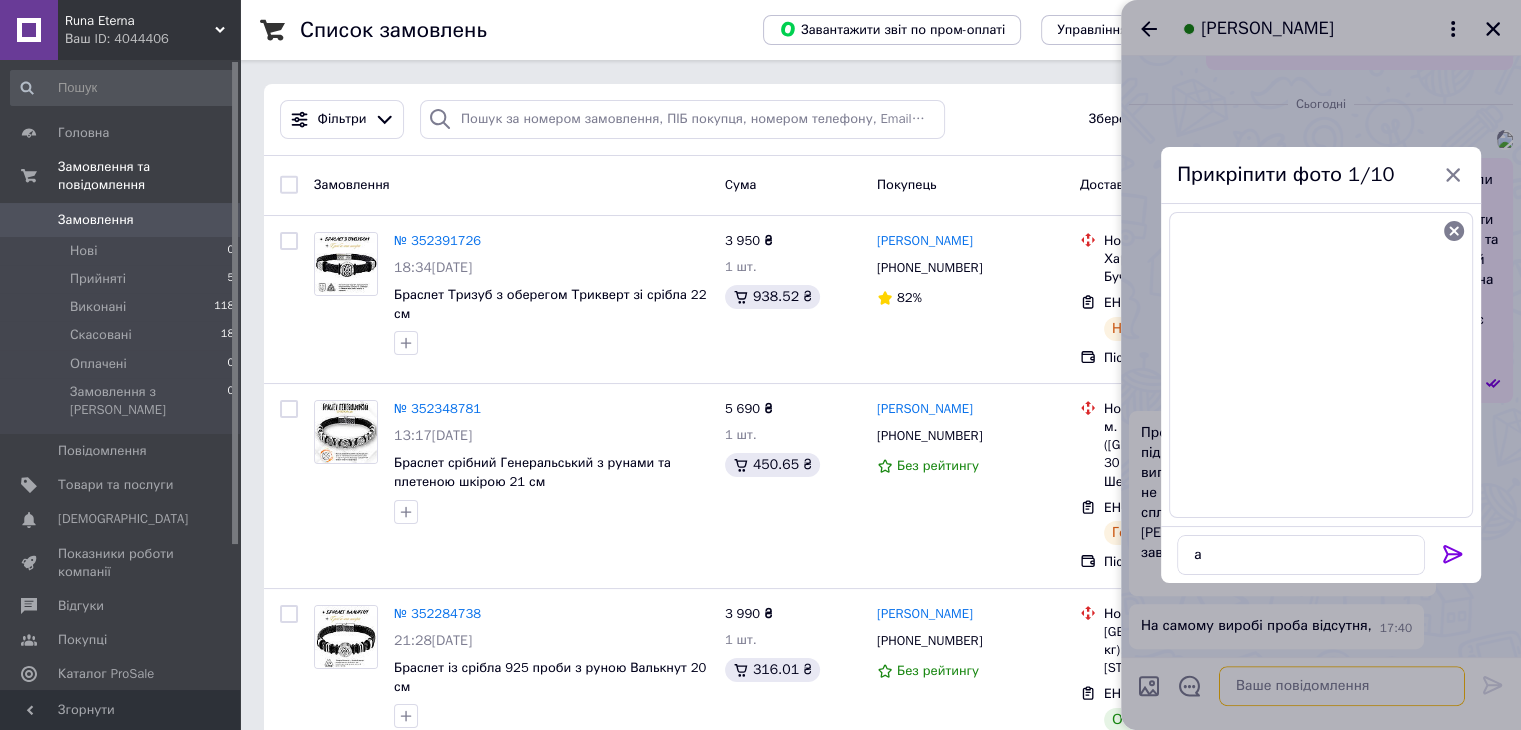 type 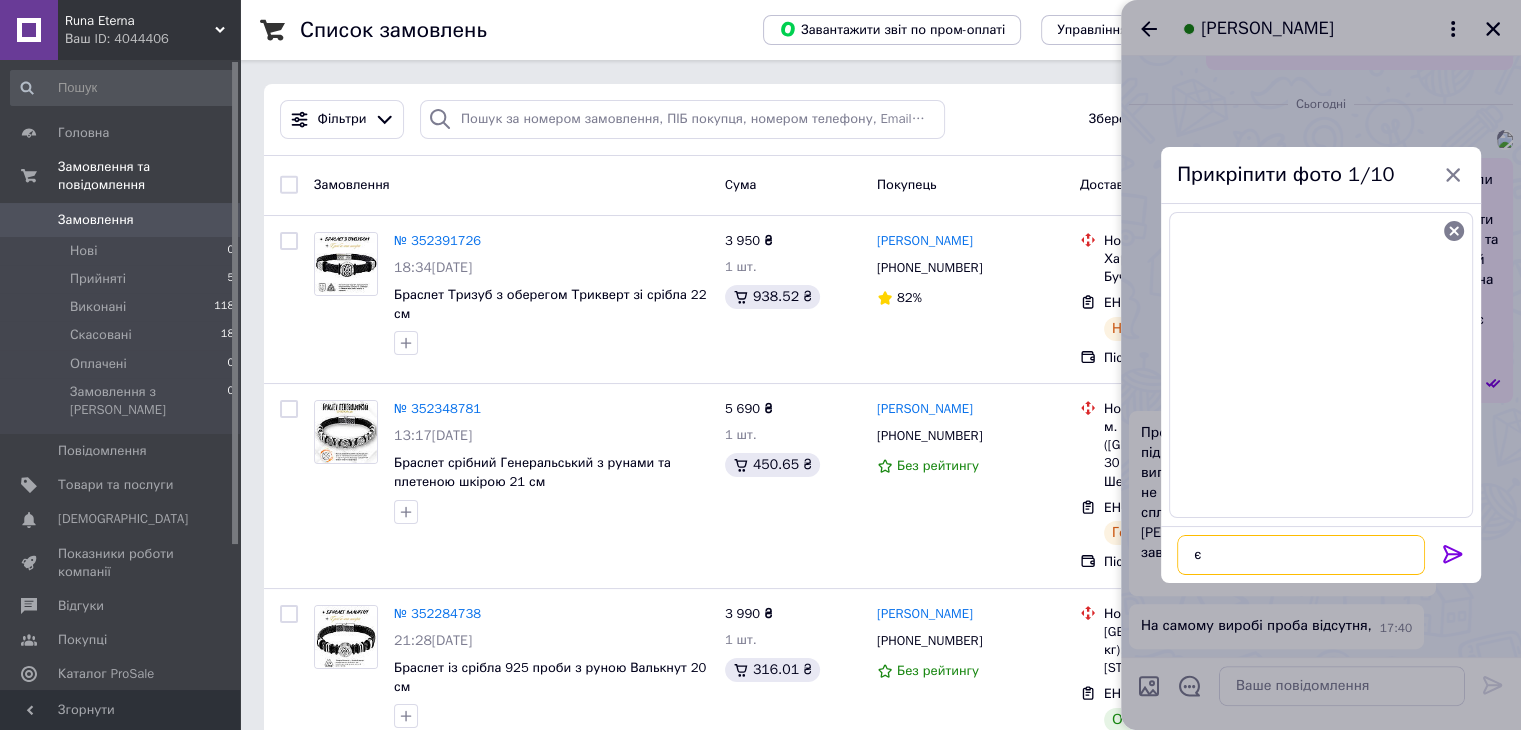 click on "є" at bounding box center [1301, 555] 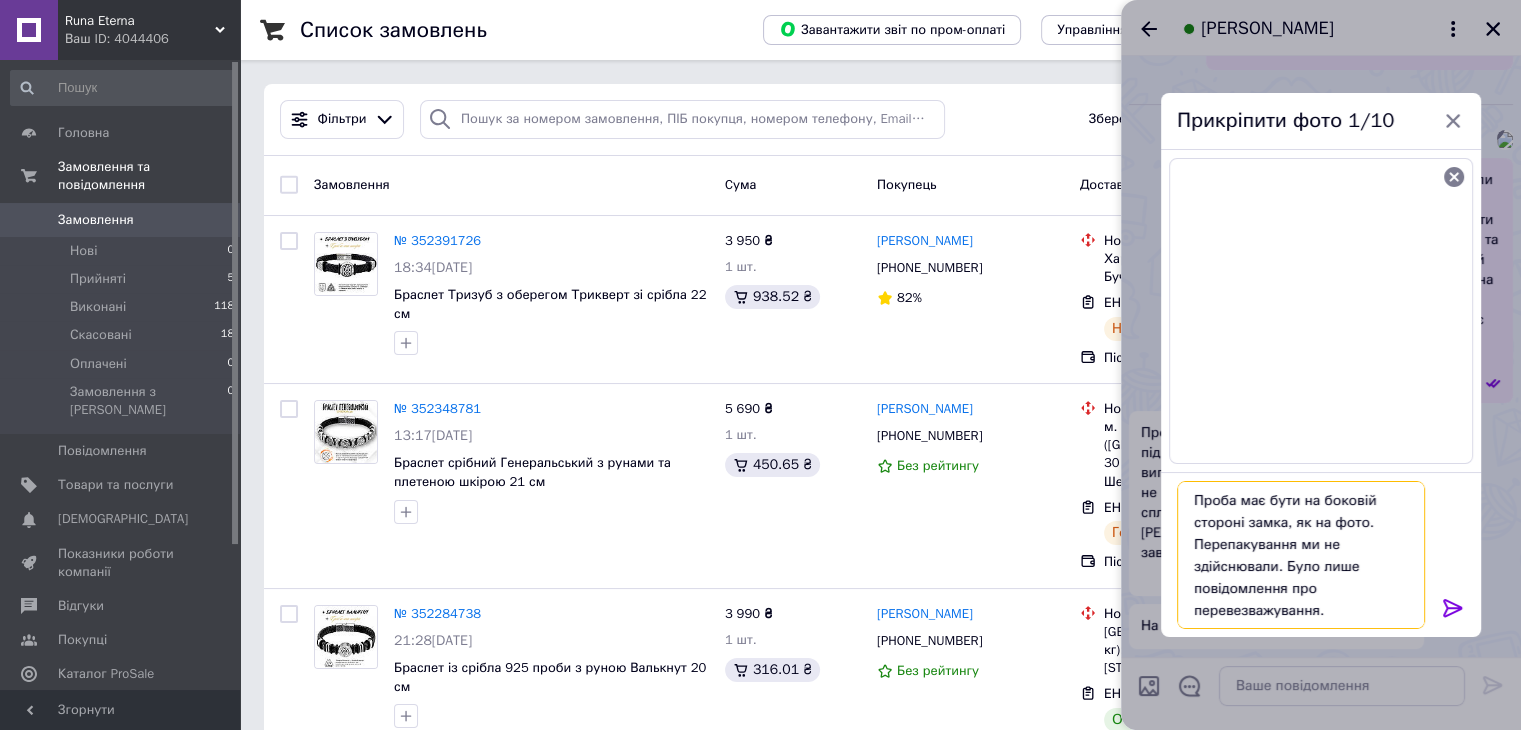 scroll, scrollTop: 1, scrollLeft: 0, axis: vertical 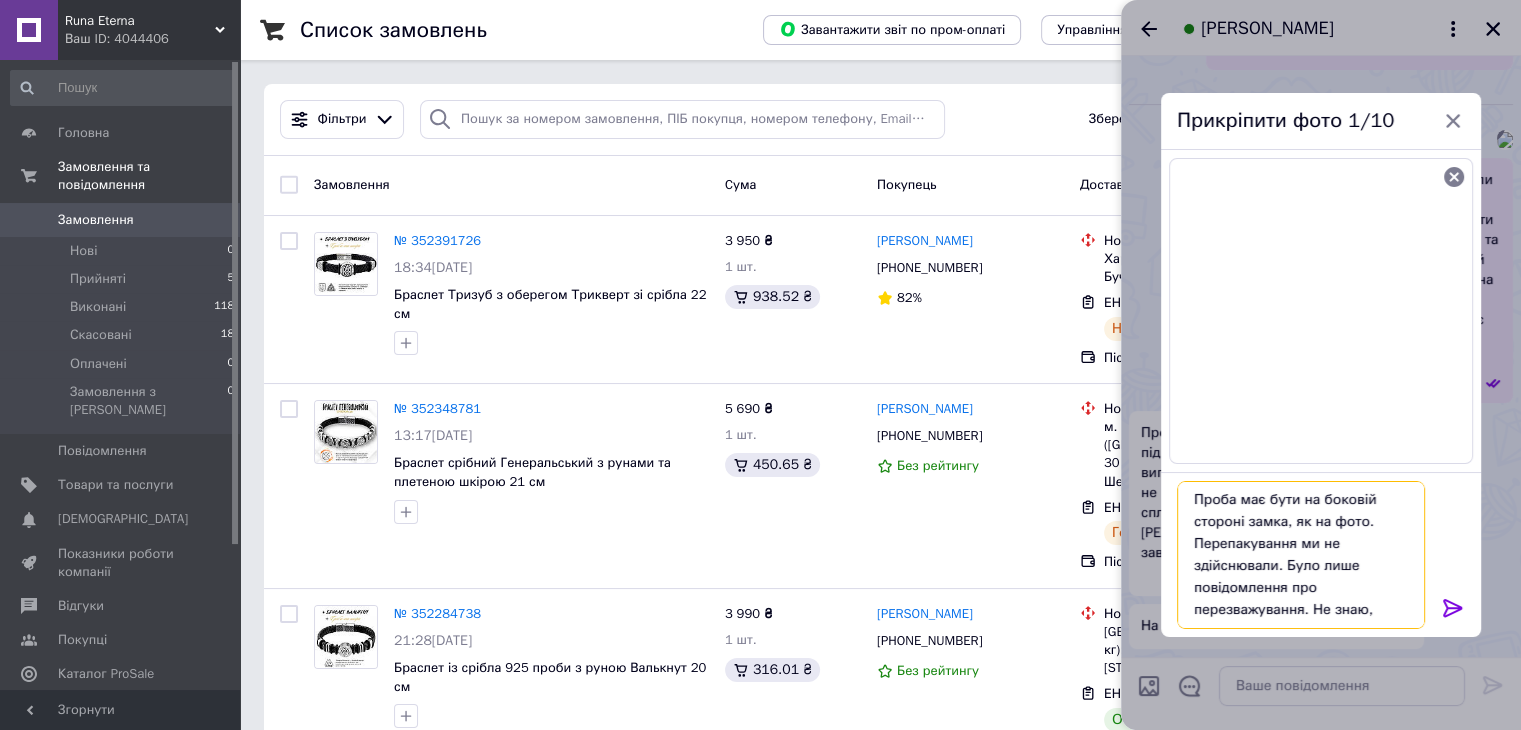 type on "Проба має бути на боковій стороні замка, як на фото. Перепакування ми не здійснювали. Було лише повідомлення про перезважування. Не знаю, чому." 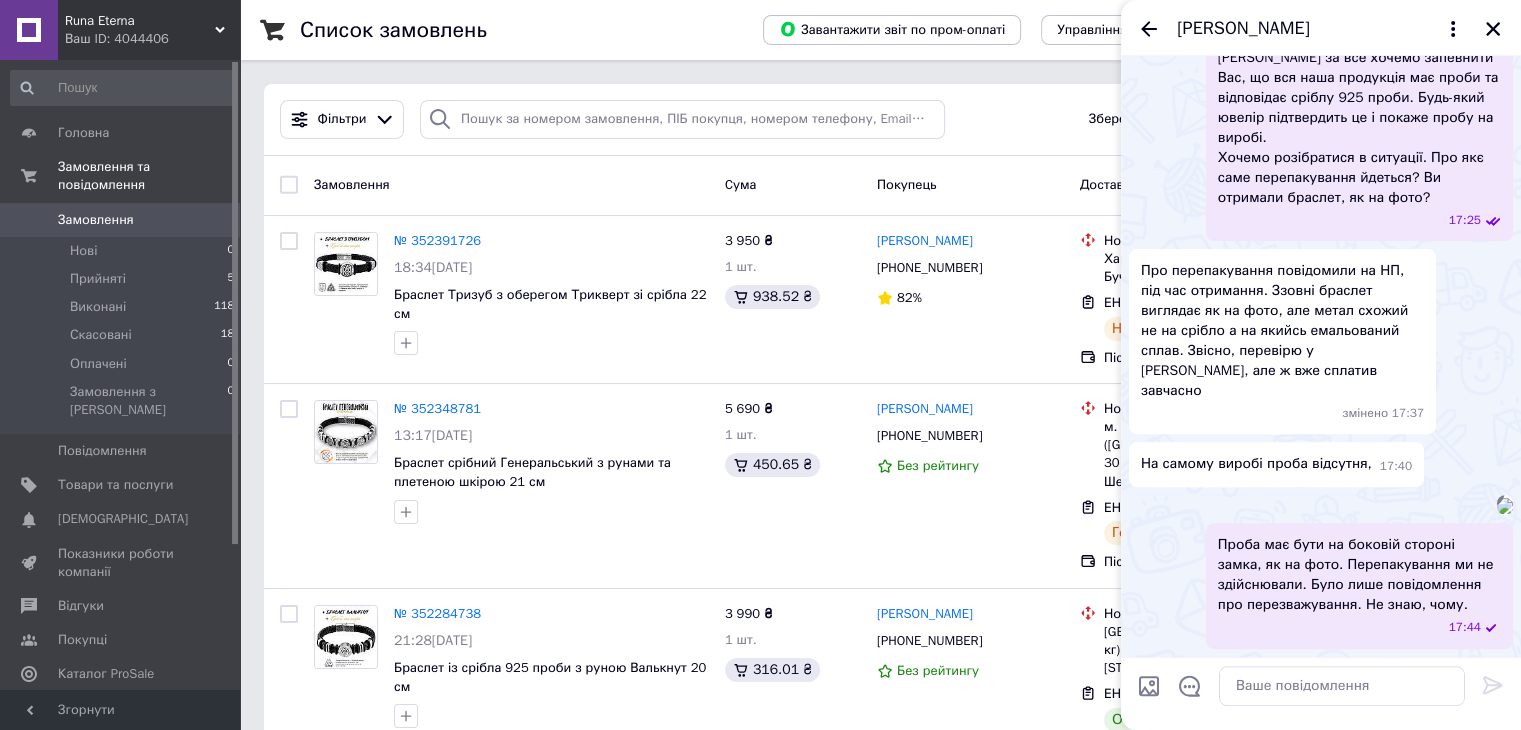 scroll, scrollTop: 1128, scrollLeft: 0, axis: vertical 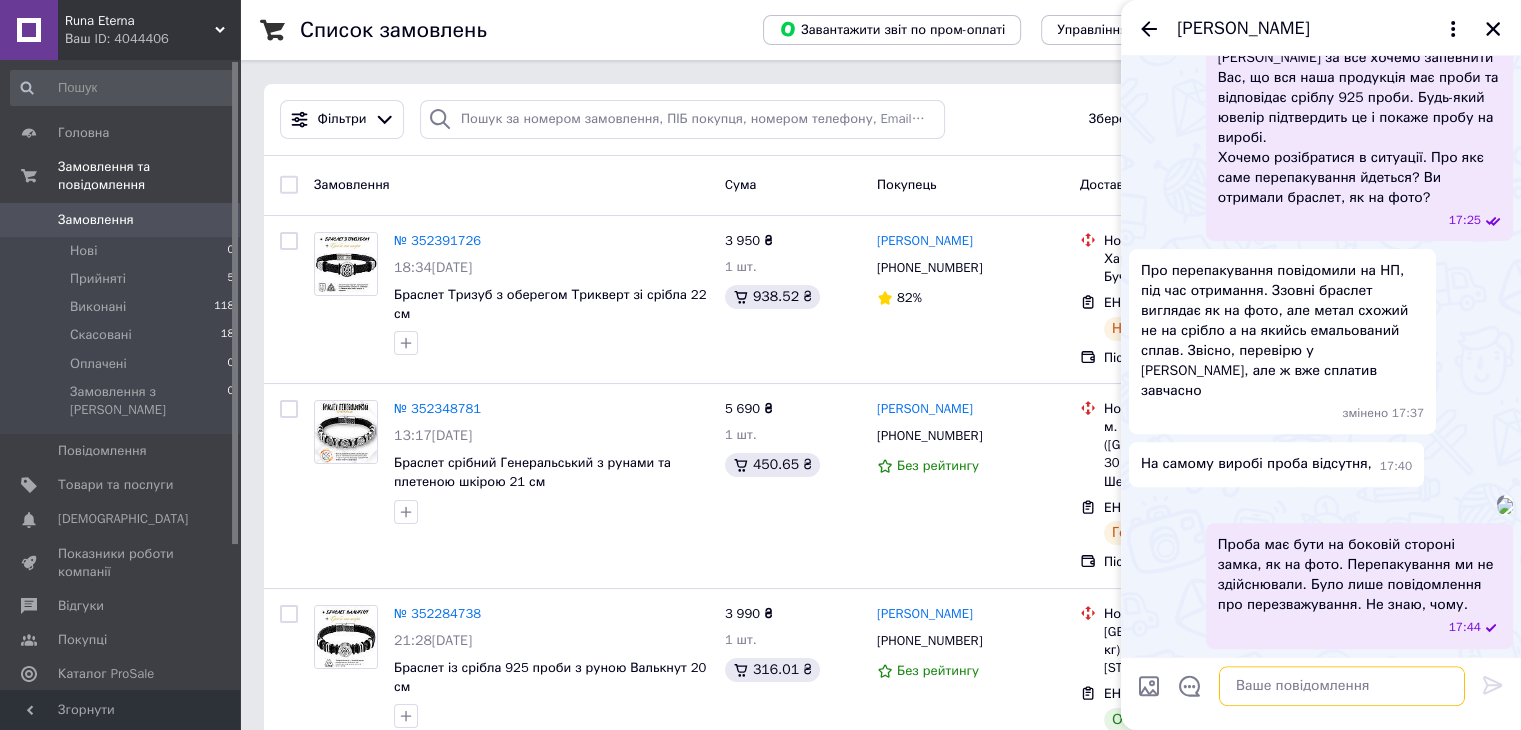 click at bounding box center [1342, 686] 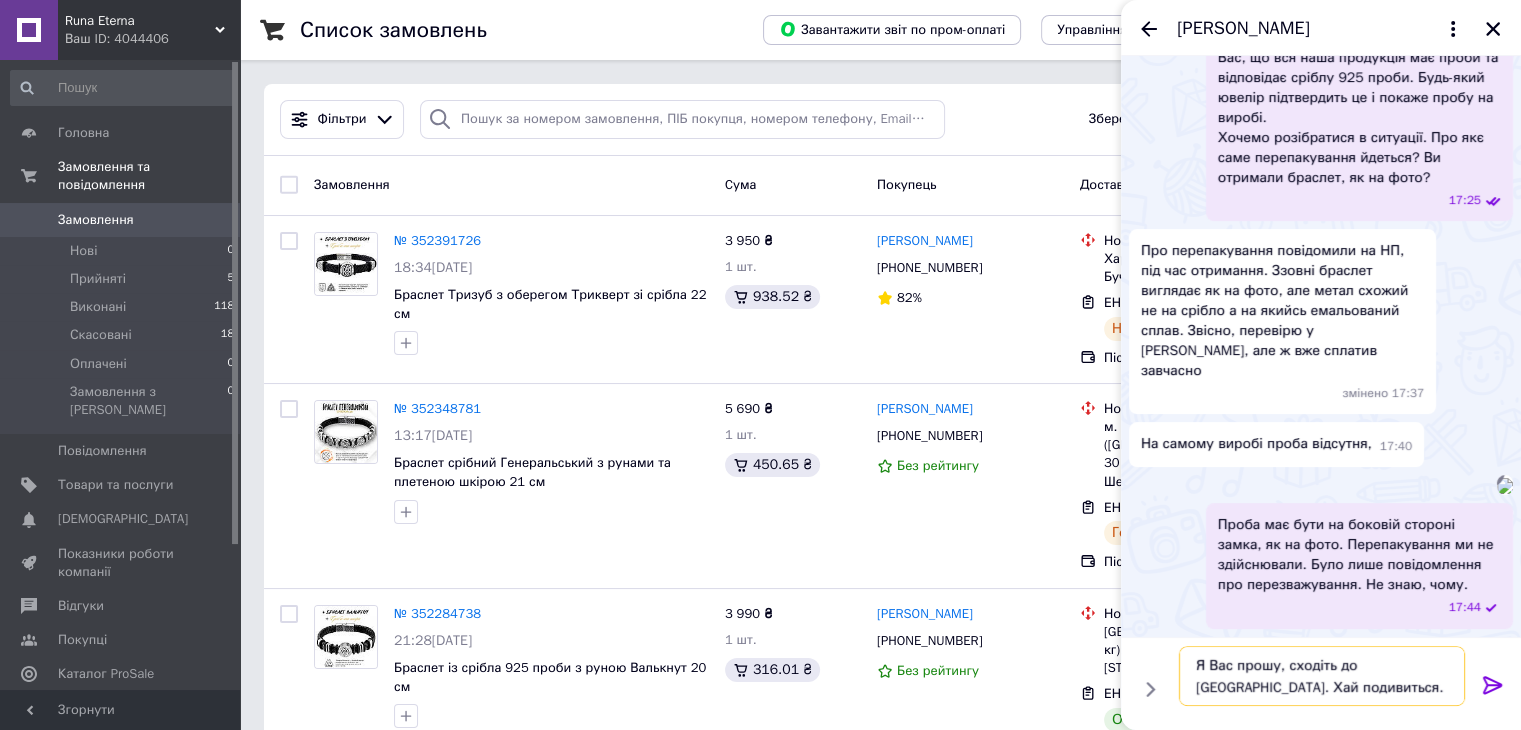 click on "Я Вас прошу, сходіть до ювеліра. Хай подивиться." at bounding box center [1322, 676] 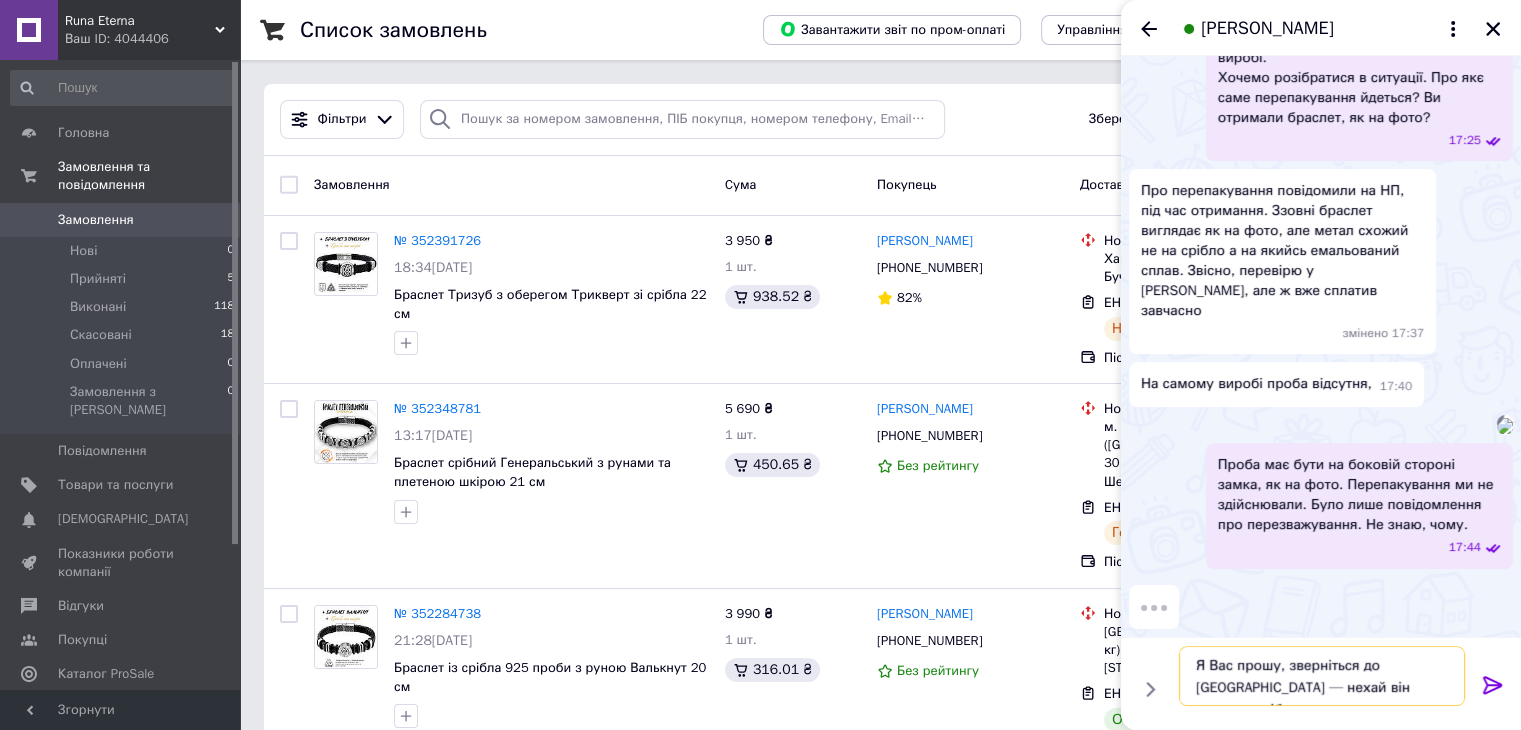 scroll, scrollTop: 1148, scrollLeft: 0, axis: vertical 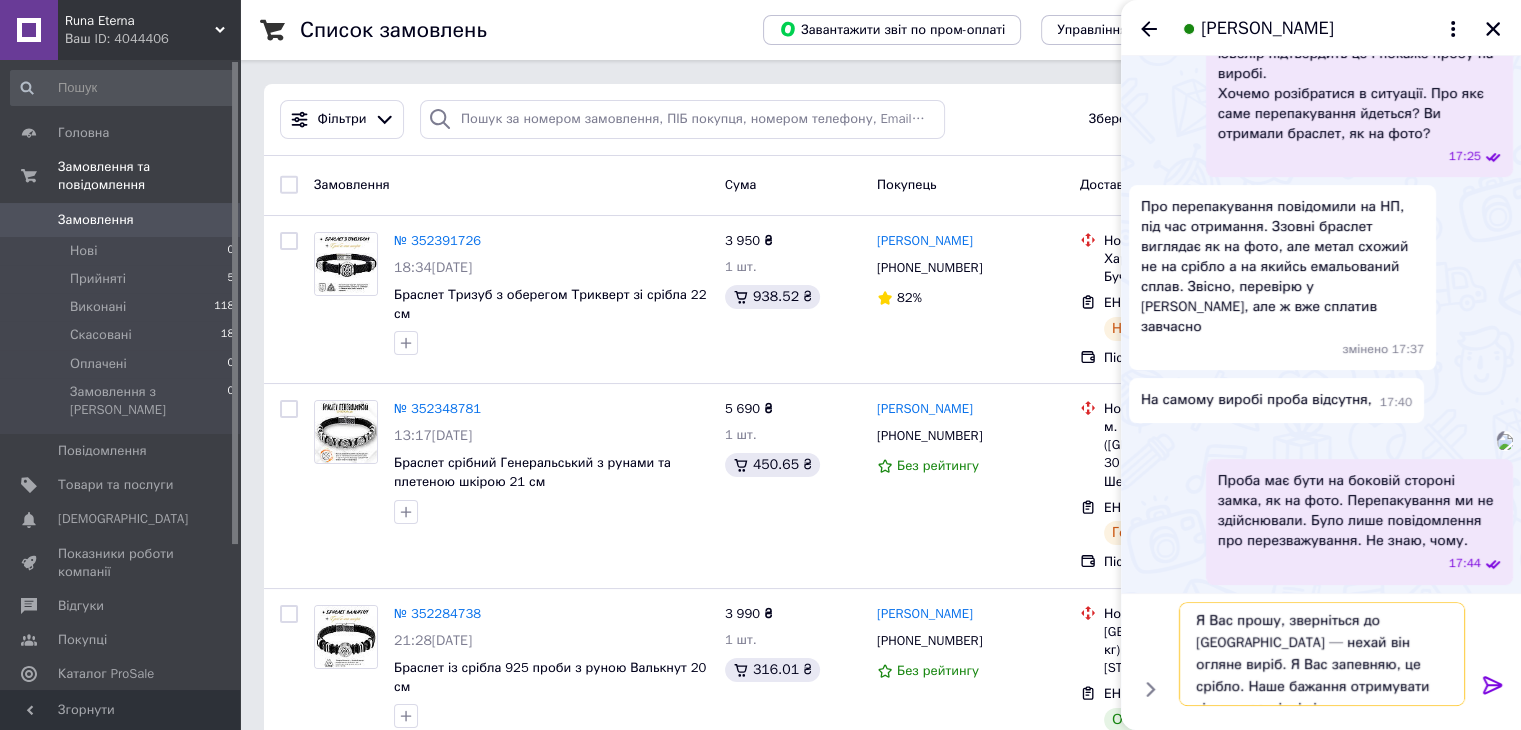 click on "Я Вас прошу, зверніться до ювеліра — нехай він огляне виріб. Я Вас запевняю, це срібло. Наше бажання отримувати тільки позитівні відгуки." at bounding box center [1322, 654] 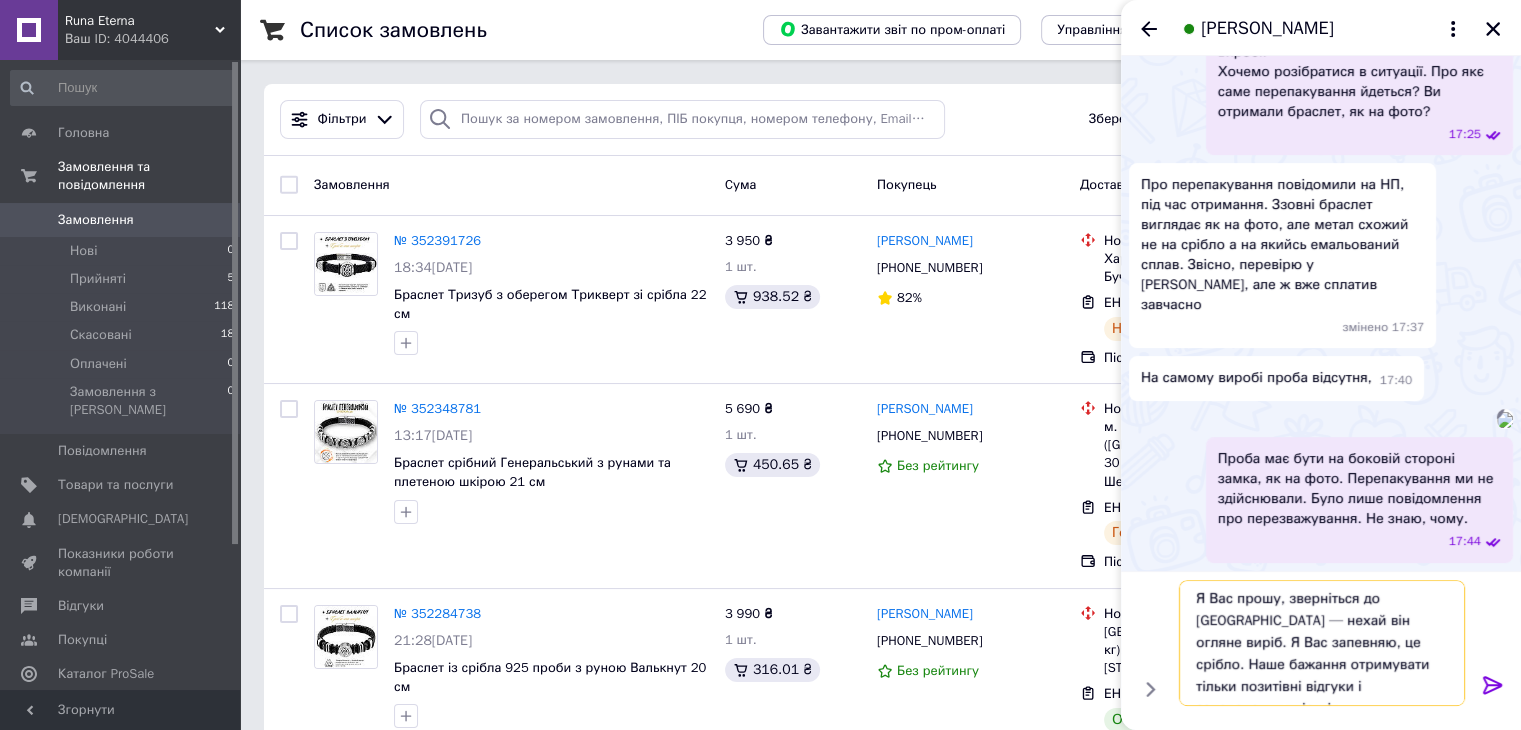 click on "Я Вас прошу, зверніться до ювеліра — нехай він огляне виріб. Я Вас запевняю, це срібло. Наше бажання отримувати тільки позитівні відгуки і задоволення кліентів." at bounding box center (1322, 643) 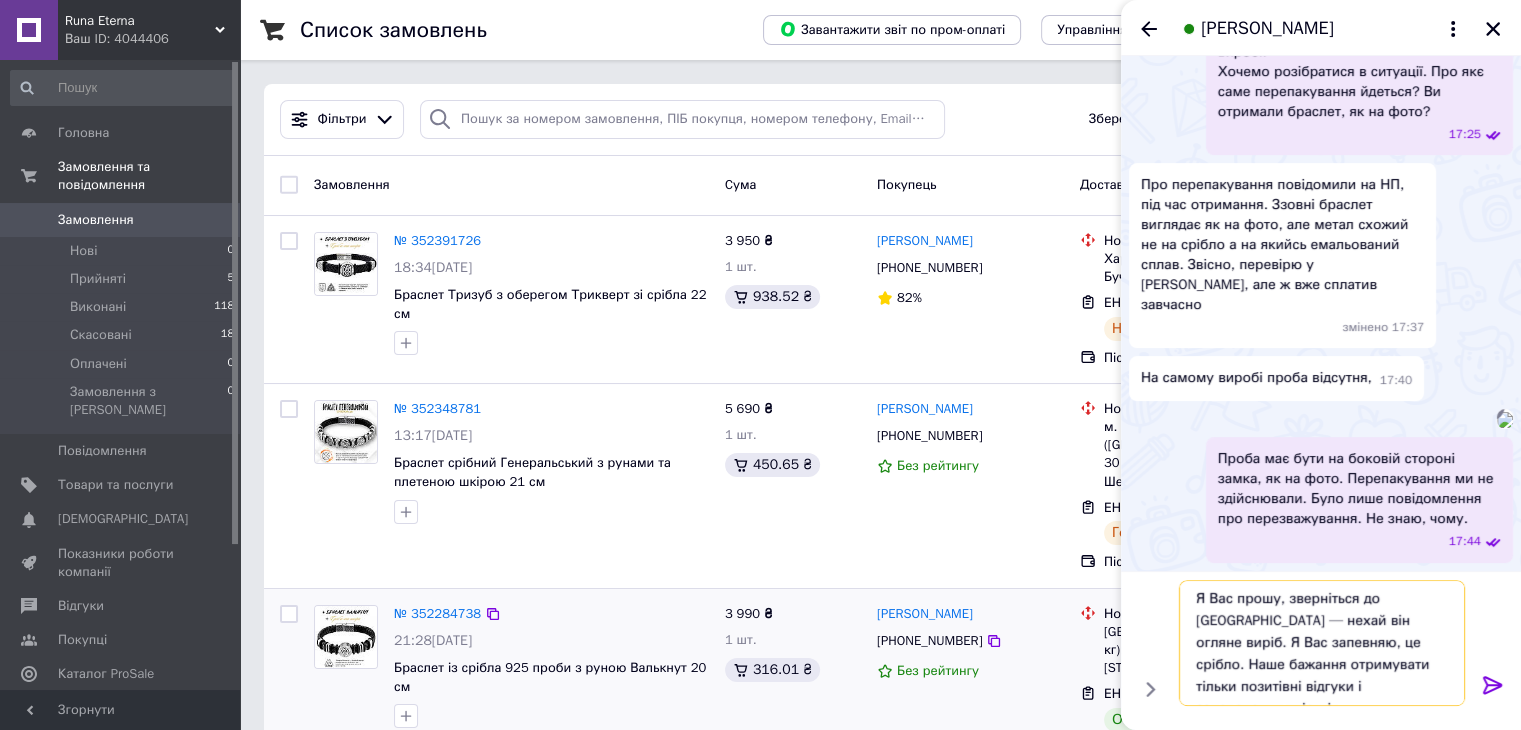 type on "Я Вас прошу, зверніться до ювеліра — нехай він огляне виріб. Я Вас запевняю, це срібло. Наше бажання отримувати тільки позитівні відгуки і задоволення кліентів." 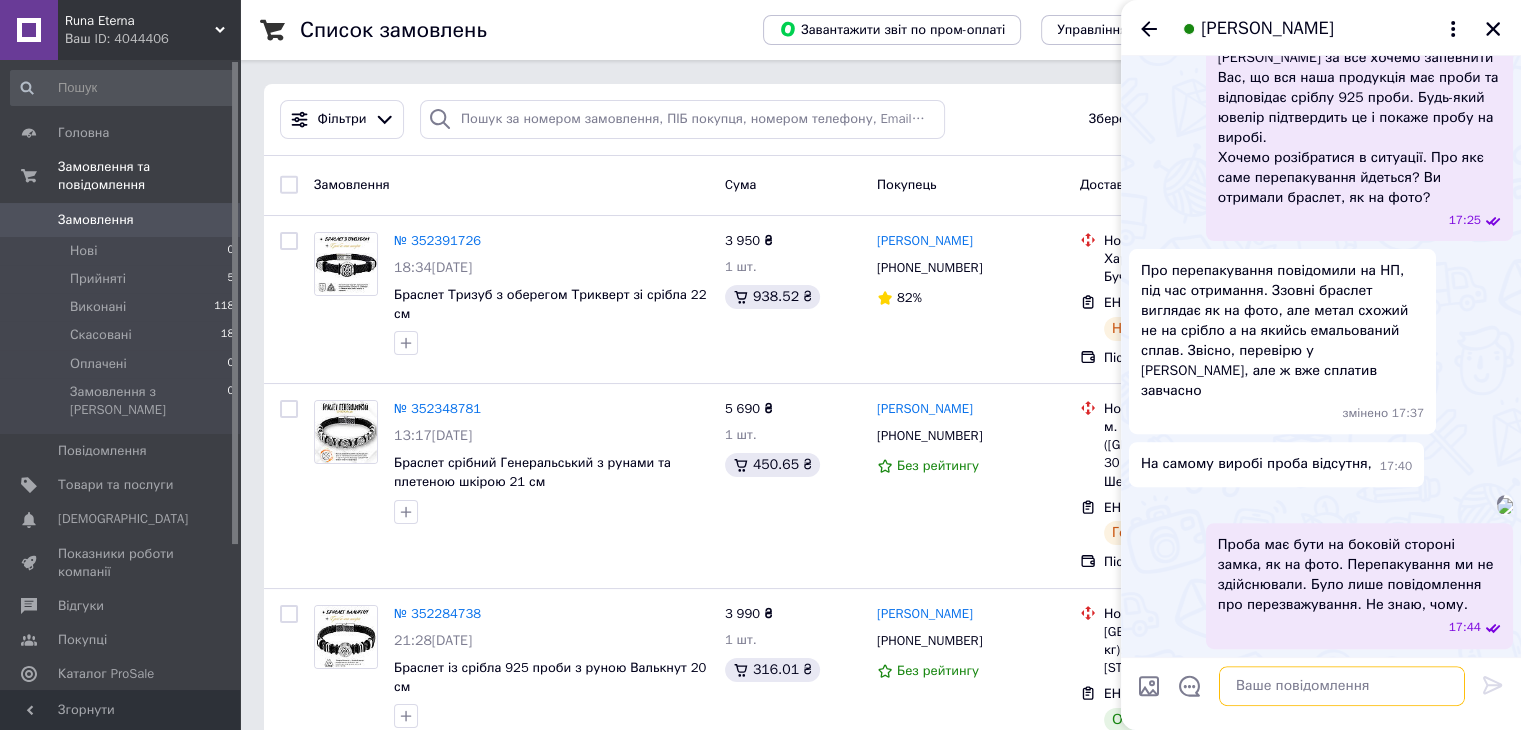 scroll, scrollTop: 0, scrollLeft: 0, axis: both 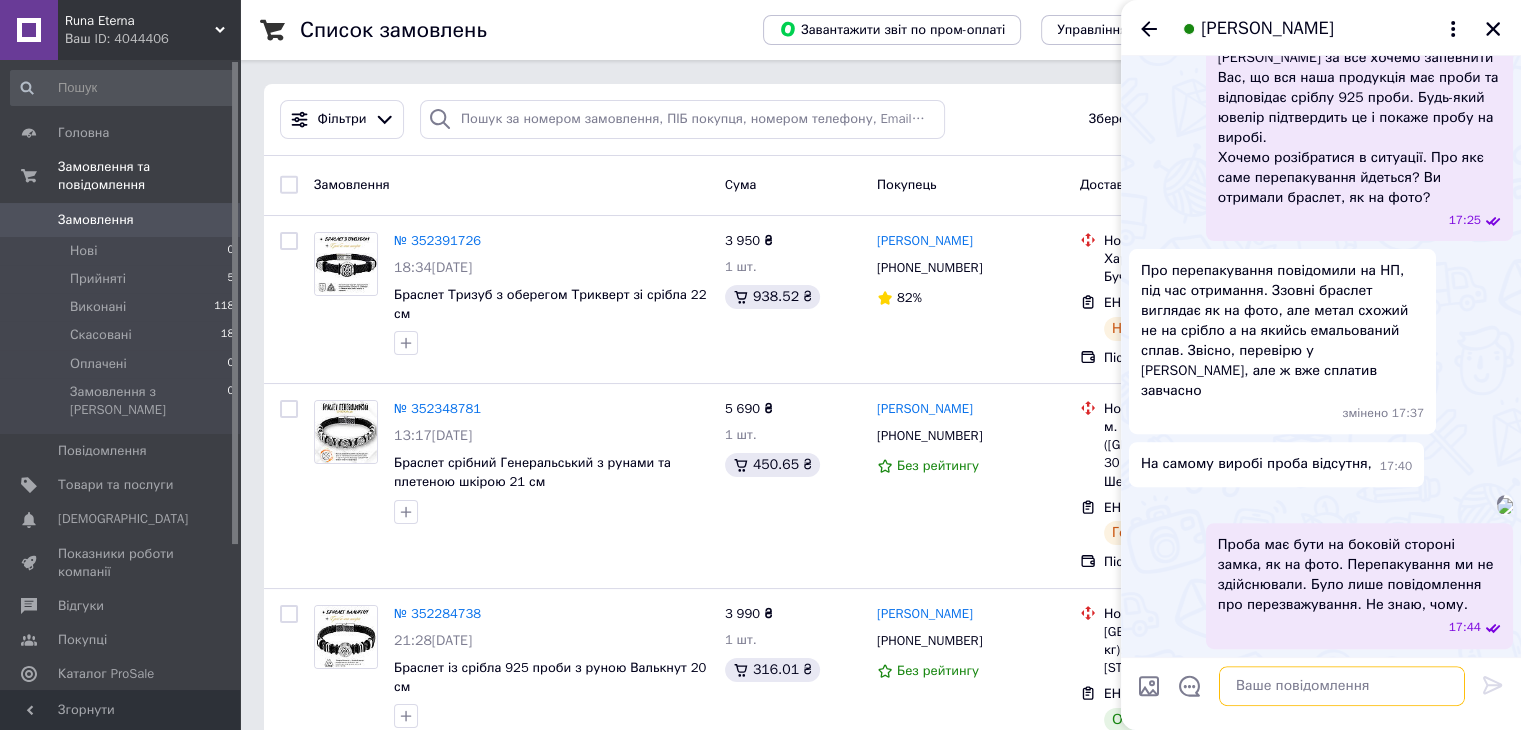 paste on "Я Вас прошу, зверніться до ювеліра — нехай він огляне виріб. Я Вас запевняю: це справжнє срібло. Ми щиро прагнемо отримувати лише позитивні відгуки та робити наших клієнтів задоволеними." 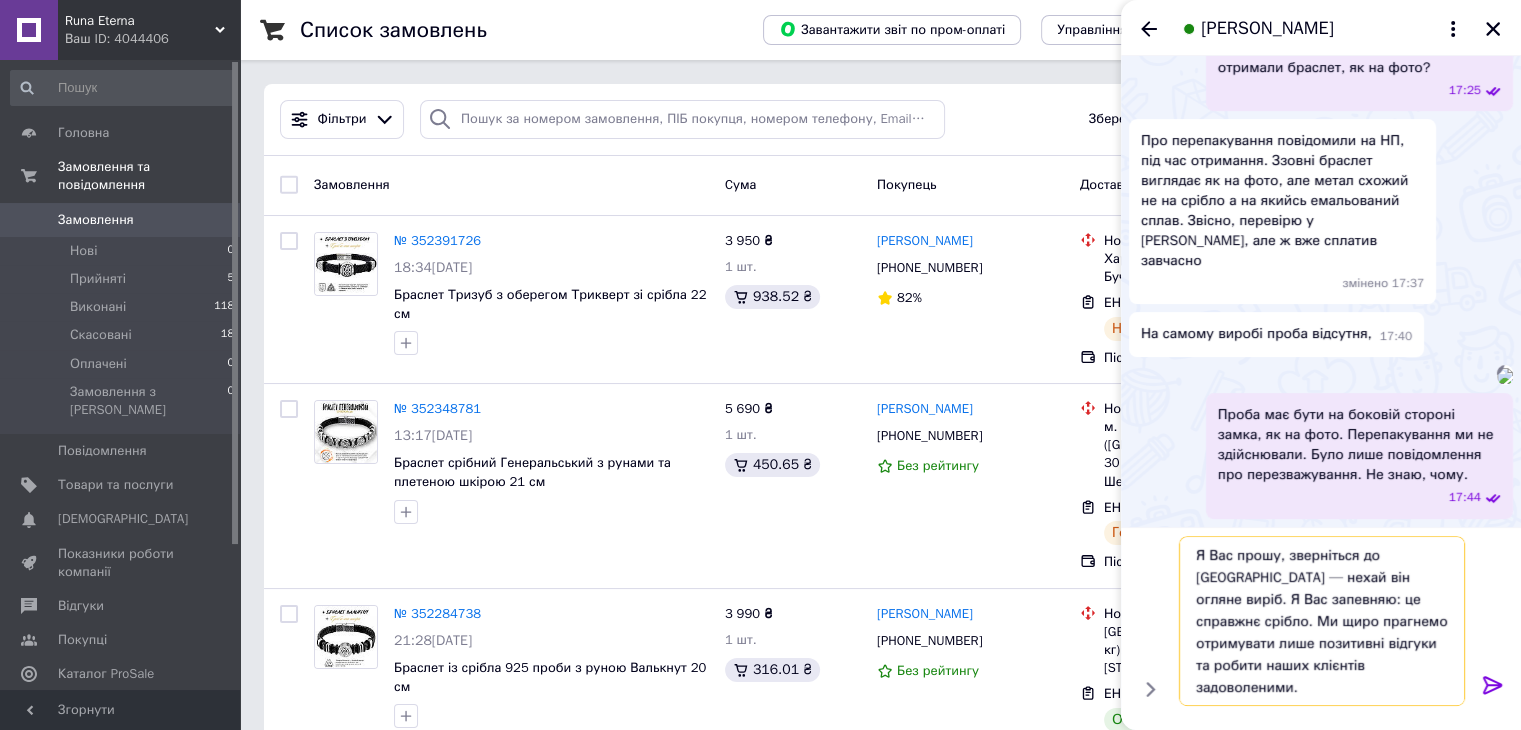 scroll, scrollTop: 1258, scrollLeft: 0, axis: vertical 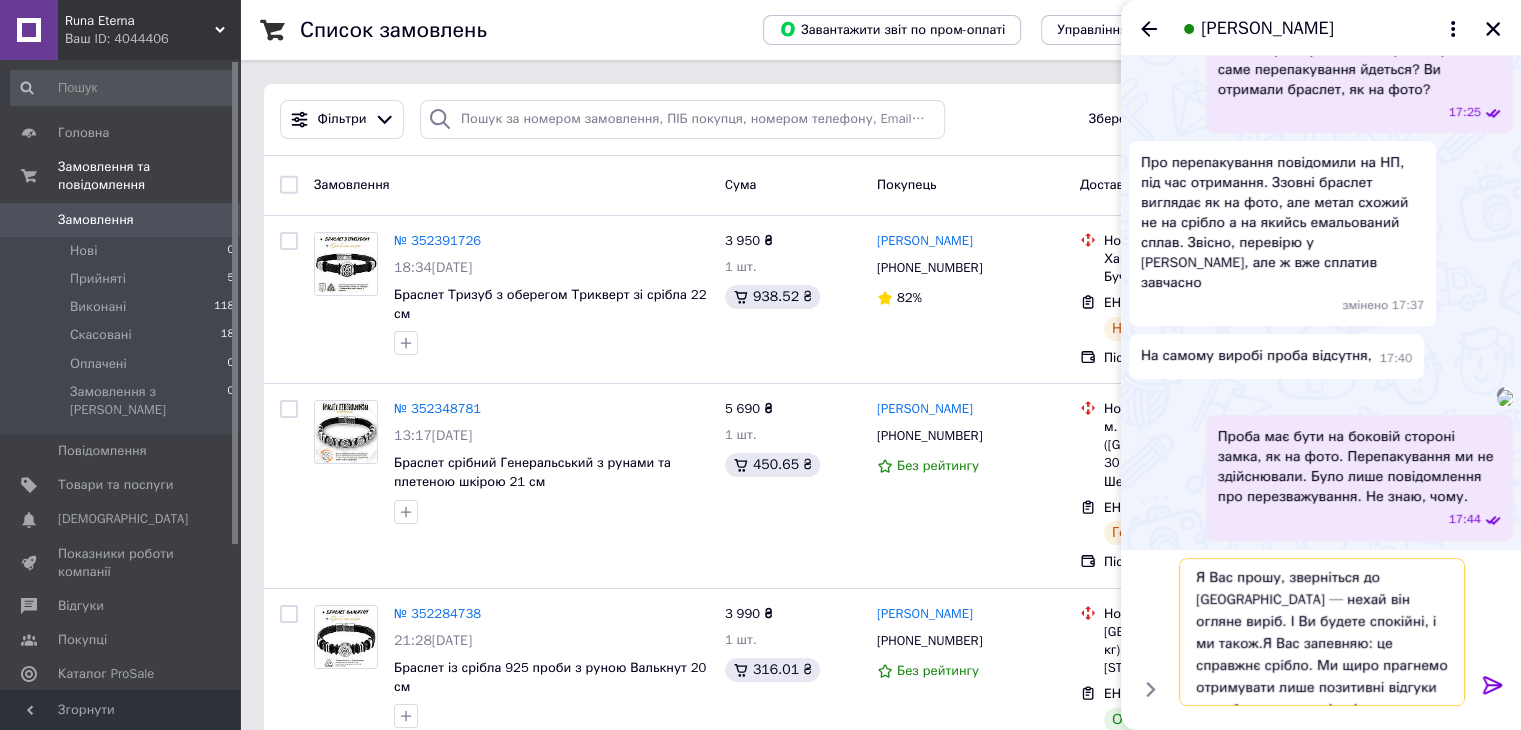type on "Я Вас прошу, зверніться до [GEOGRAPHIC_DATA] — нехай він огляне виріб. І Ви будете спокійні, і ми також. Я Вас запевняю: це справжнє срібло. Ми щиро прагнемо отримувати лише позитивні відгуки та робити наших клієнтів задоволеними." 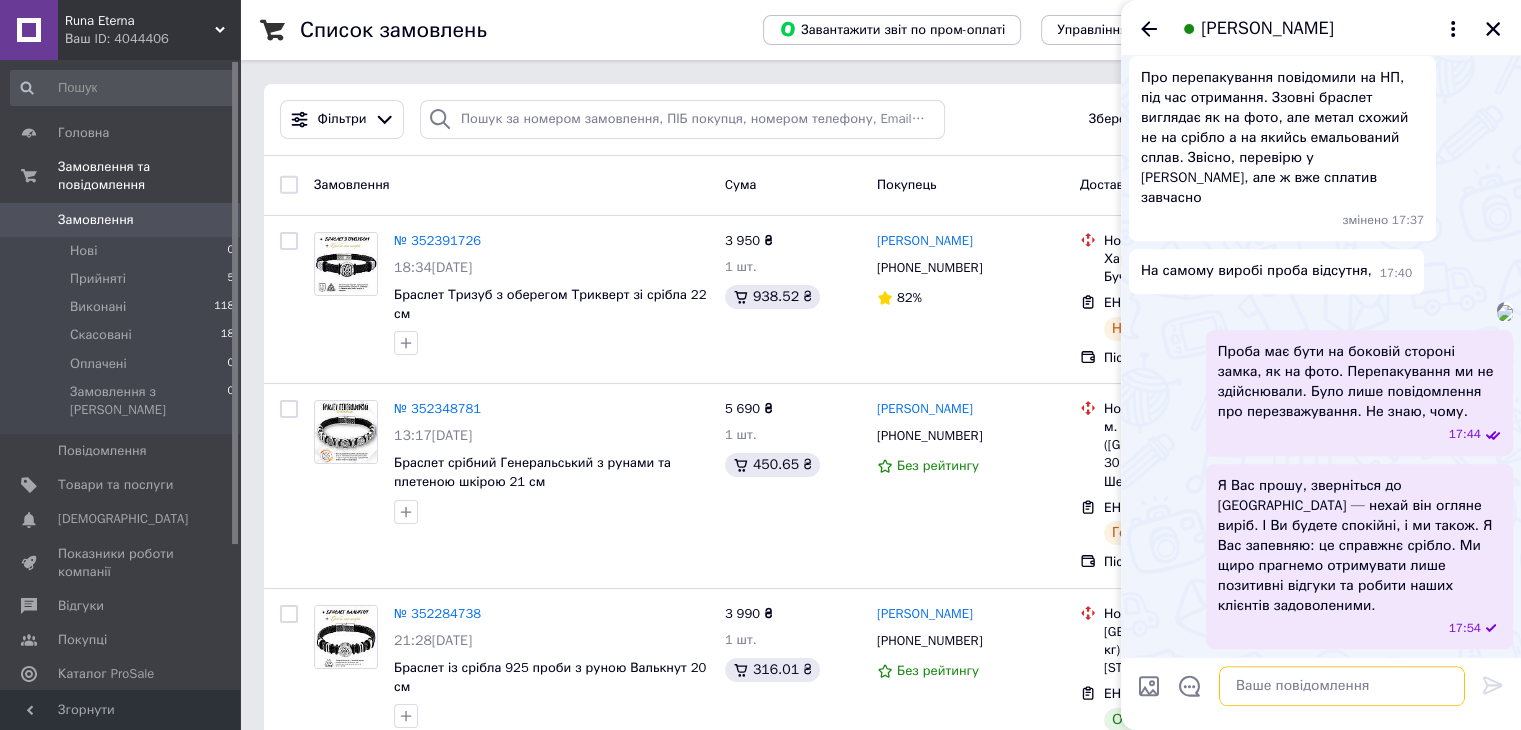 scroll, scrollTop: 1001, scrollLeft: 0, axis: vertical 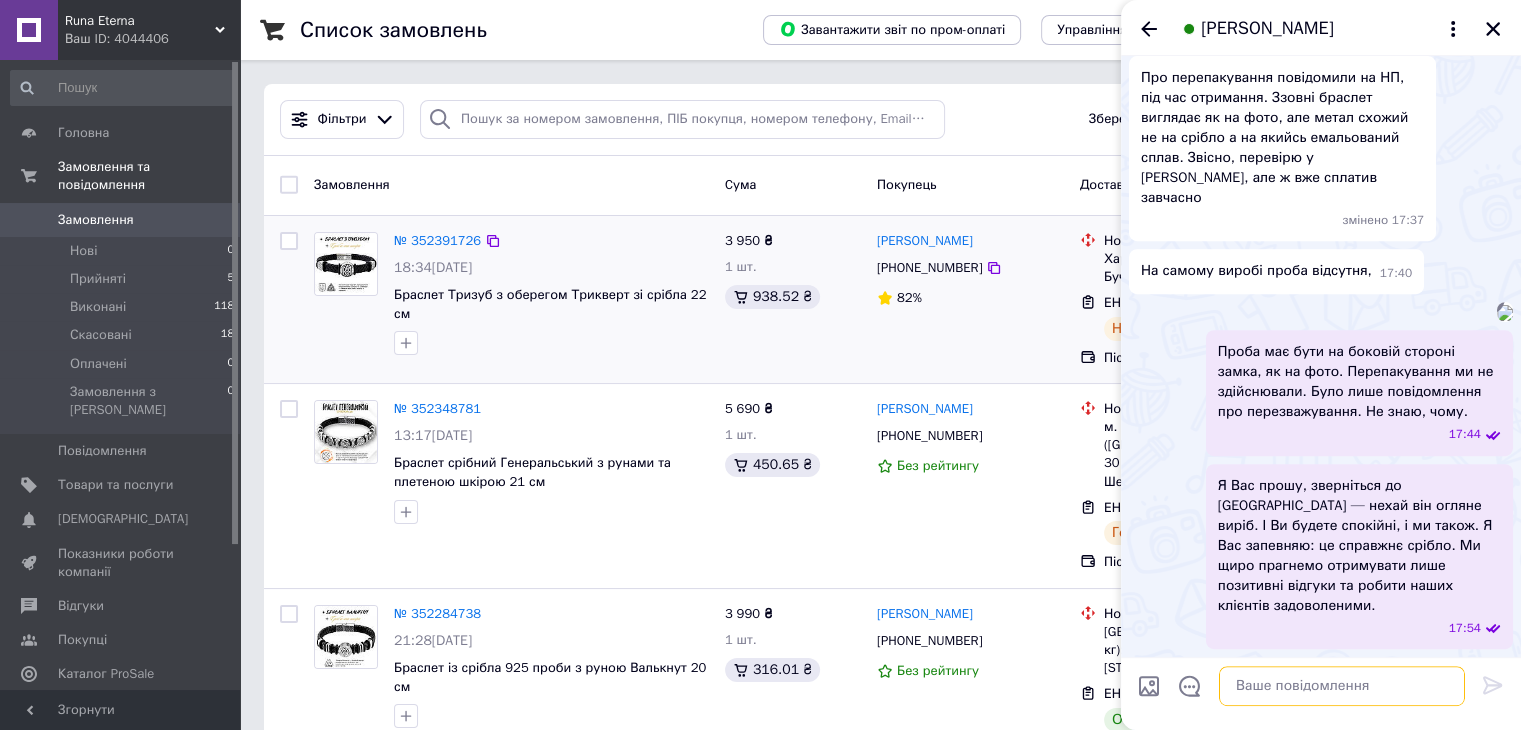 type 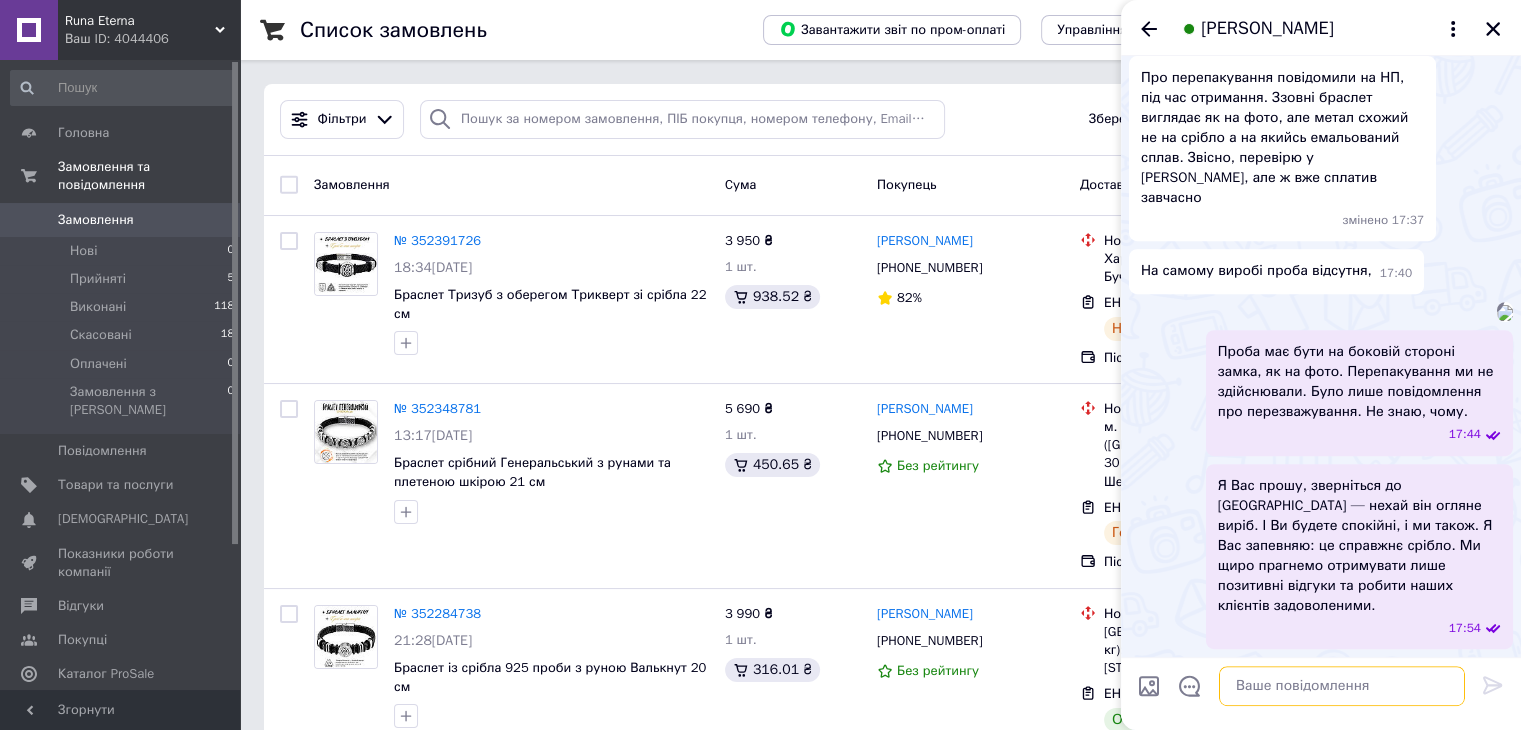 scroll, scrollTop: 1301, scrollLeft: 0, axis: vertical 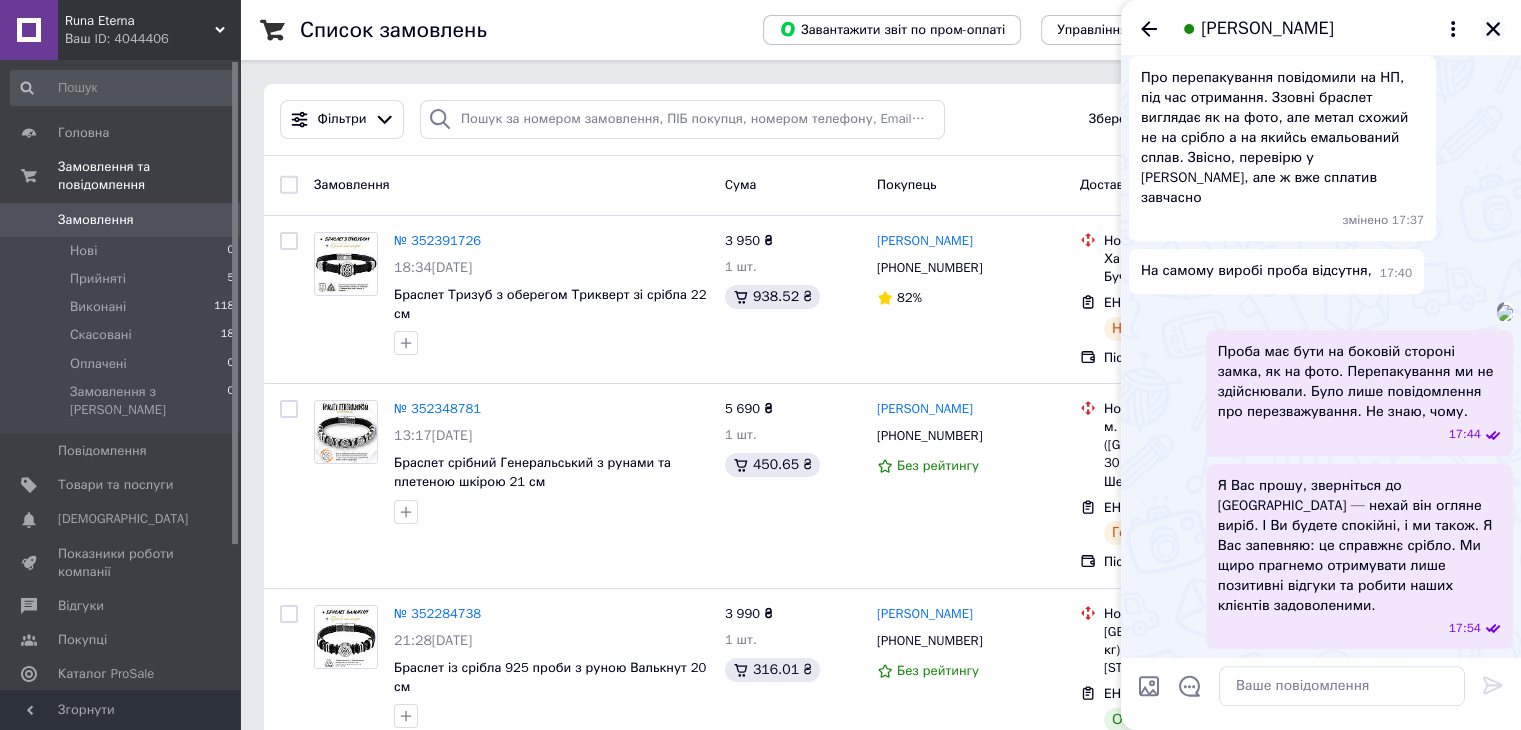 click 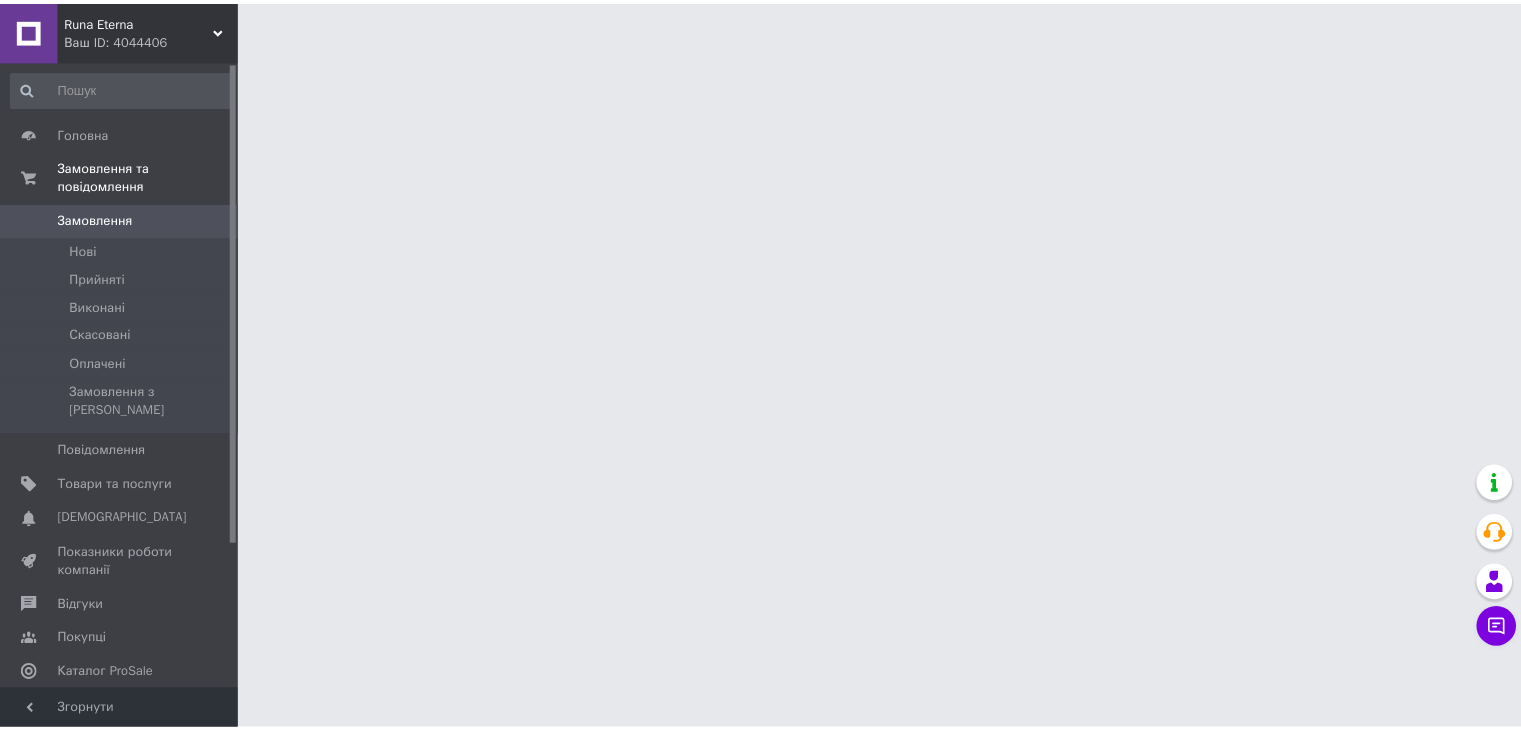 scroll, scrollTop: 0, scrollLeft: 0, axis: both 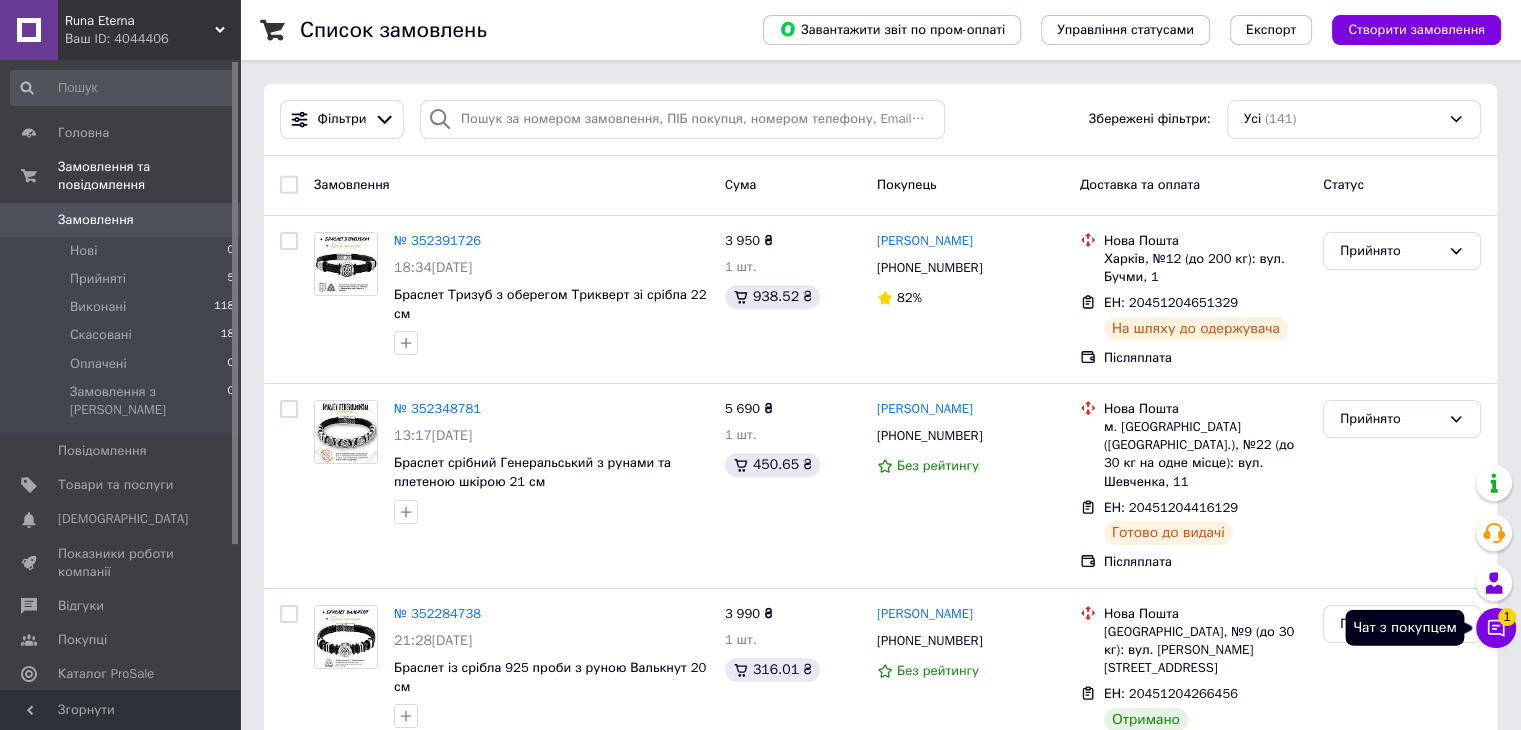 click on "Чат з покупцем 1" at bounding box center [1496, 628] 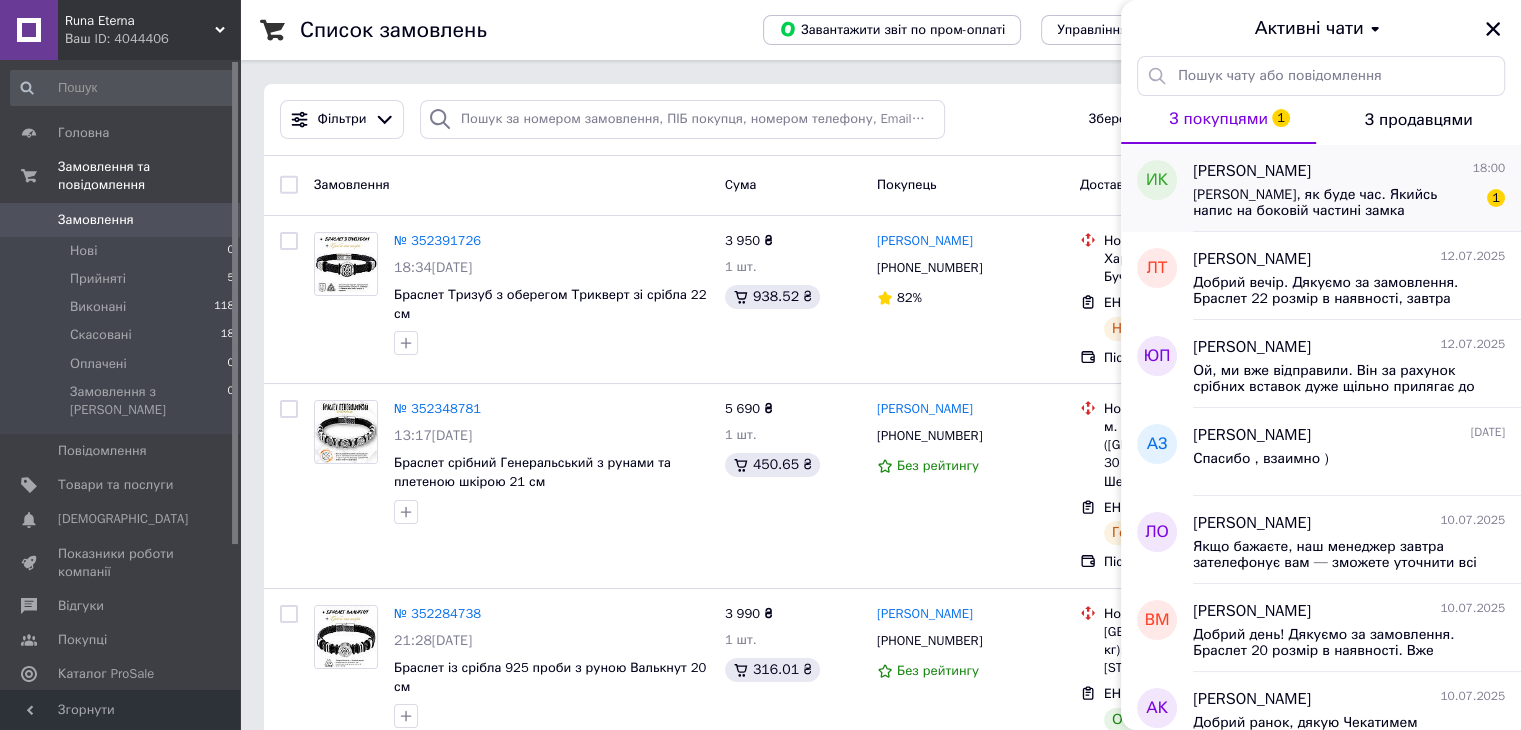 click on "[PERSON_NAME], як буде час. Якийсь напис на боковій частині замка проглядається" at bounding box center (1335, 203) 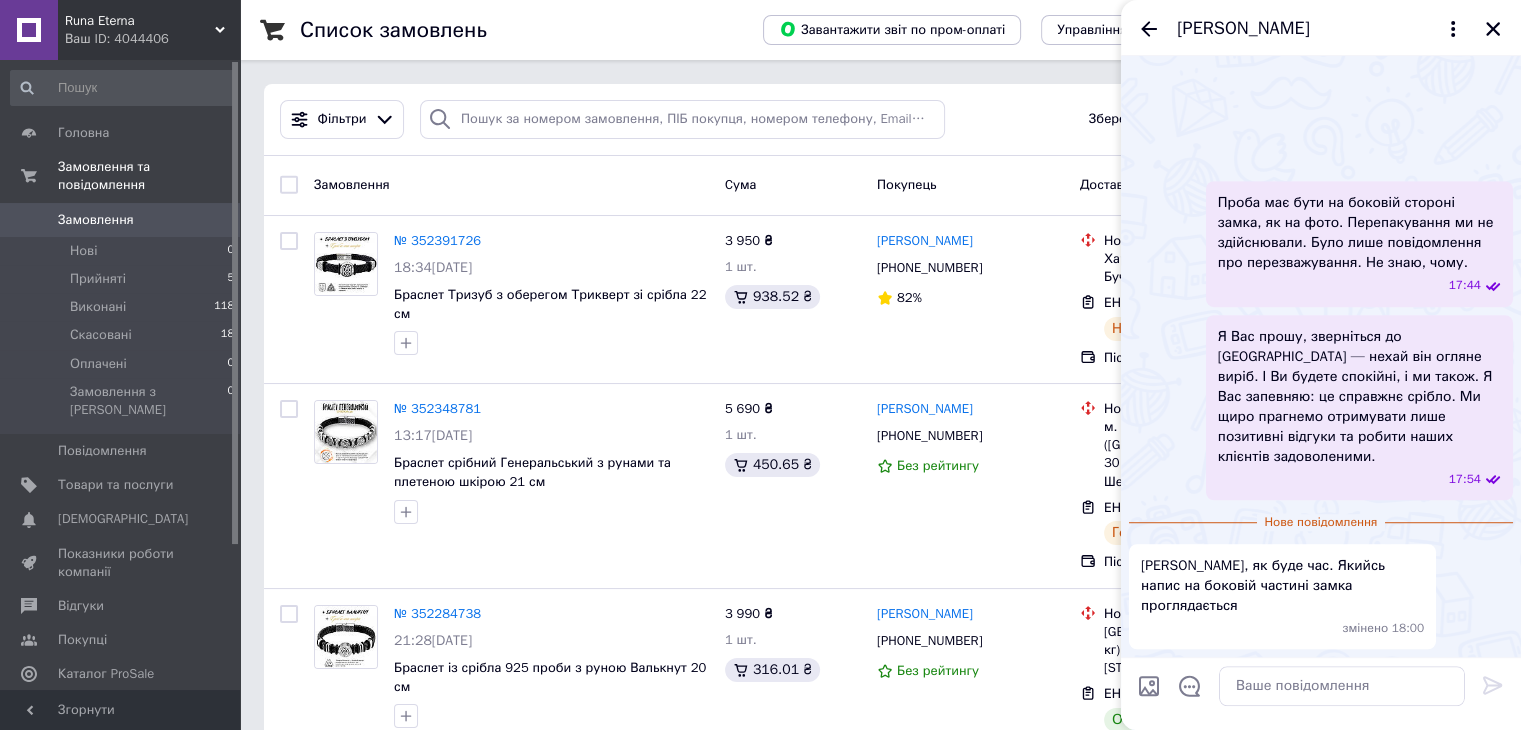 scroll, scrollTop: 1430, scrollLeft: 0, axis: vertical 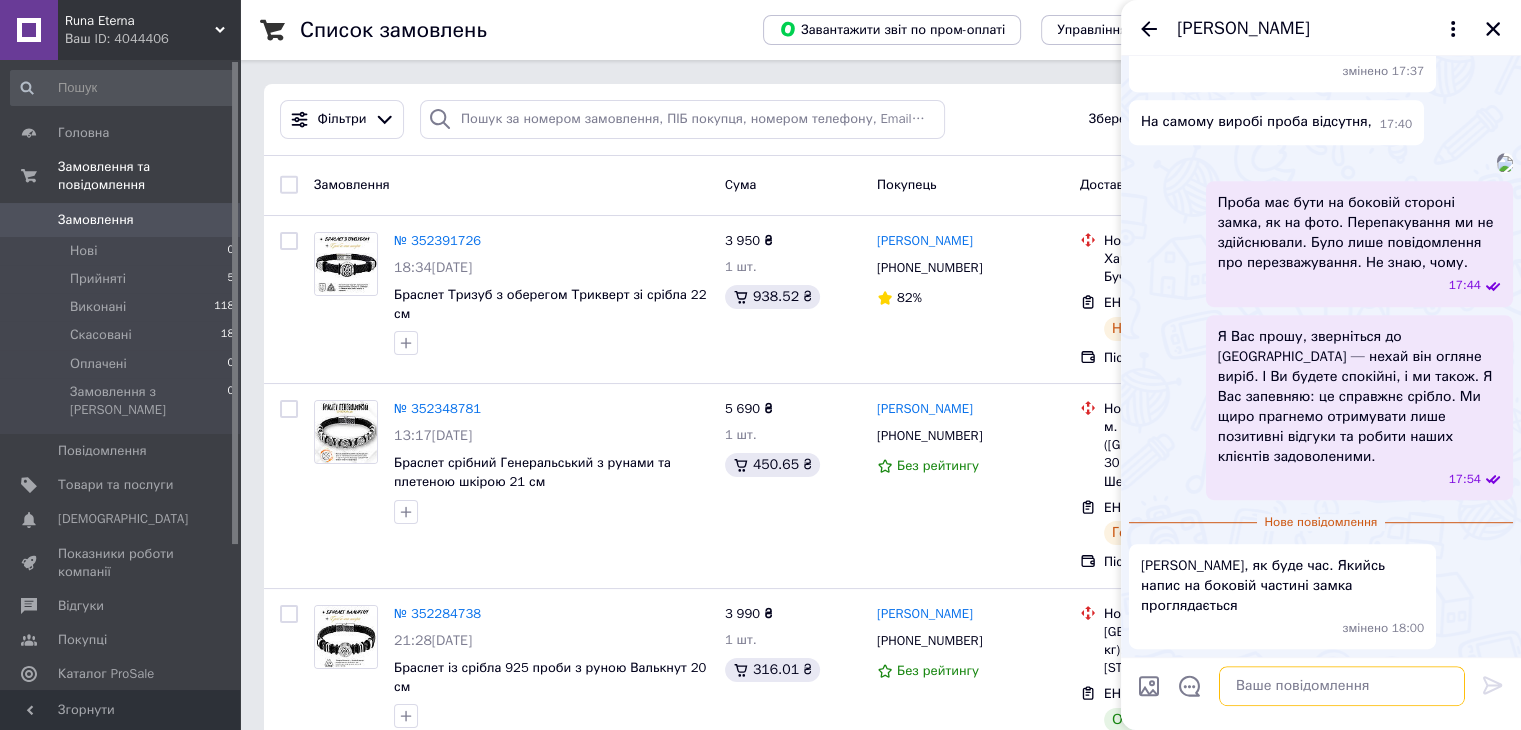 click at bounding box center (1342, 686) 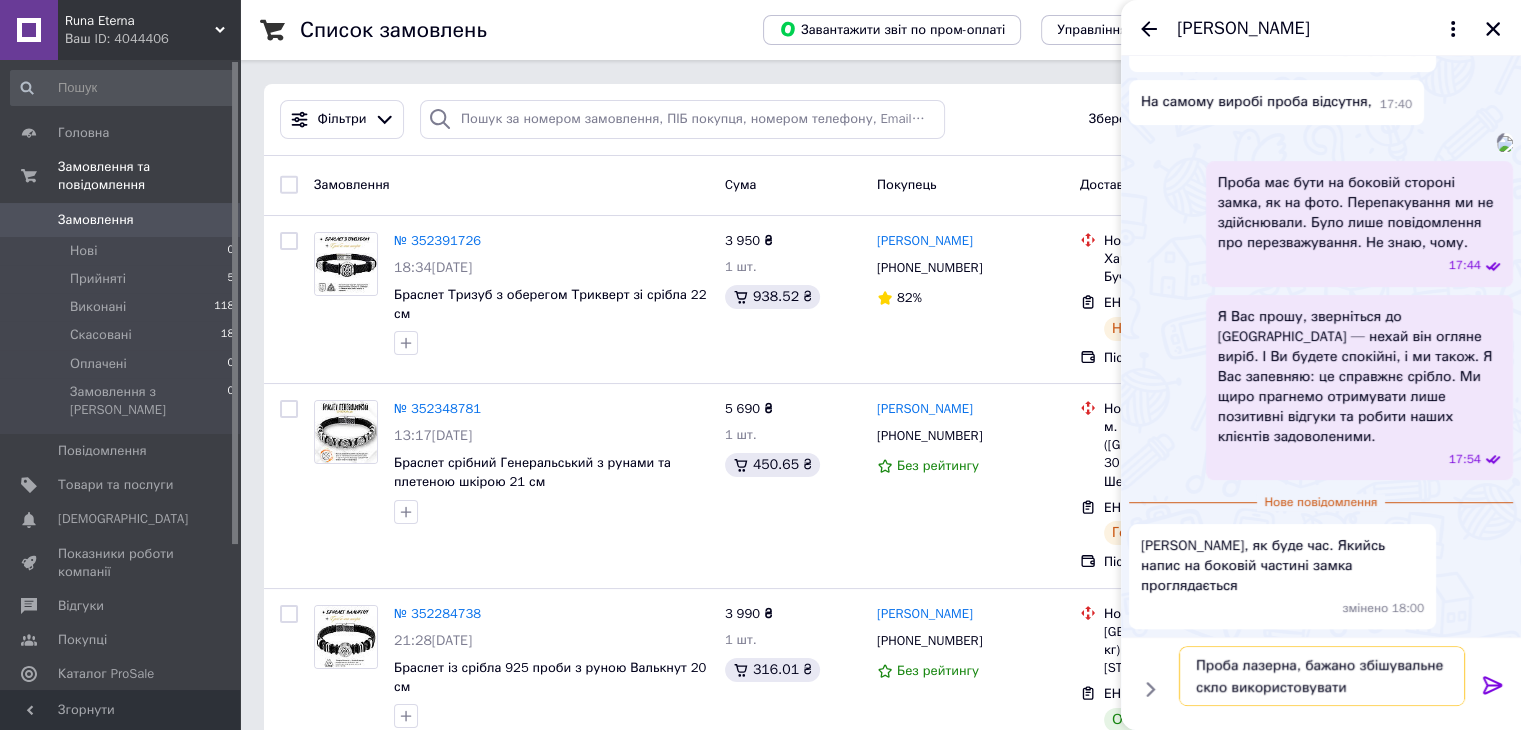 click on "Проба лазерна, бажано збішувальне скло використовувати" at bounding box center [1322, 676] 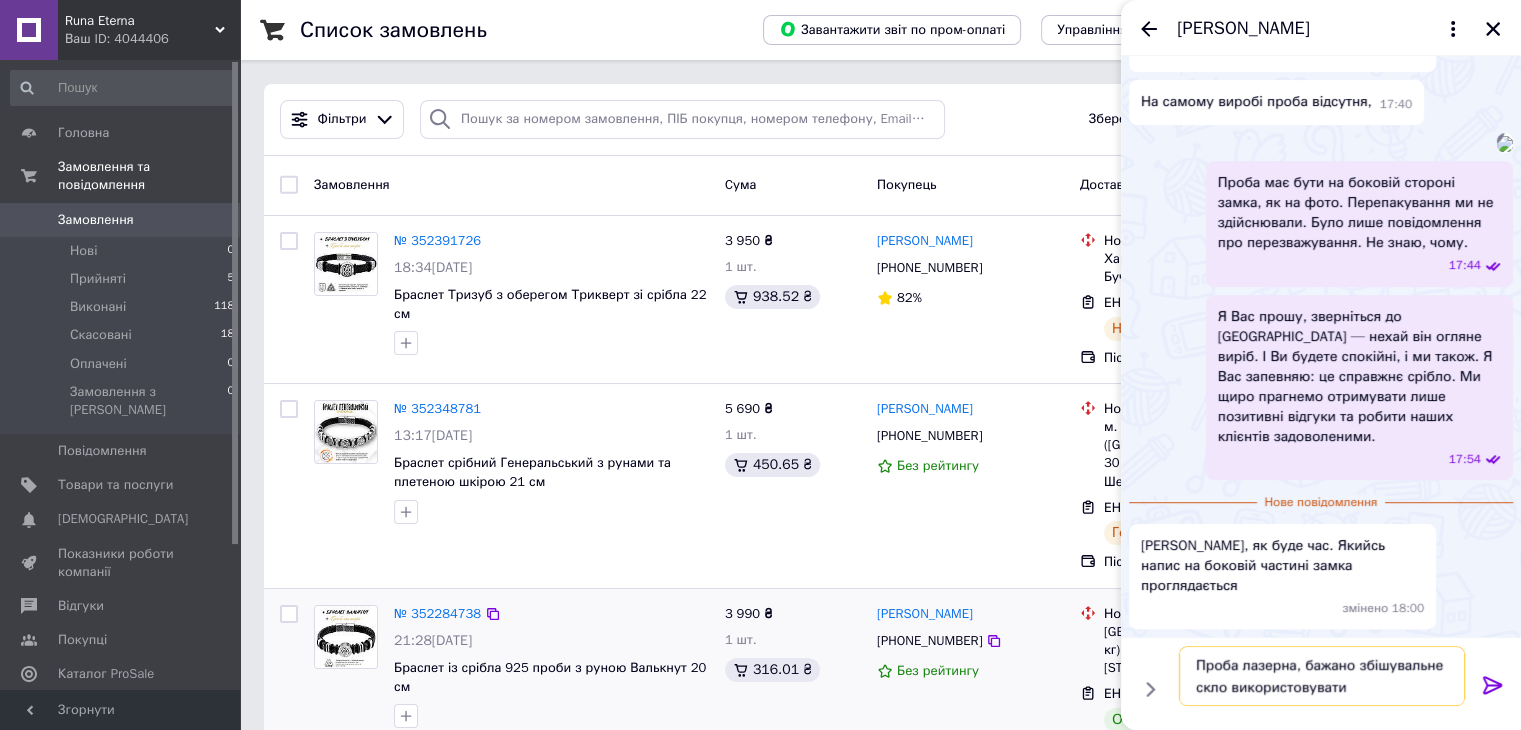 type on "Проба лазерна, бажано збішувальне скло використовувати" 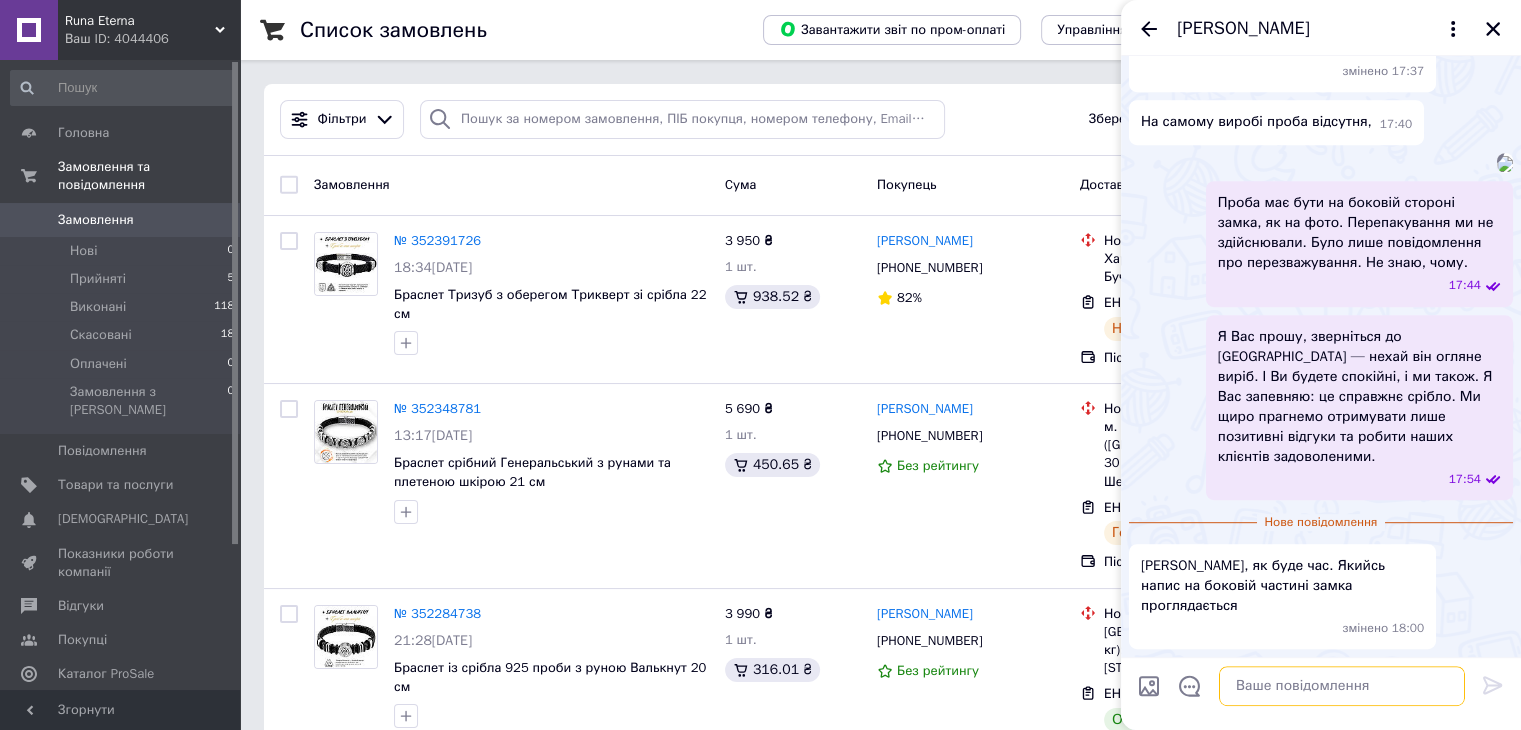 paste on "Проба нанесена лазером, тому бажано використовувати збільшувальне скло." 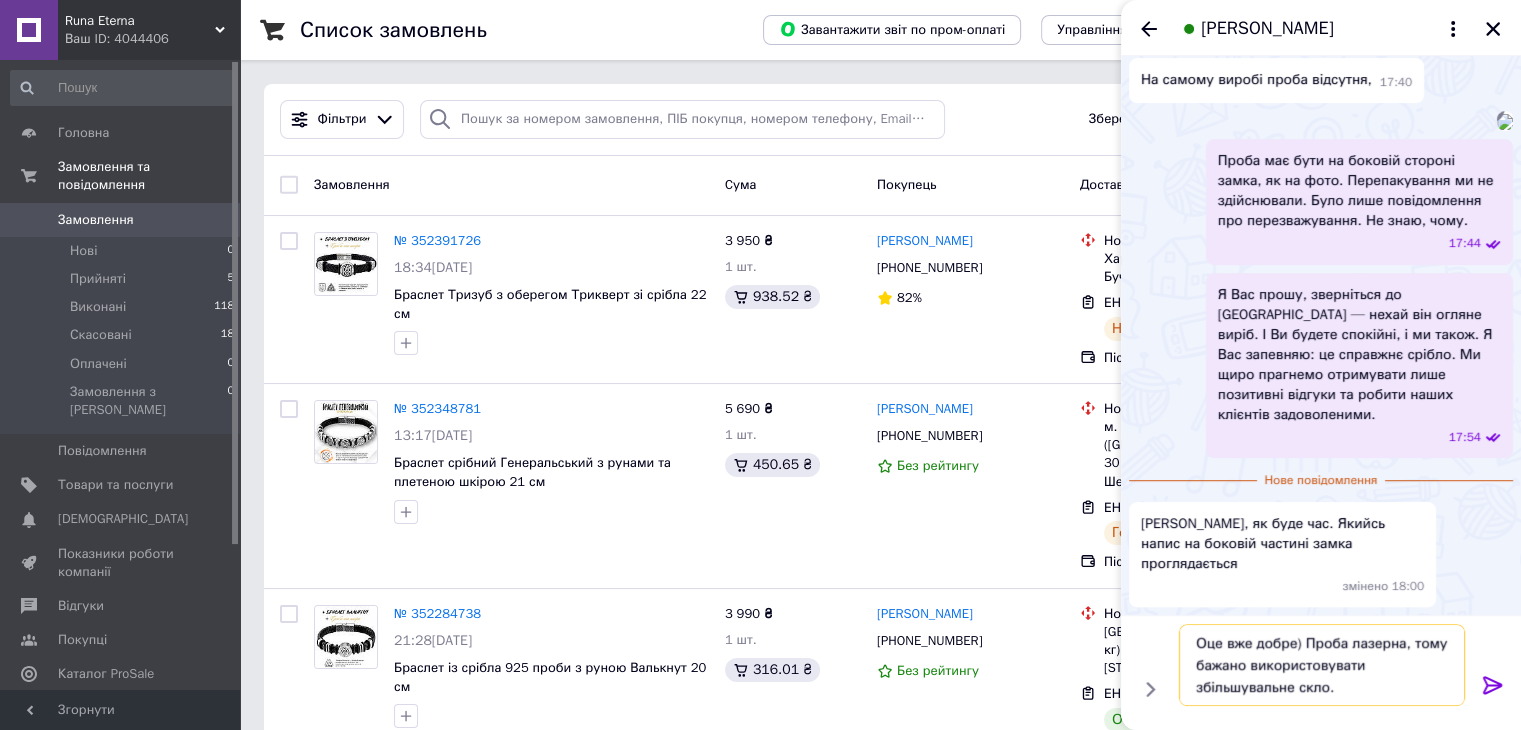 scroll, scrollTop: 1, scrollLeft: 0, axis: vertical 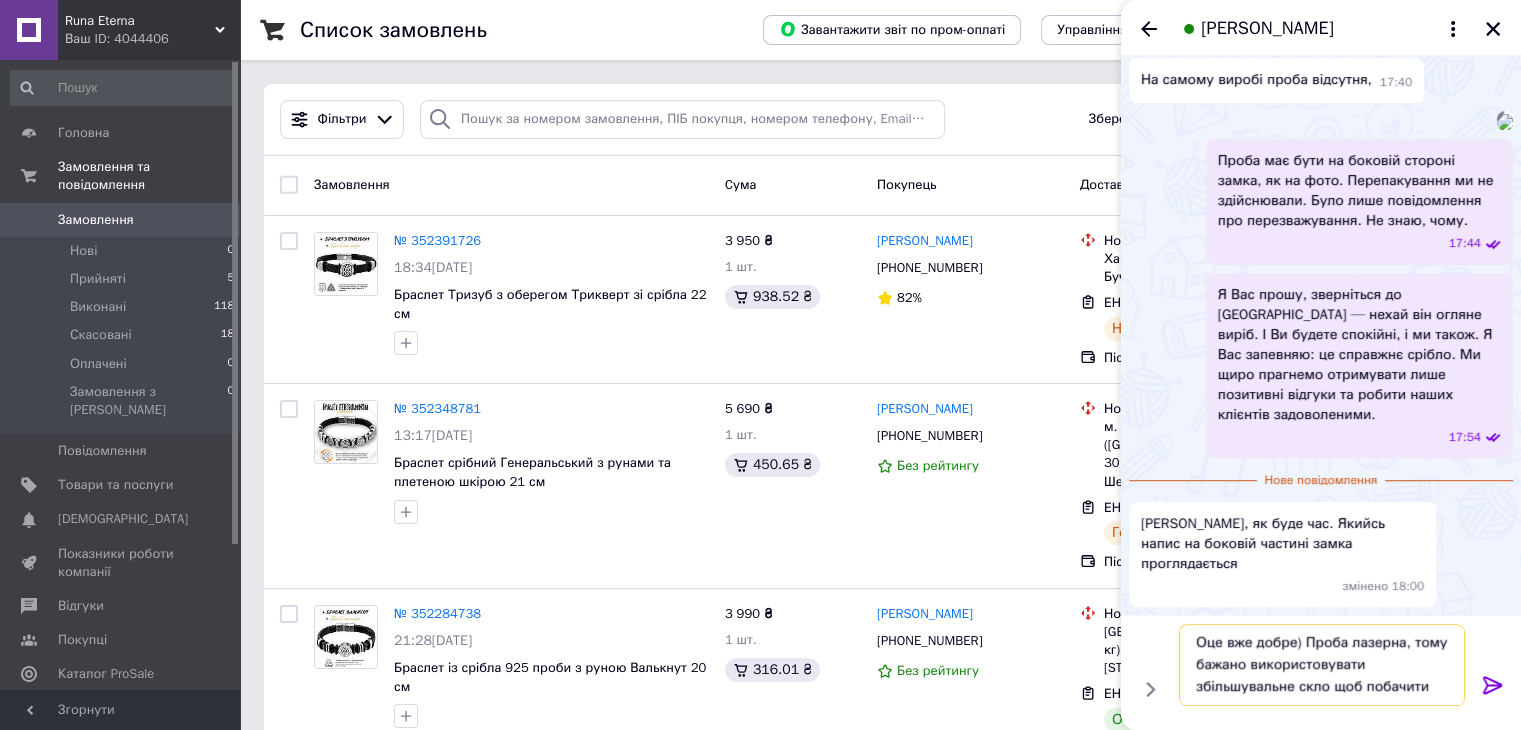 type on "Оце вже добре) Проба лазерна, тому бажано використовувати збільшувальне скло щоб побачити." 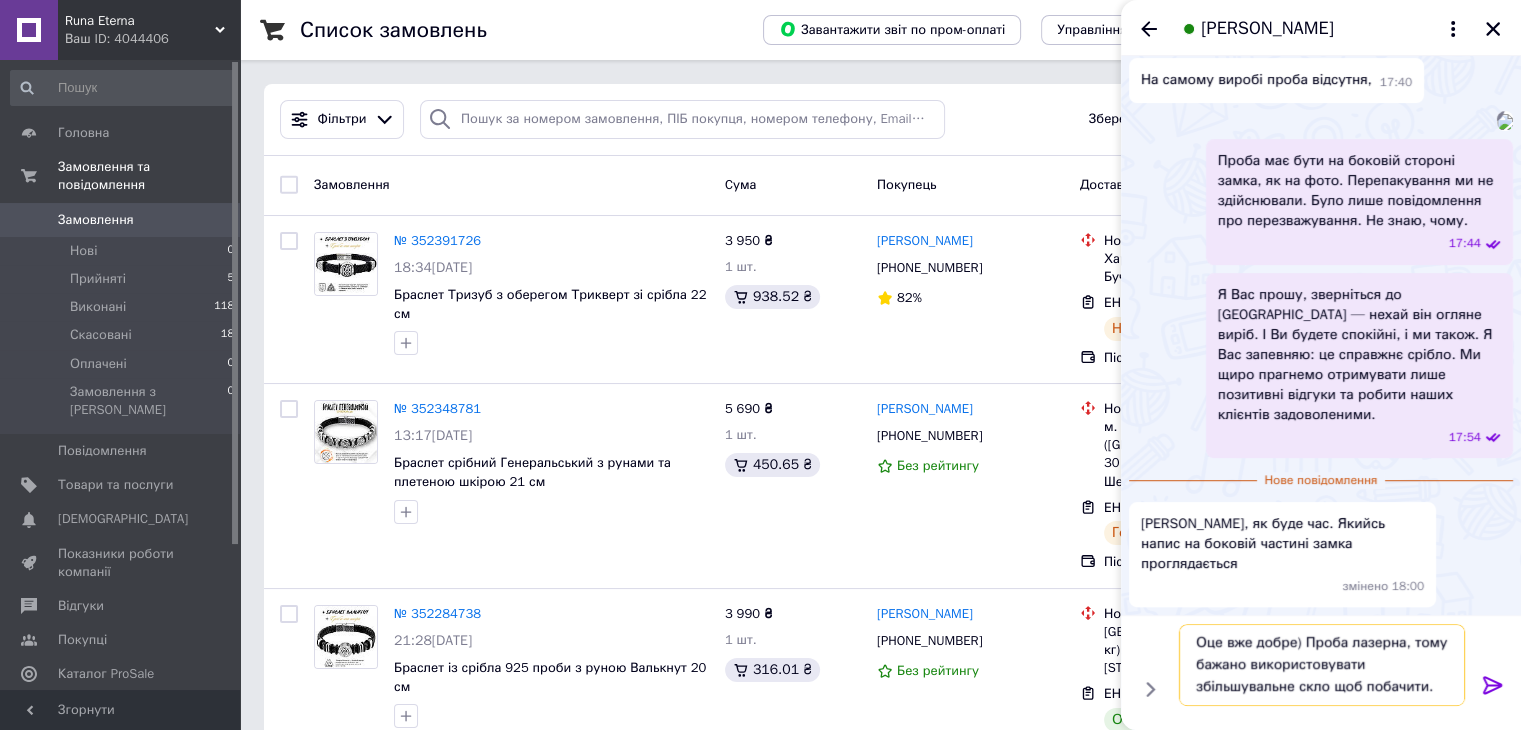 scroll, scrollTop: 1472, scrollLeft: 0, axis: vertical 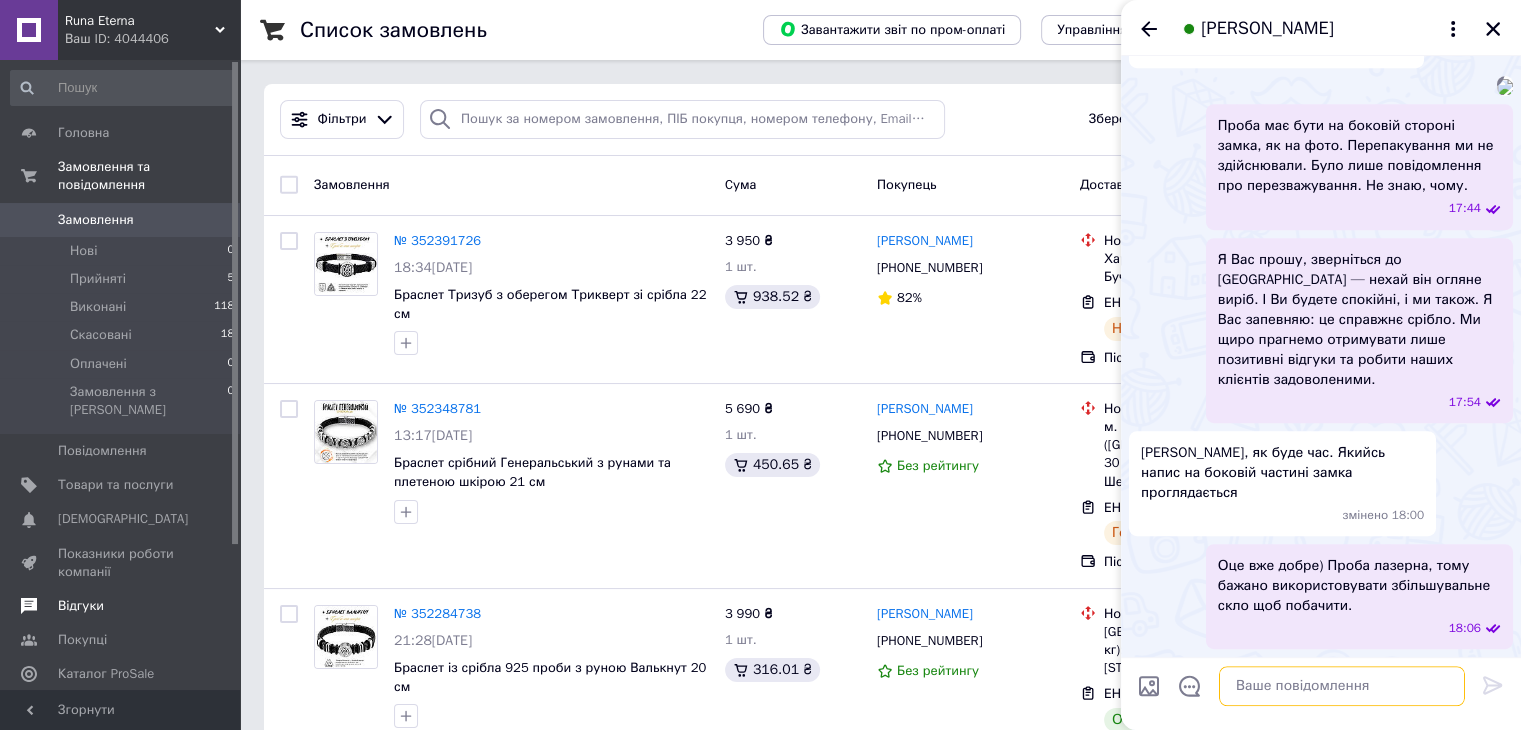 type 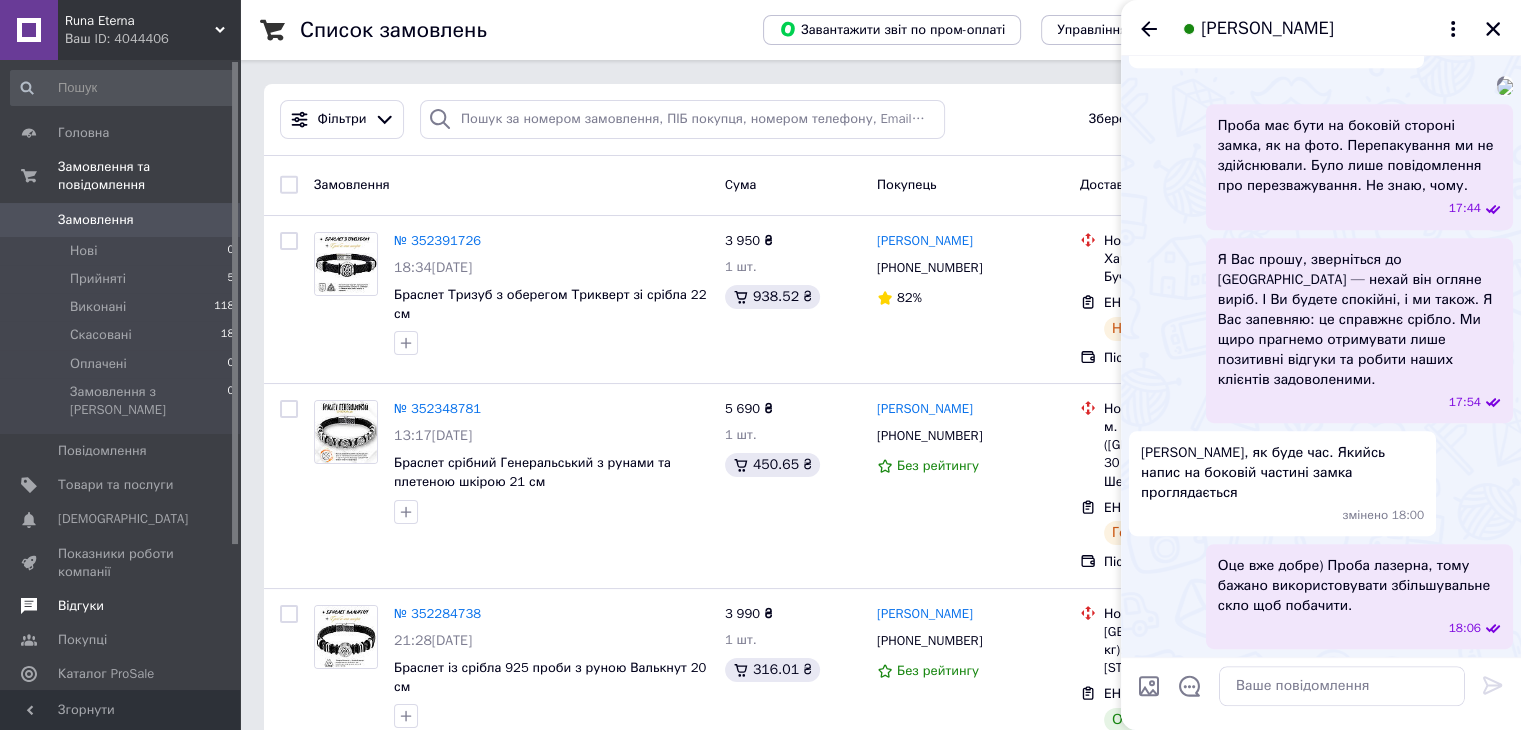 click on "Відгуки" at bounding box center (81, 606) 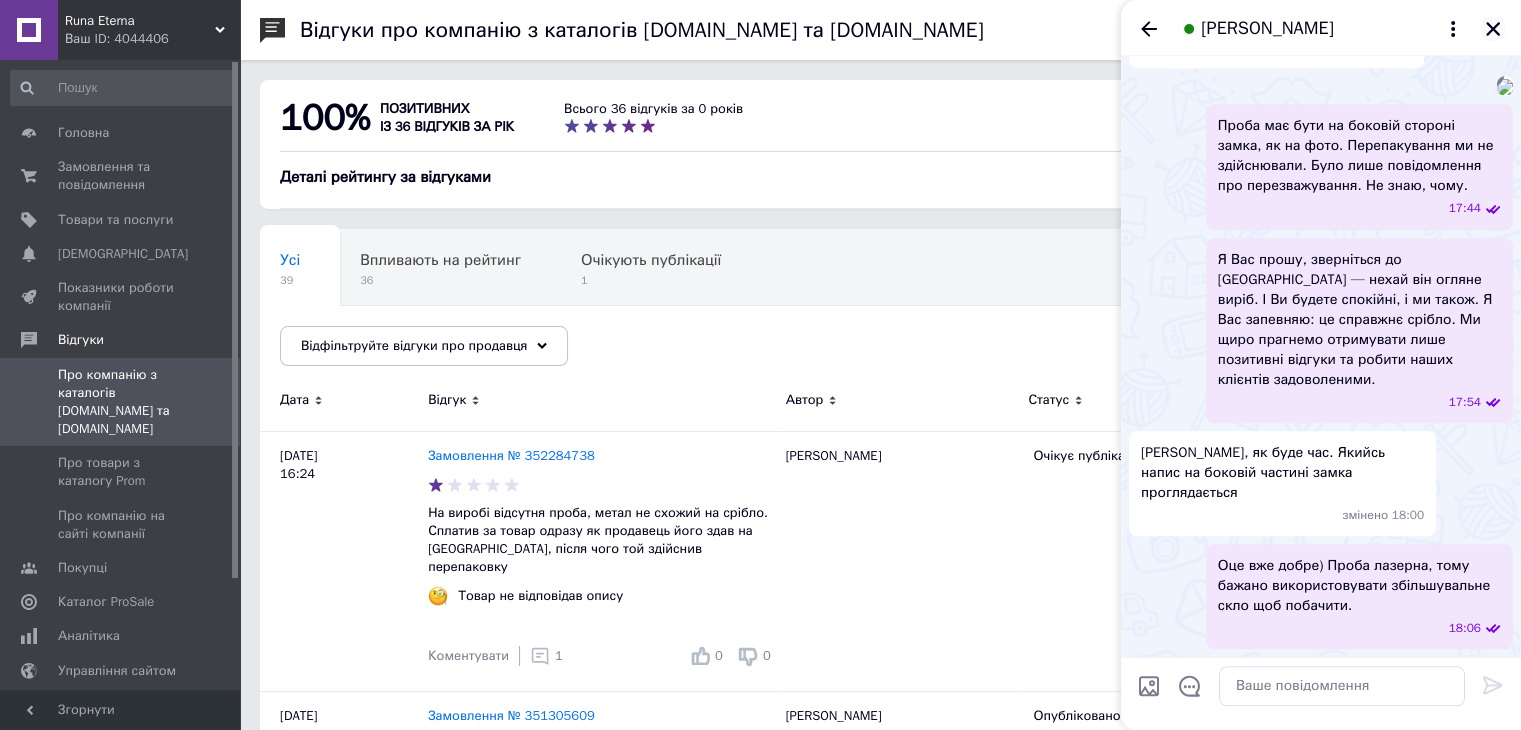 click 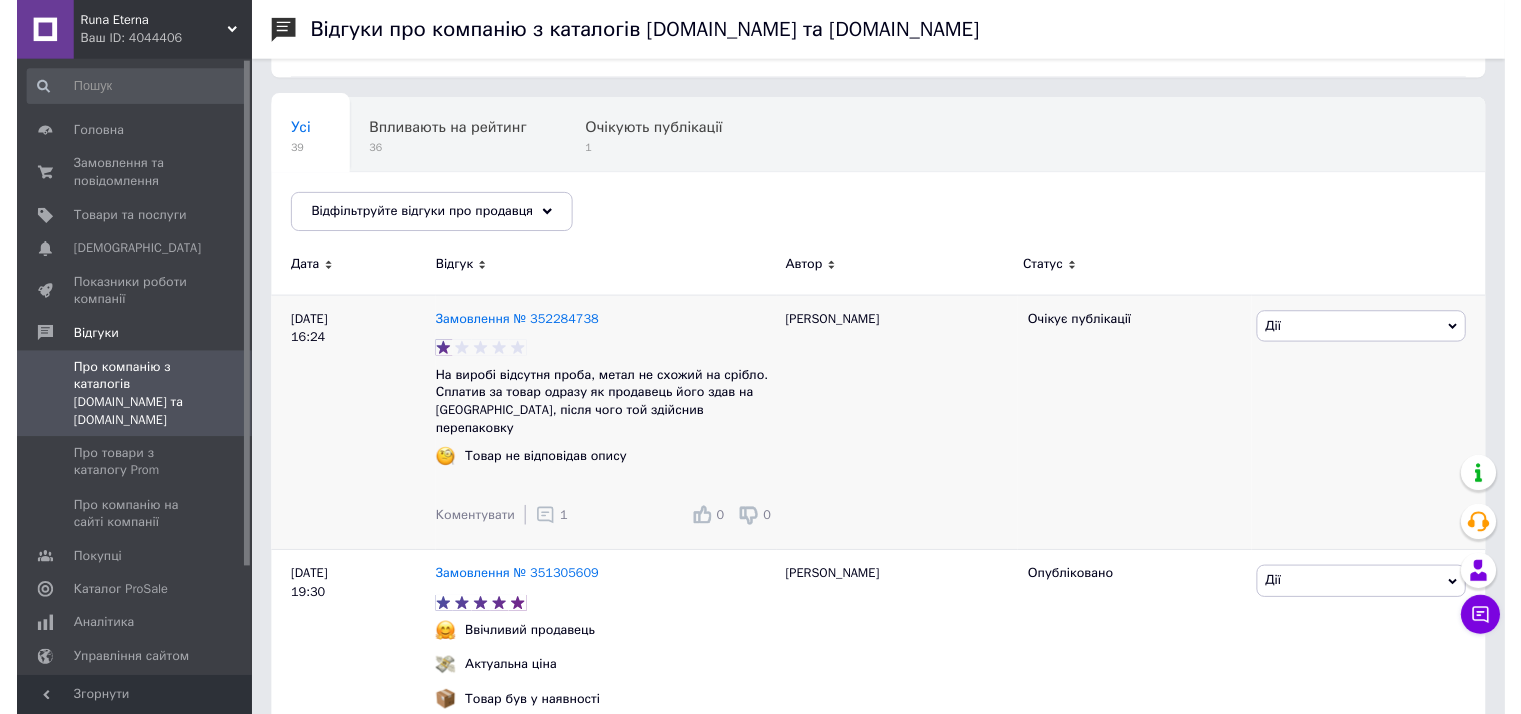 scroll, scrollTop: 200, scrollLeft: 0, axis: vertical 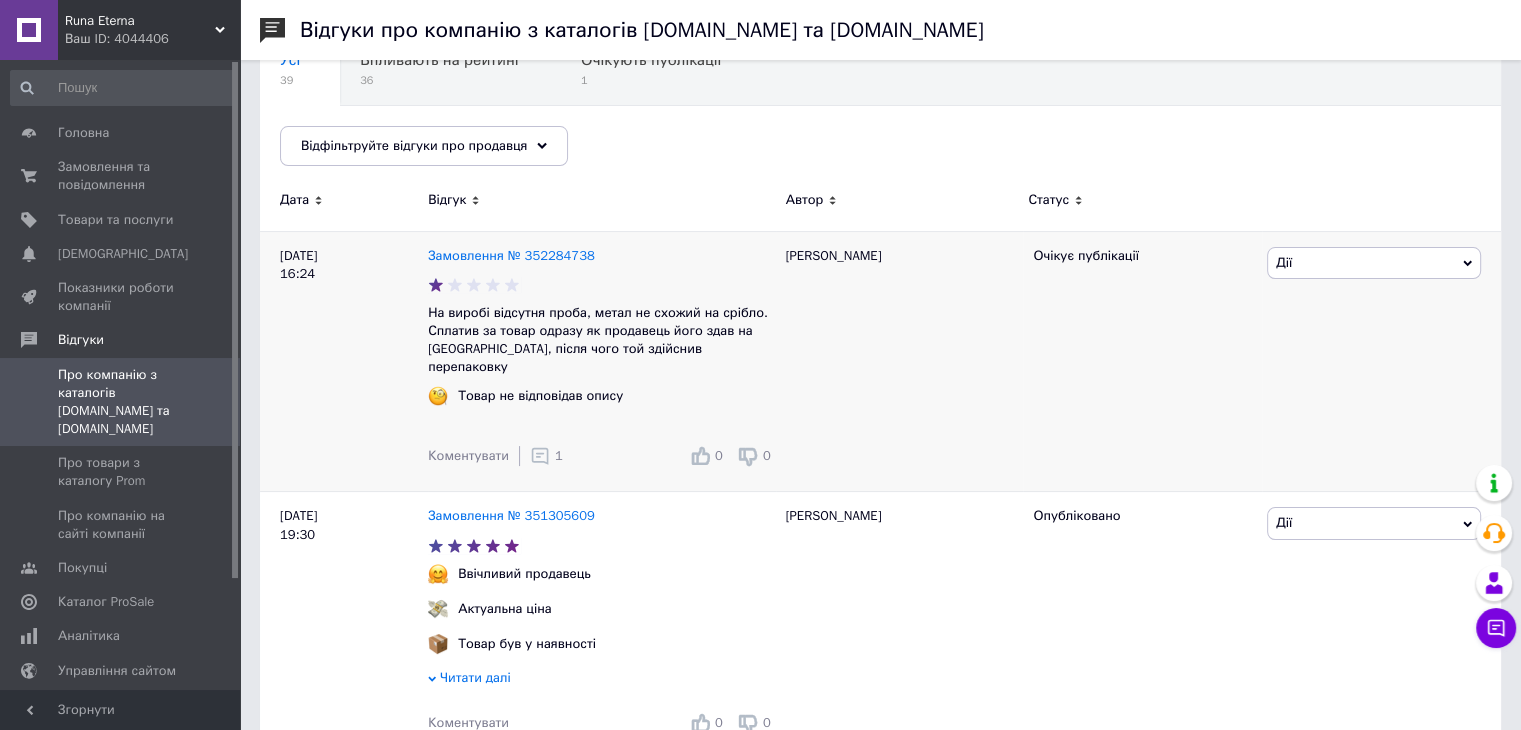click 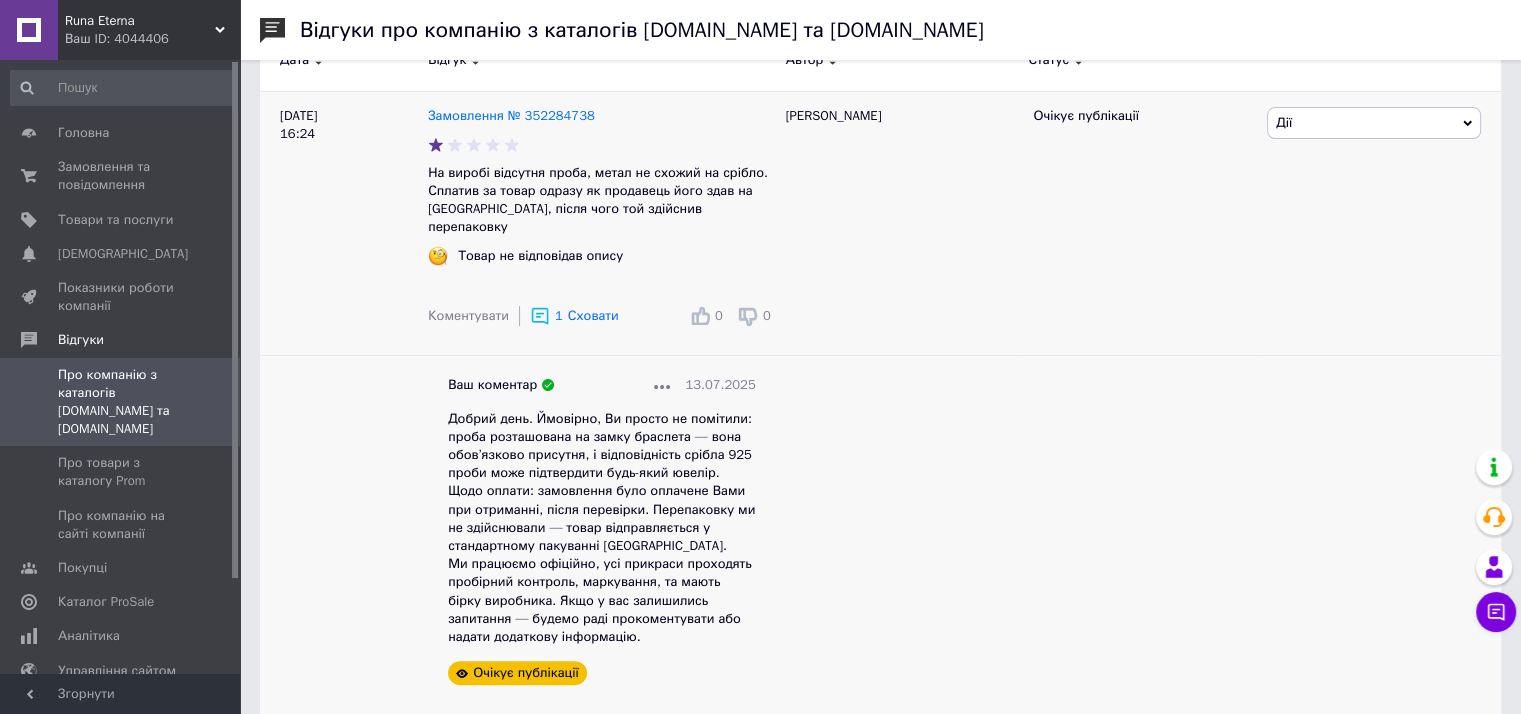 scroll, scrollTop: 500, scrollLeft: 0, axis: vertical 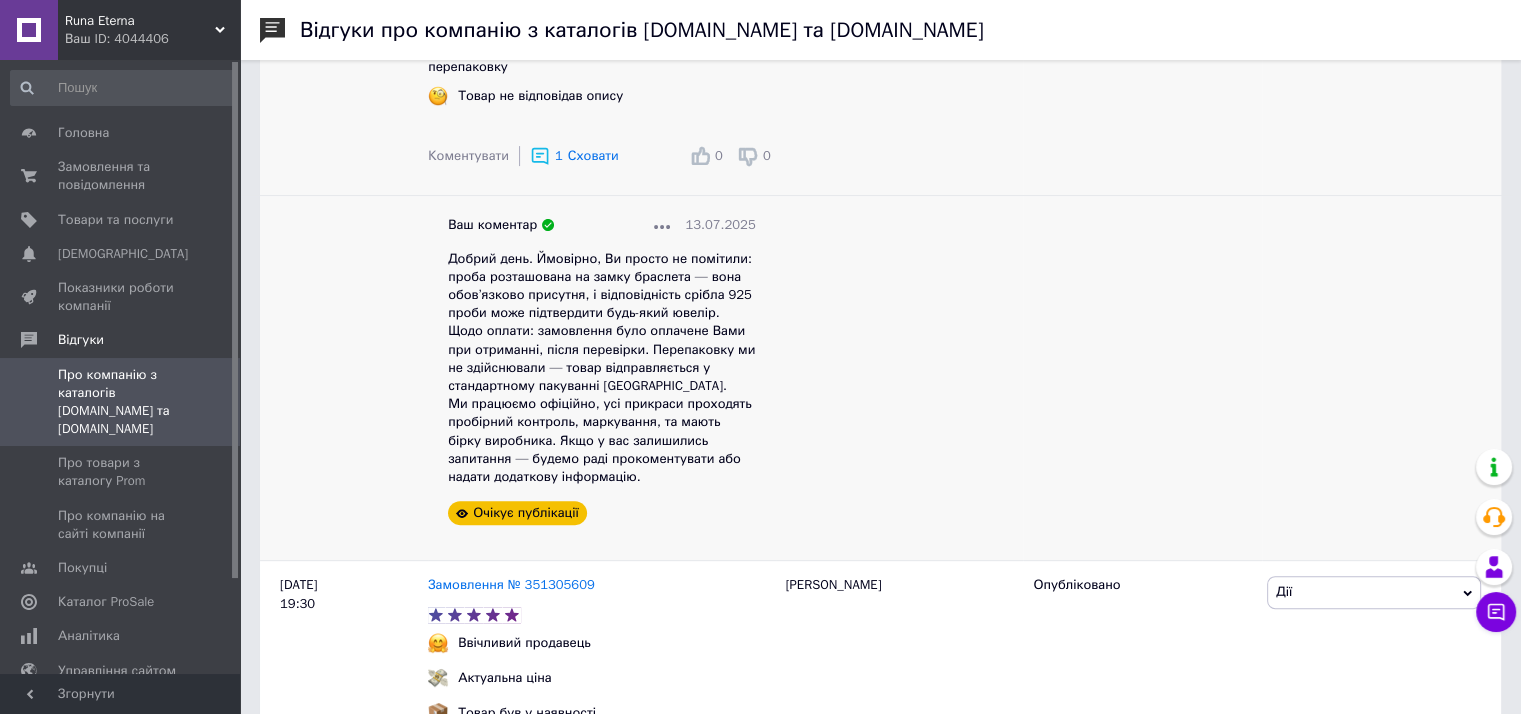click 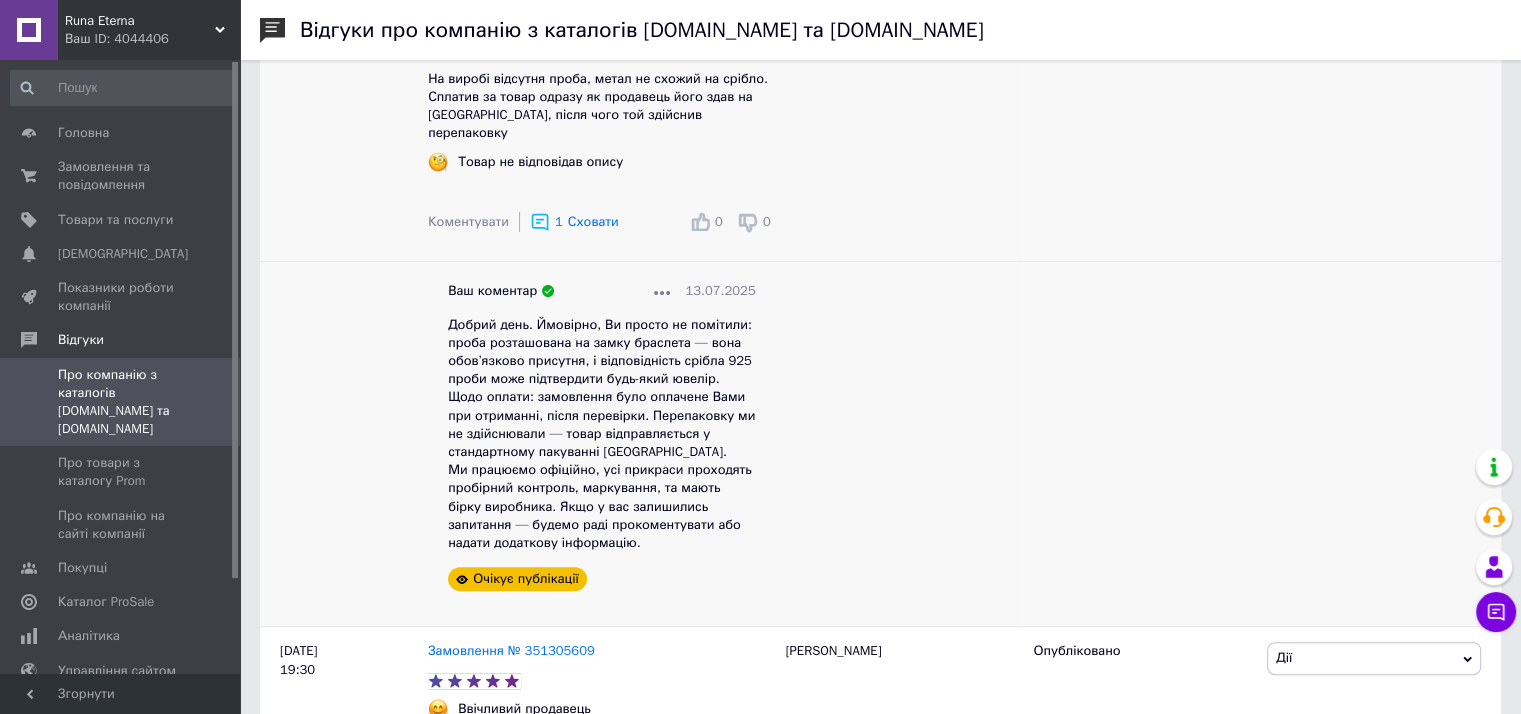 scroll, scrollTop: 400, scrollLeft: 0, axis: vertical 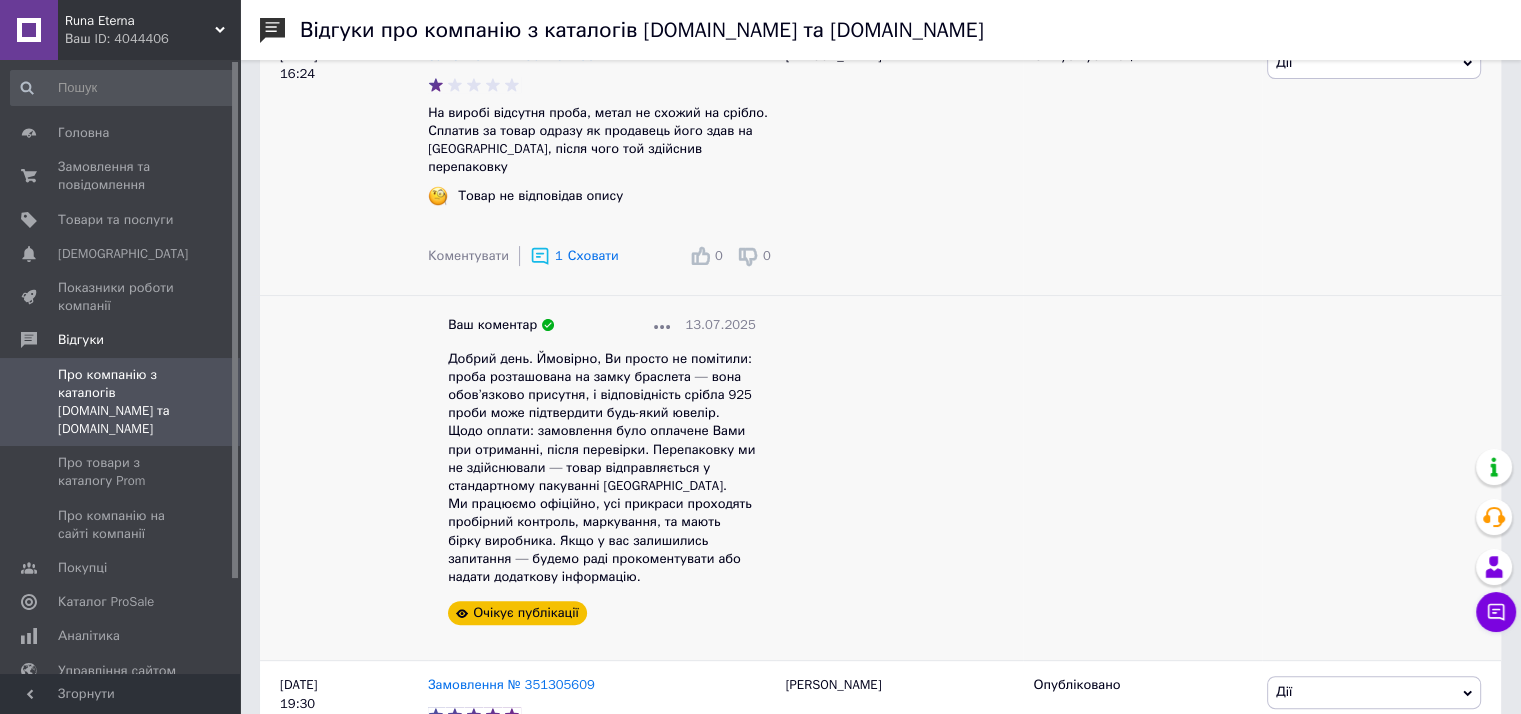 click at bounding box center [662, 325] 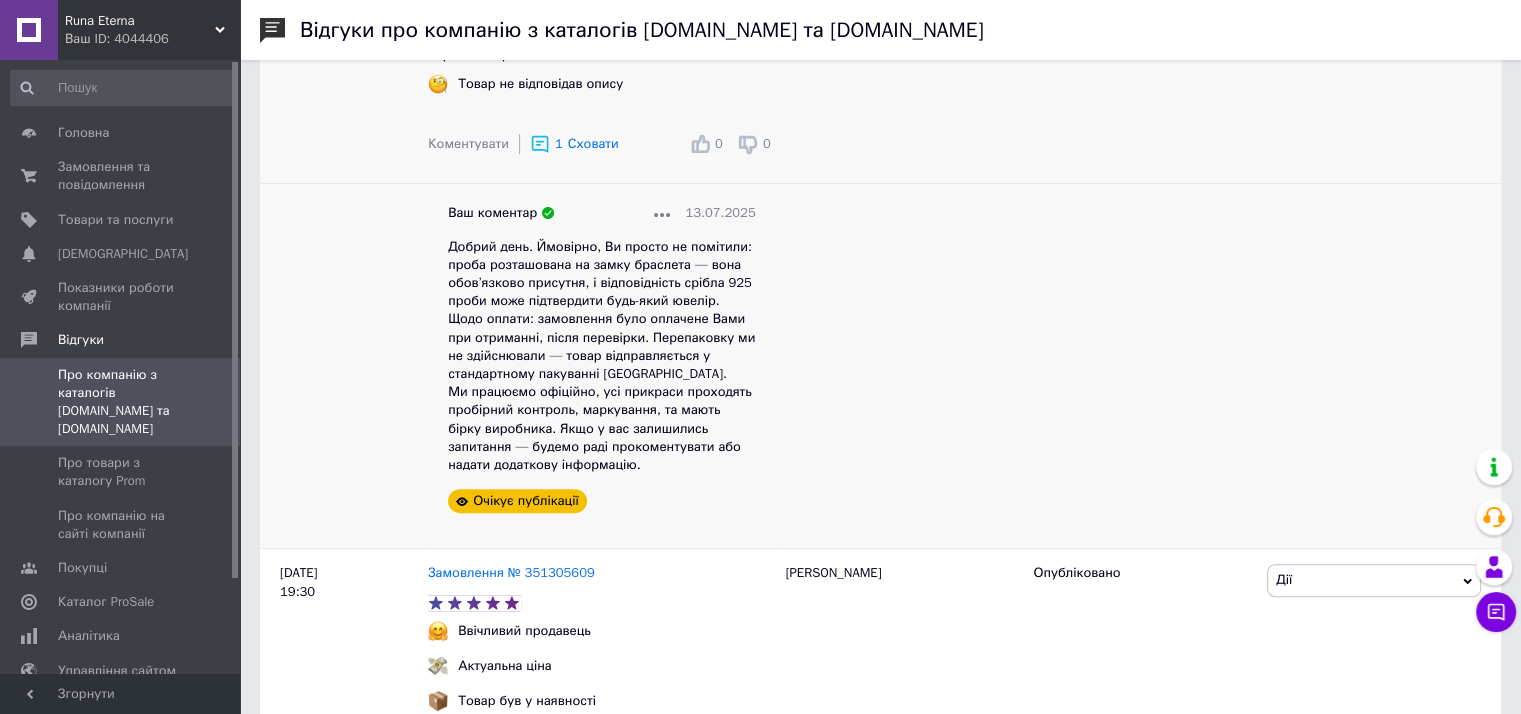 scroll, scrollTop: 400, scrollLeft: 0, axis: vertical 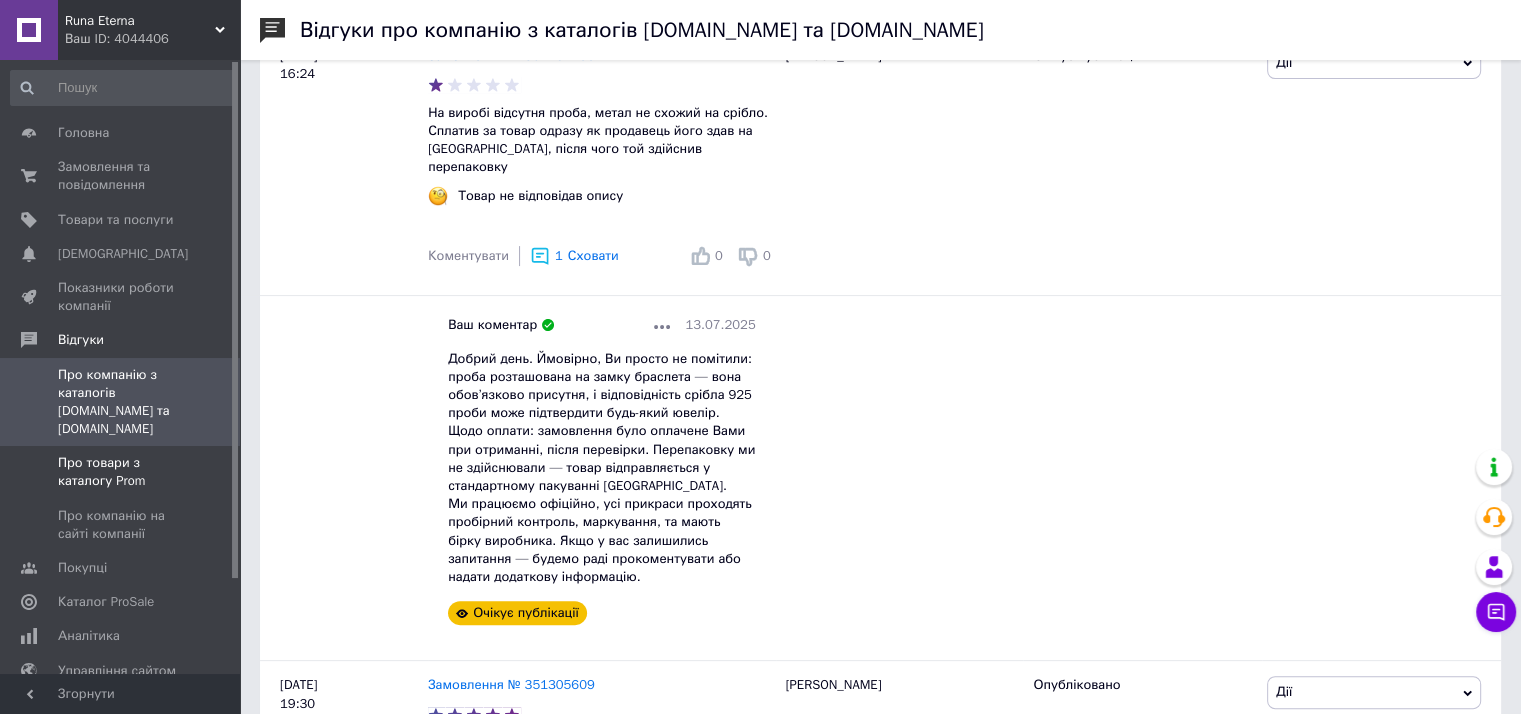 click on "Про товари з каталогу Prom" at bounding box center [121, 472] 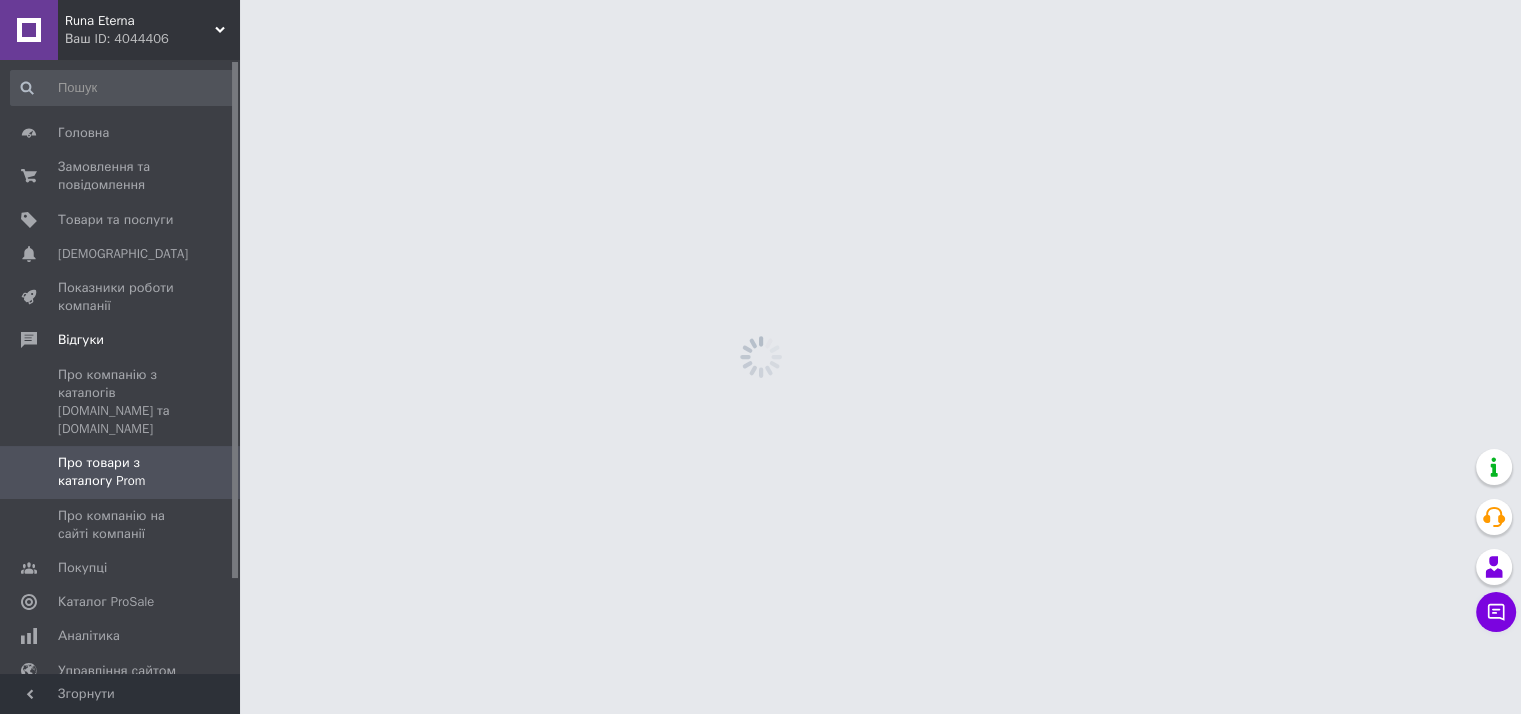 scroll, scrollTop: 0, scrollLeft: 0, axis: both 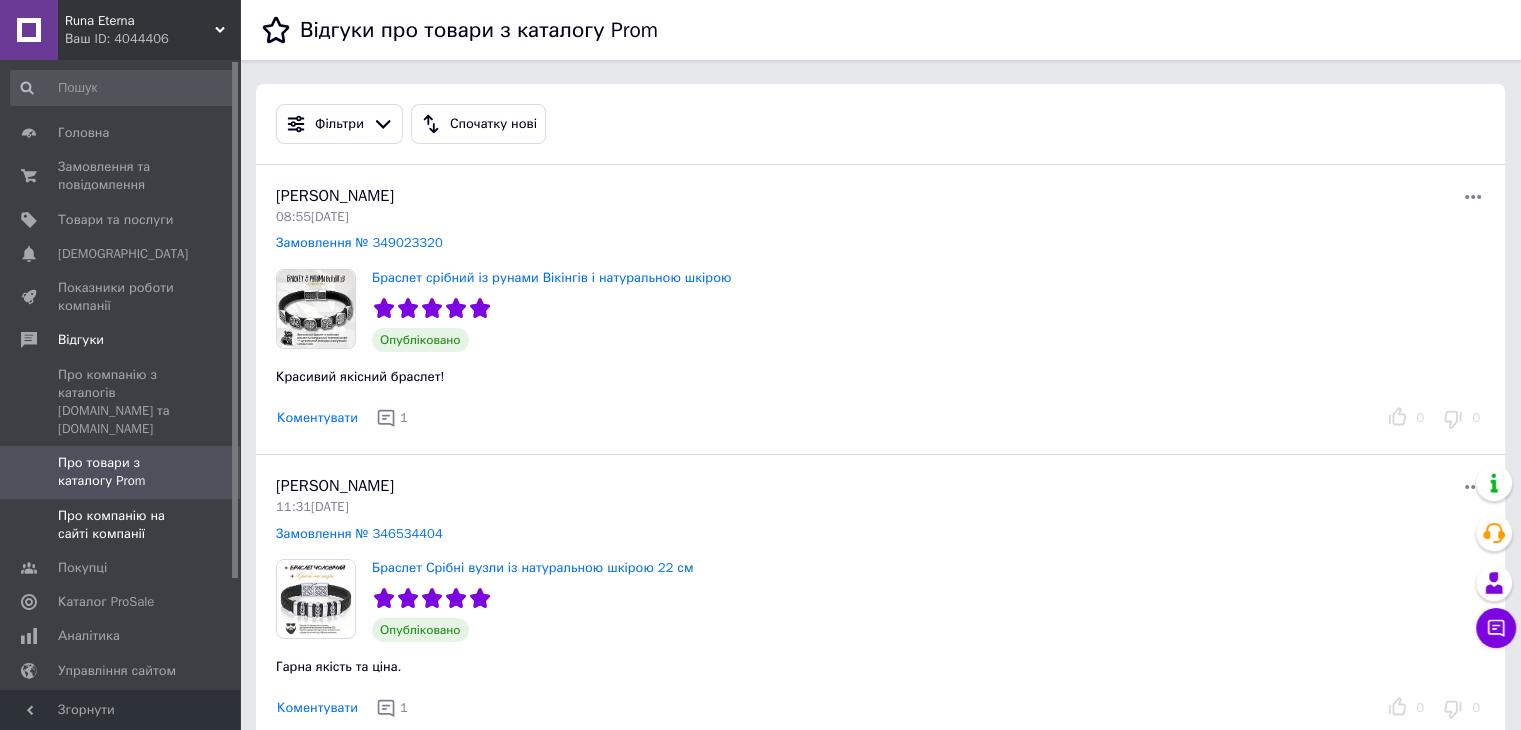 click on "Про компанію на сайті компанії" at bounding box center (121, 525) 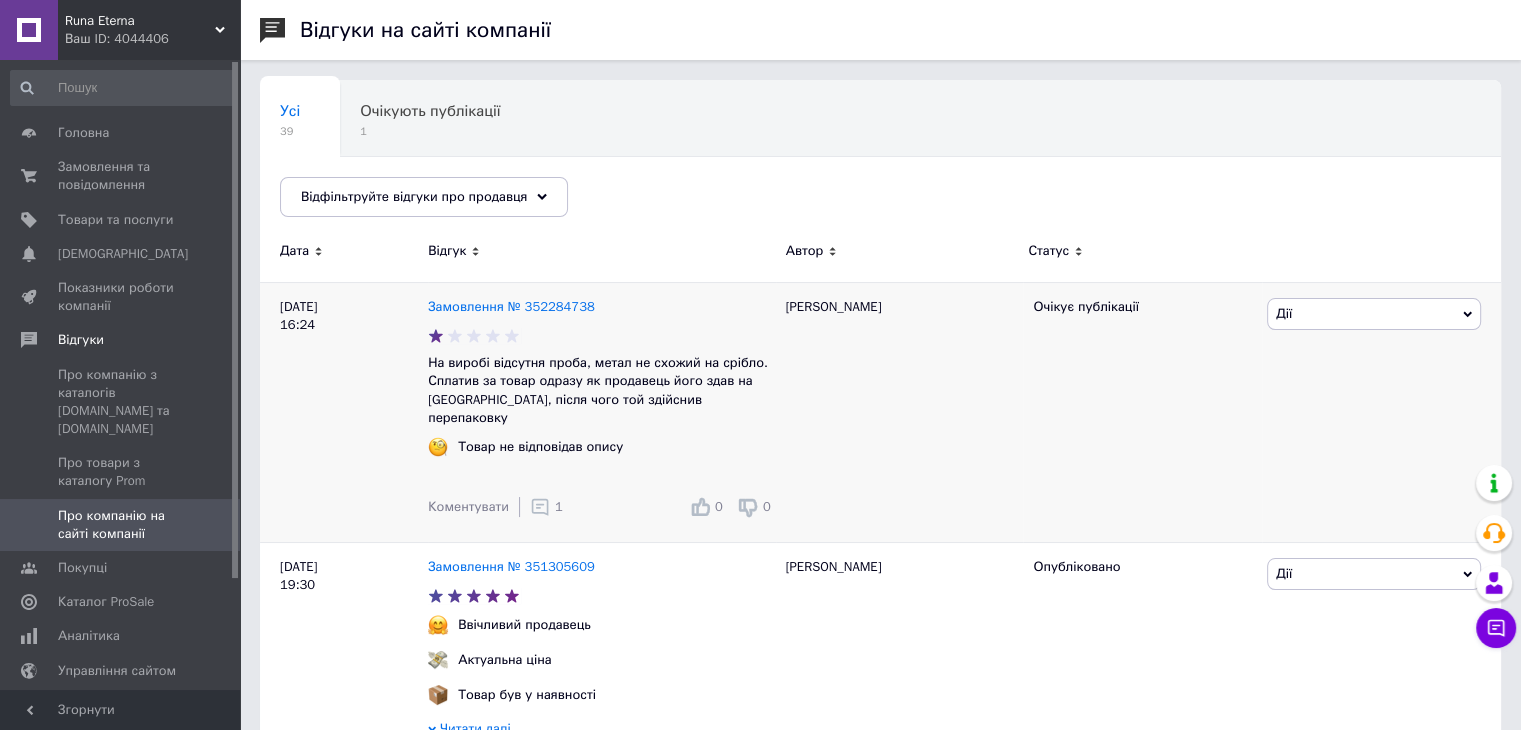 click on "Дії" at bounding box center (1374, 314) 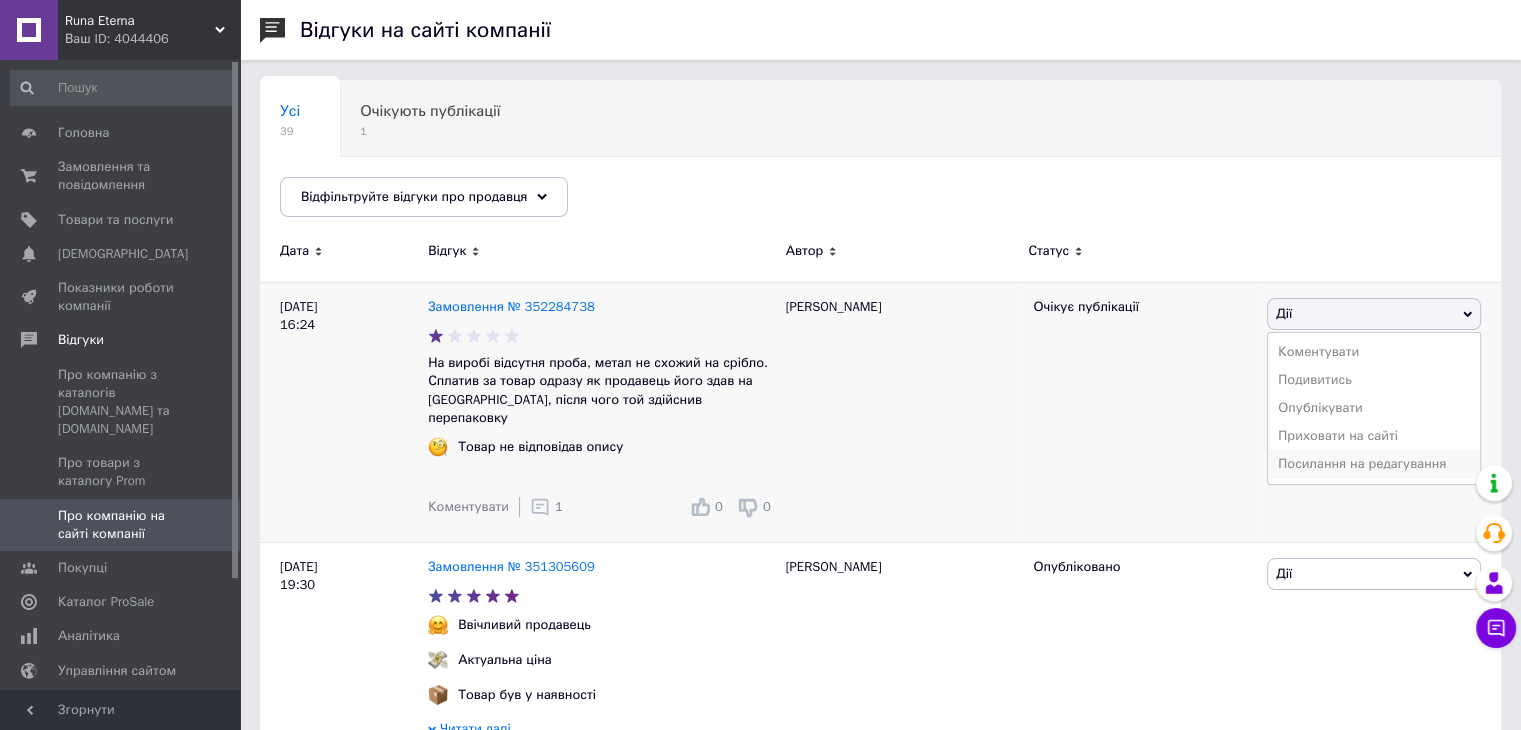 click on "Посилання на редагування" at bounding box center [1374, 464] 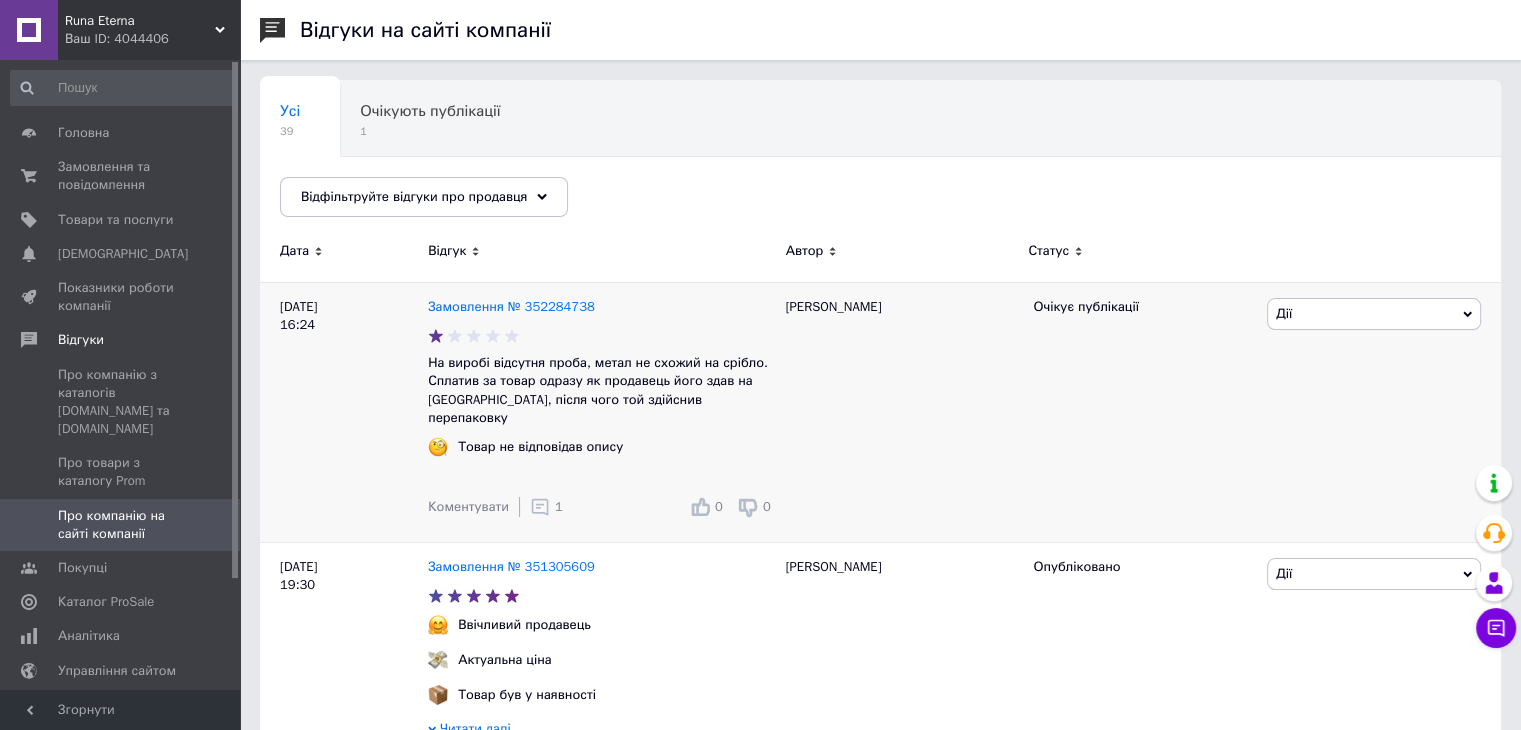 click 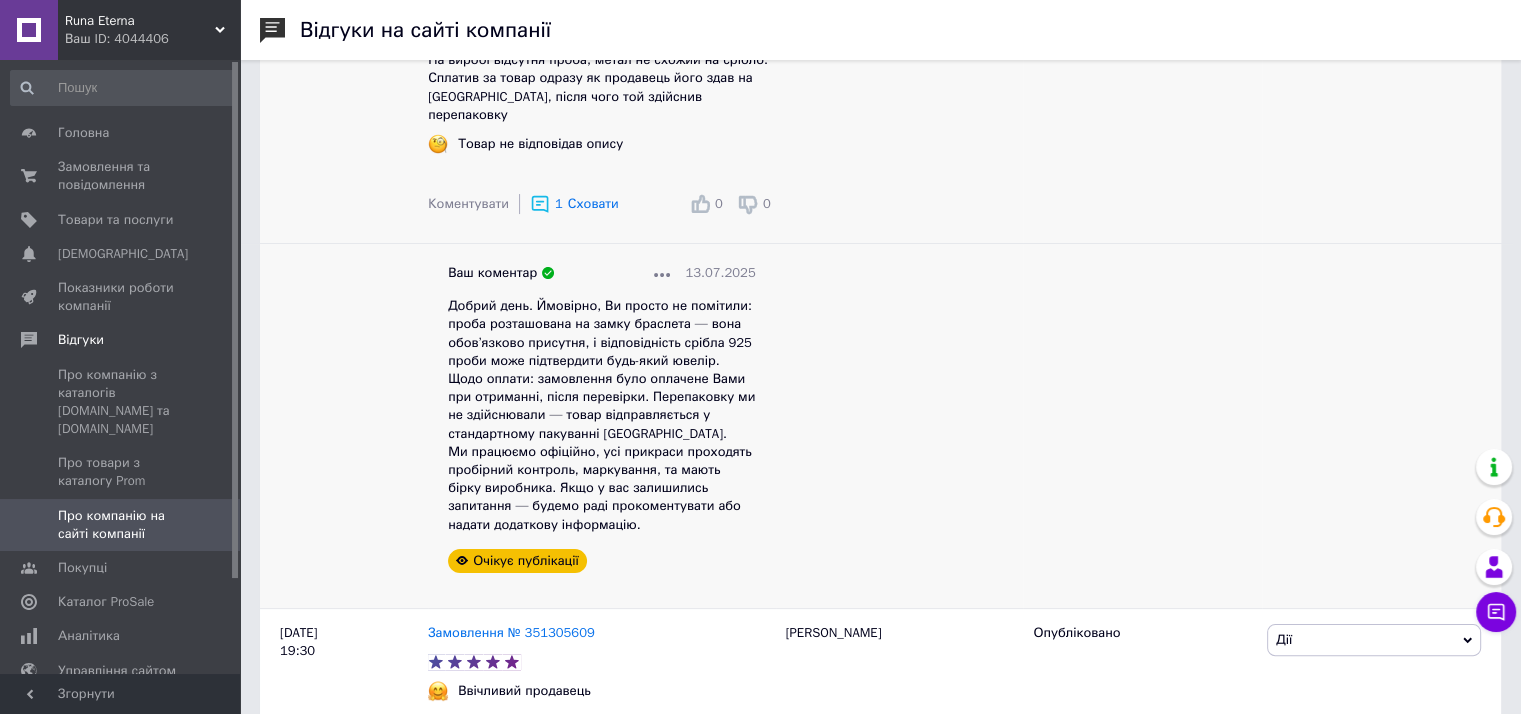 scroll, scrollTop: 200, scrollLeft: 0, axis: vertical 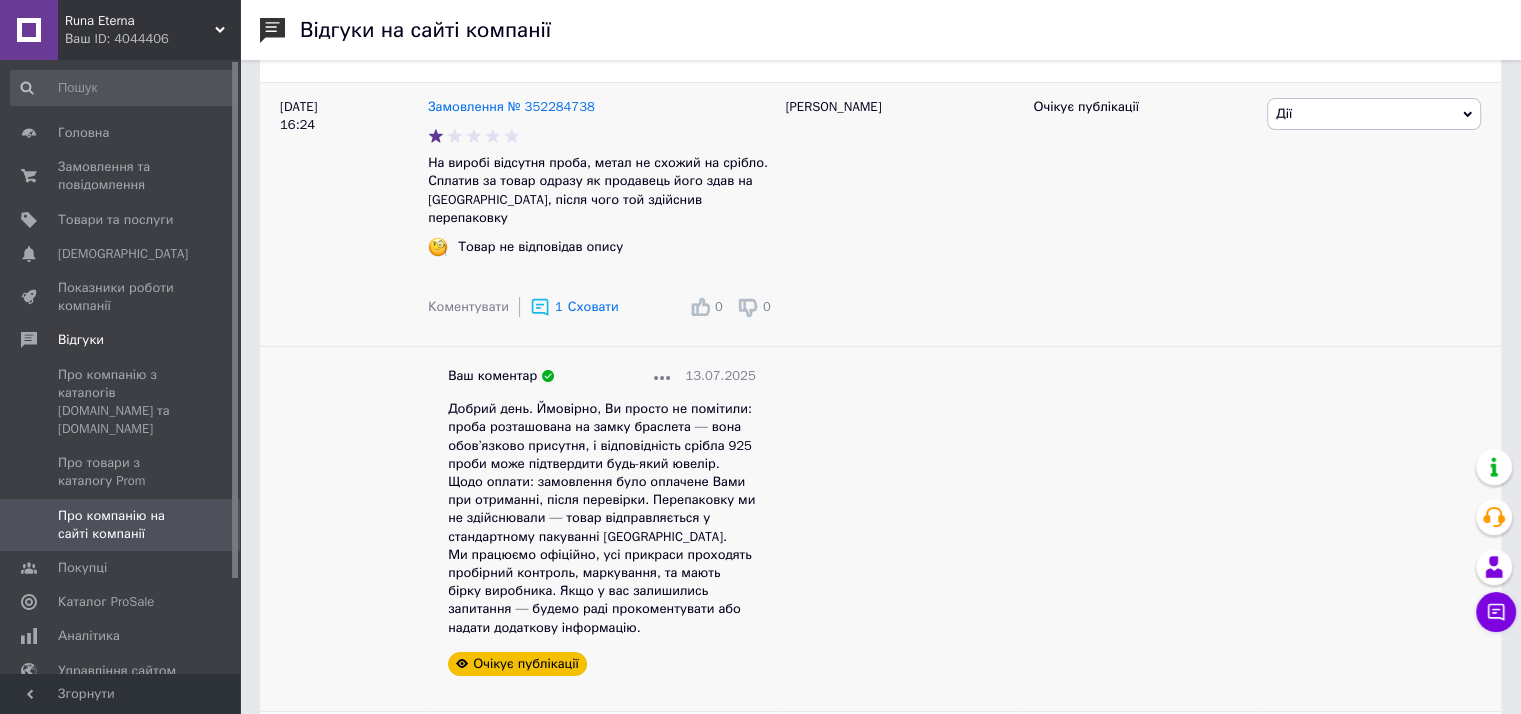 click on "Коментувати" at bounding box center [468, 306] 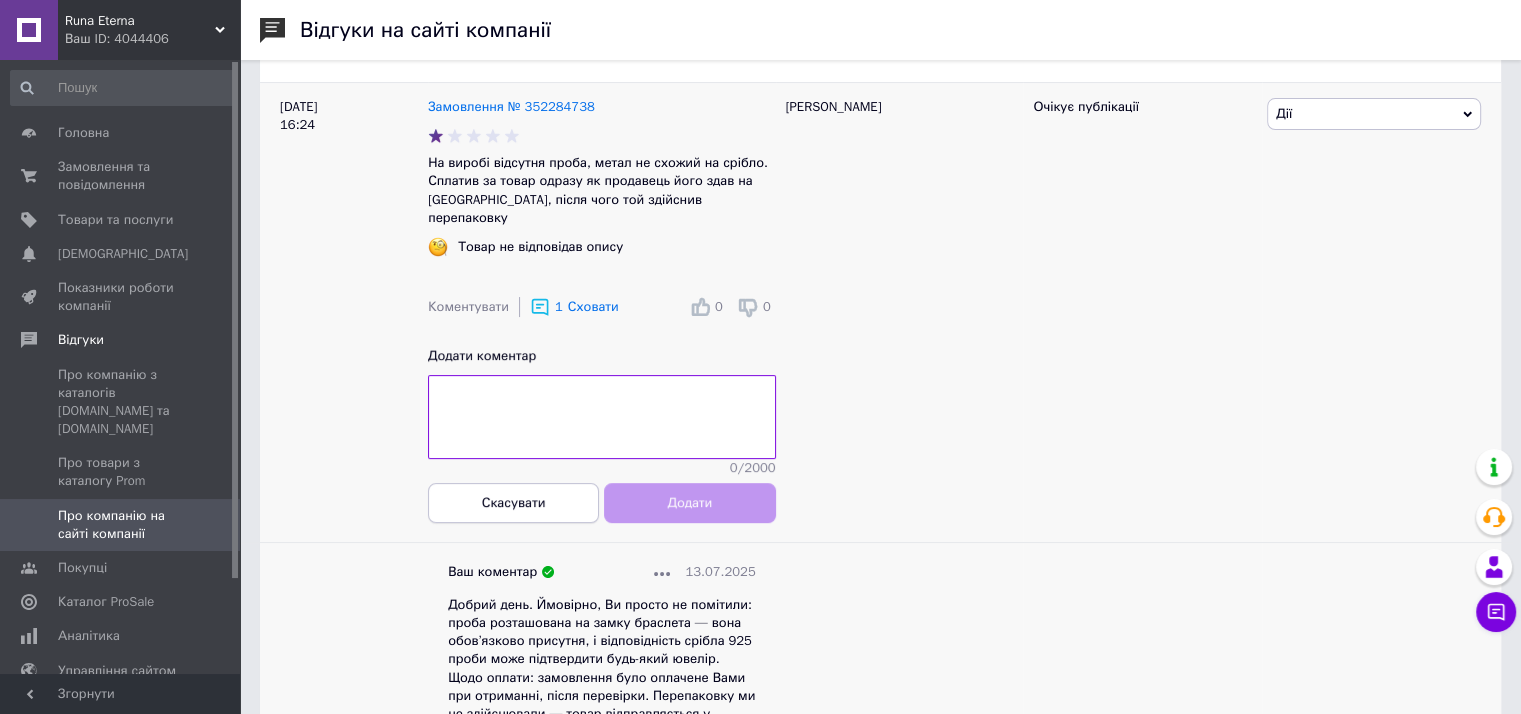 click on "Скасувати" at bounding box center (513, 503) 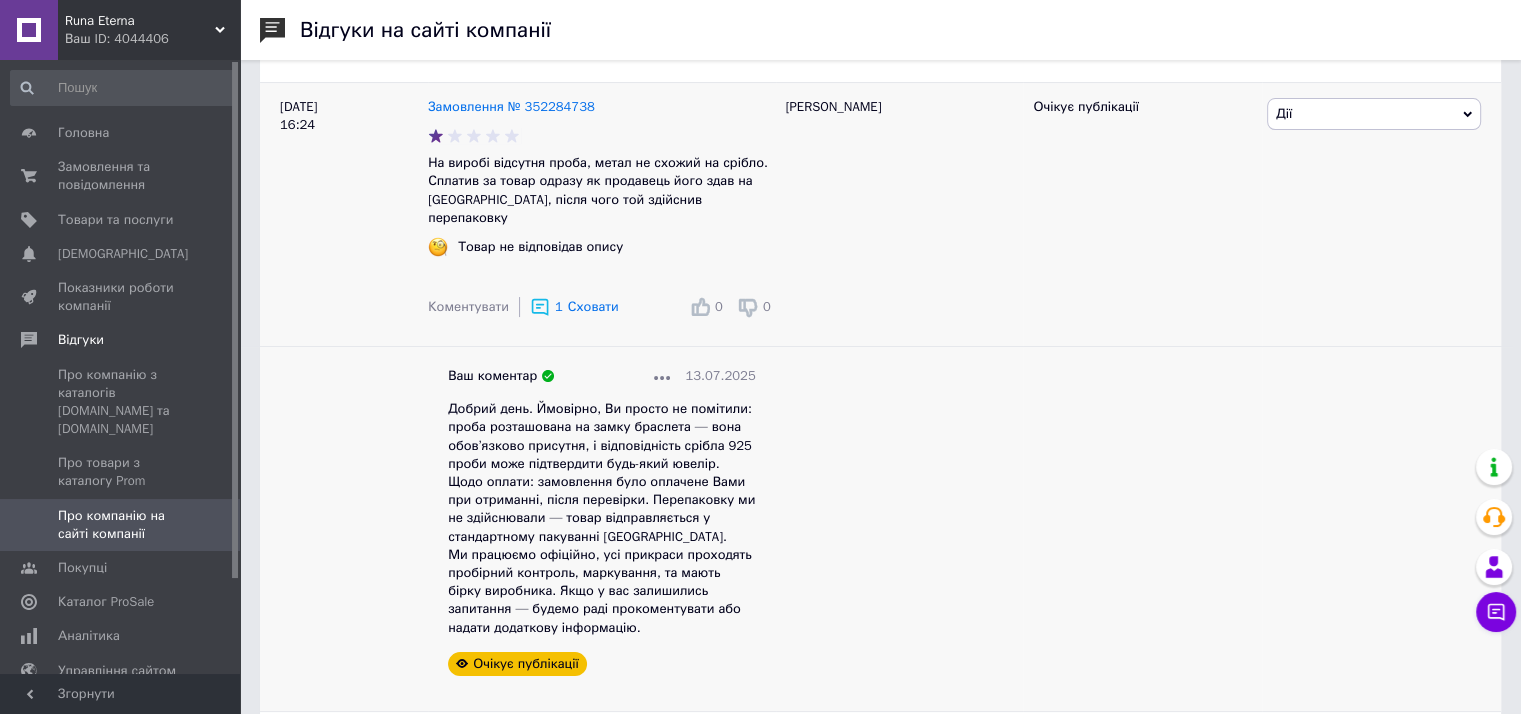 click at bounding box center [662, 376] 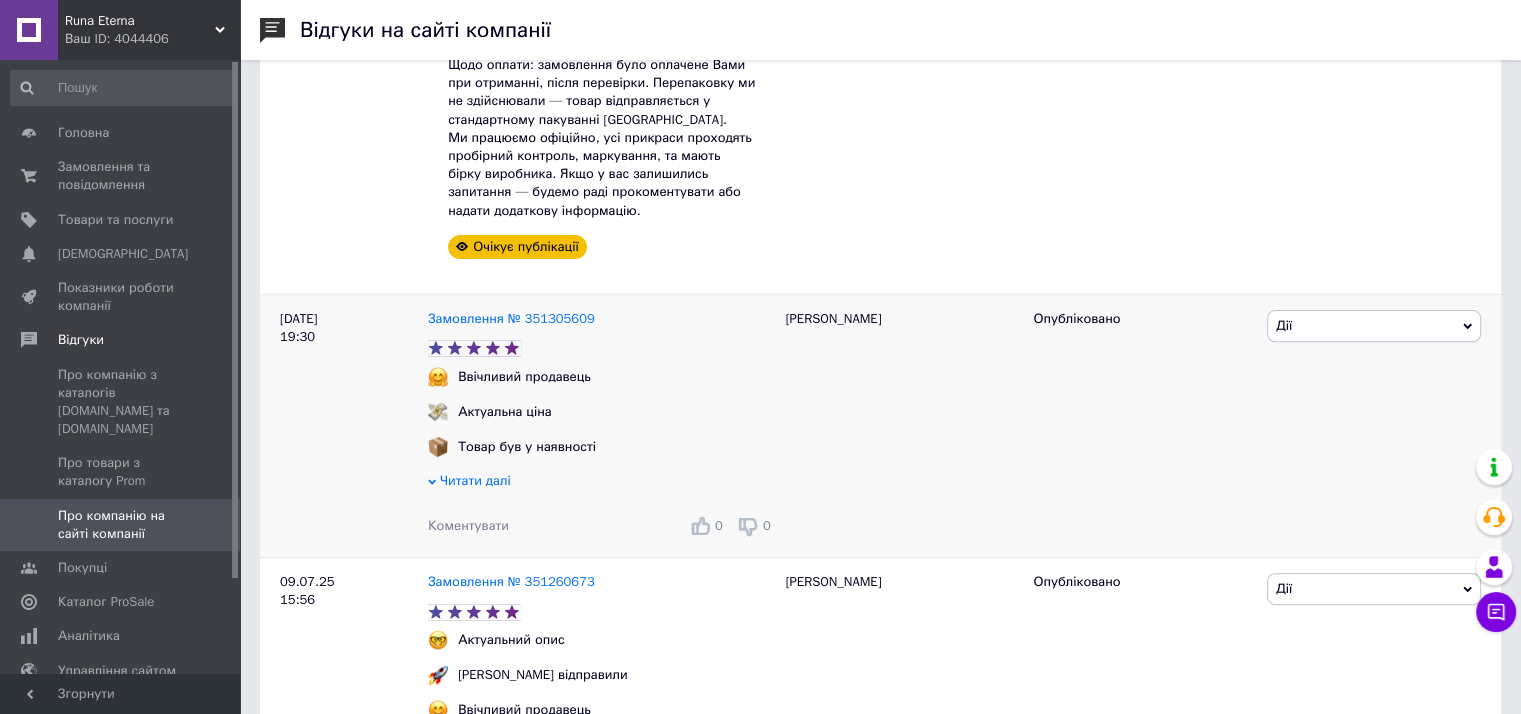 scroll, scrollTop: 800, scrollLeft: 0, axis: vertical 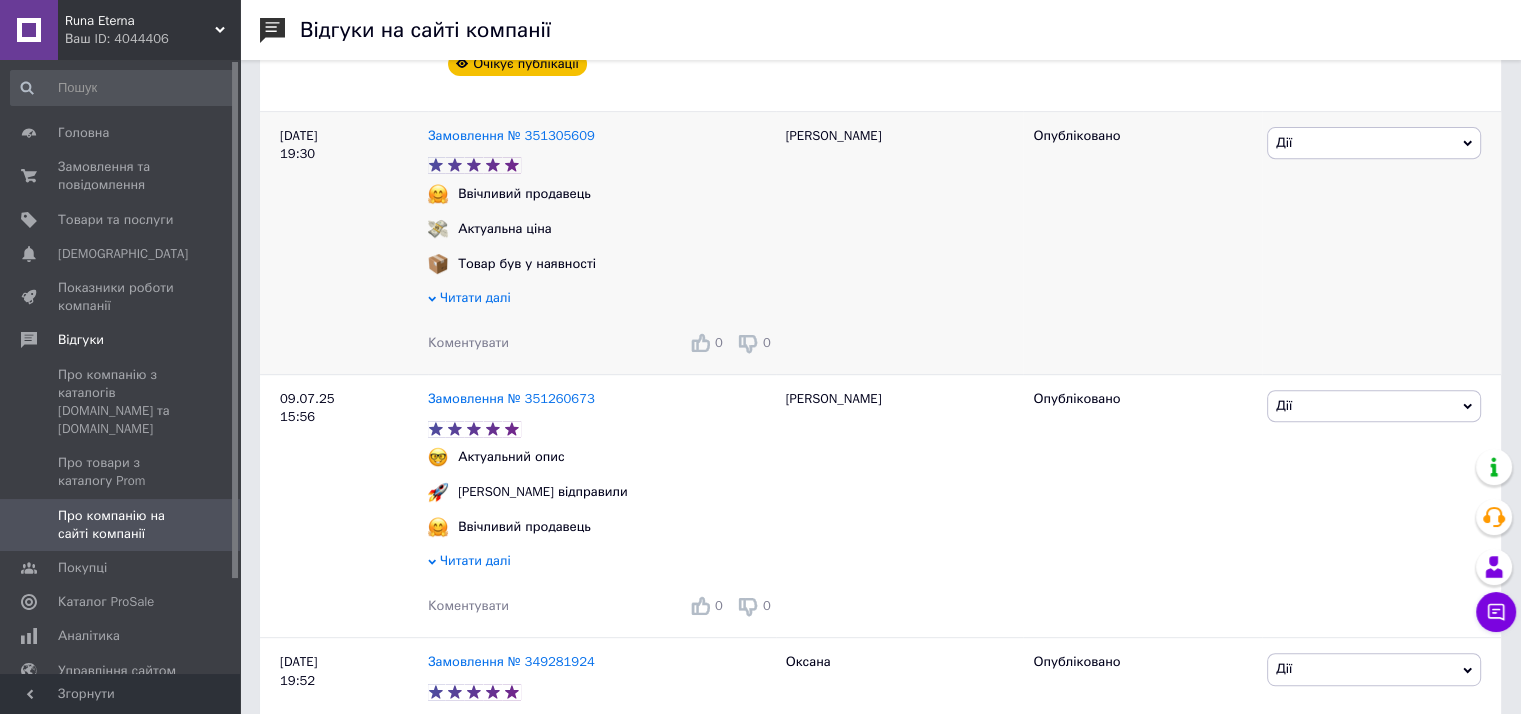 click on "Читати далі" at bounding box center [475, 297] 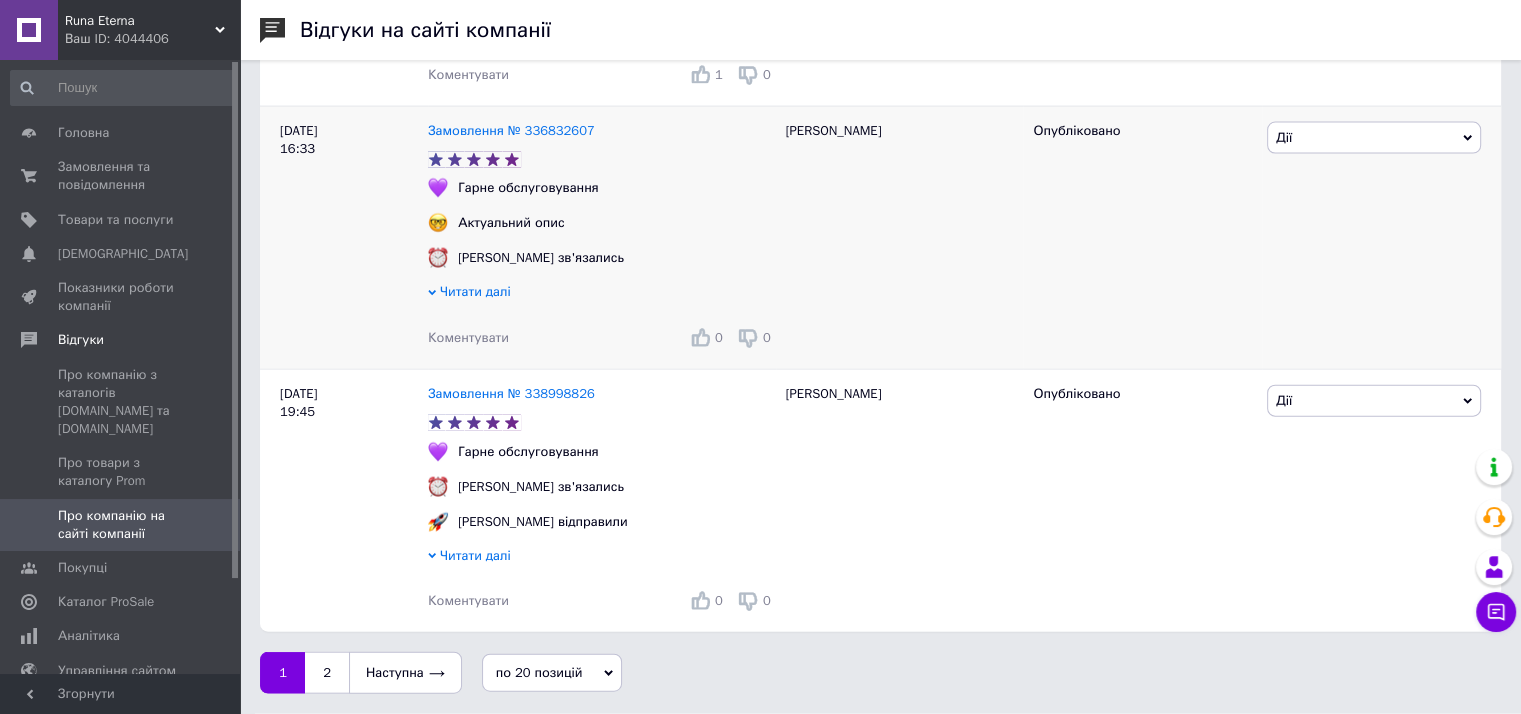 scroll, scrollTop: 4553, scrollLeft: 0, axis: vertical 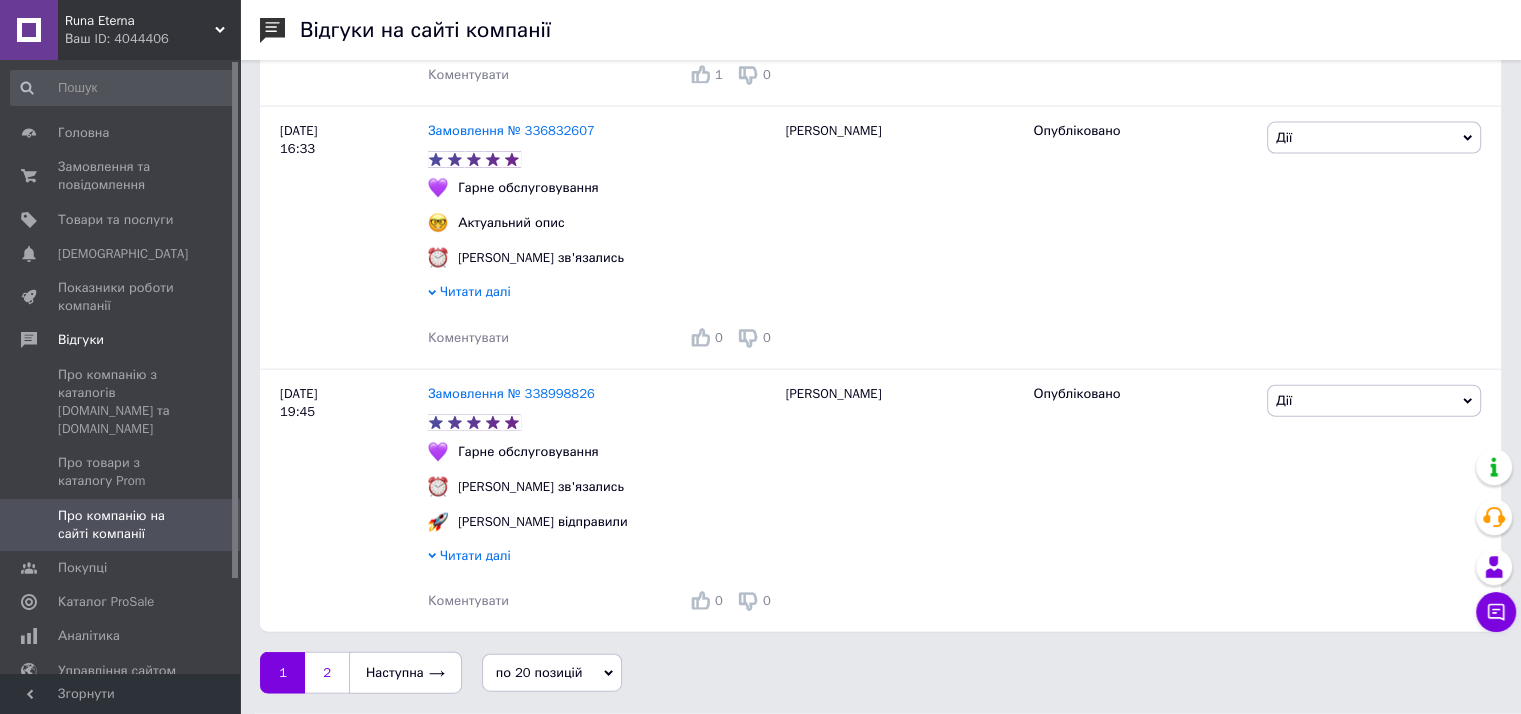 click on "2" at bounding box center (327, 673) 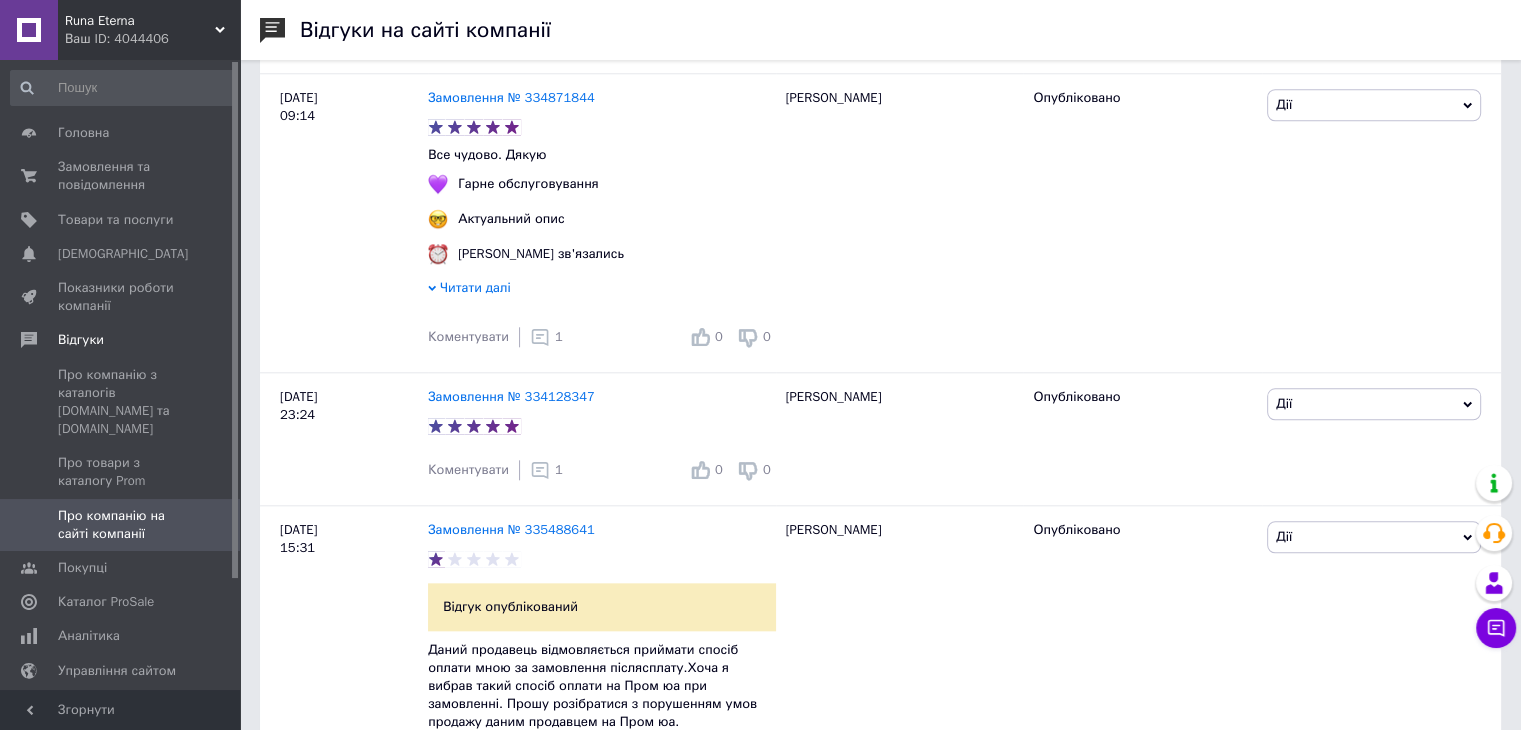 scroll, scrollTop: 2200, scrollLeft: 0, axis: vertical 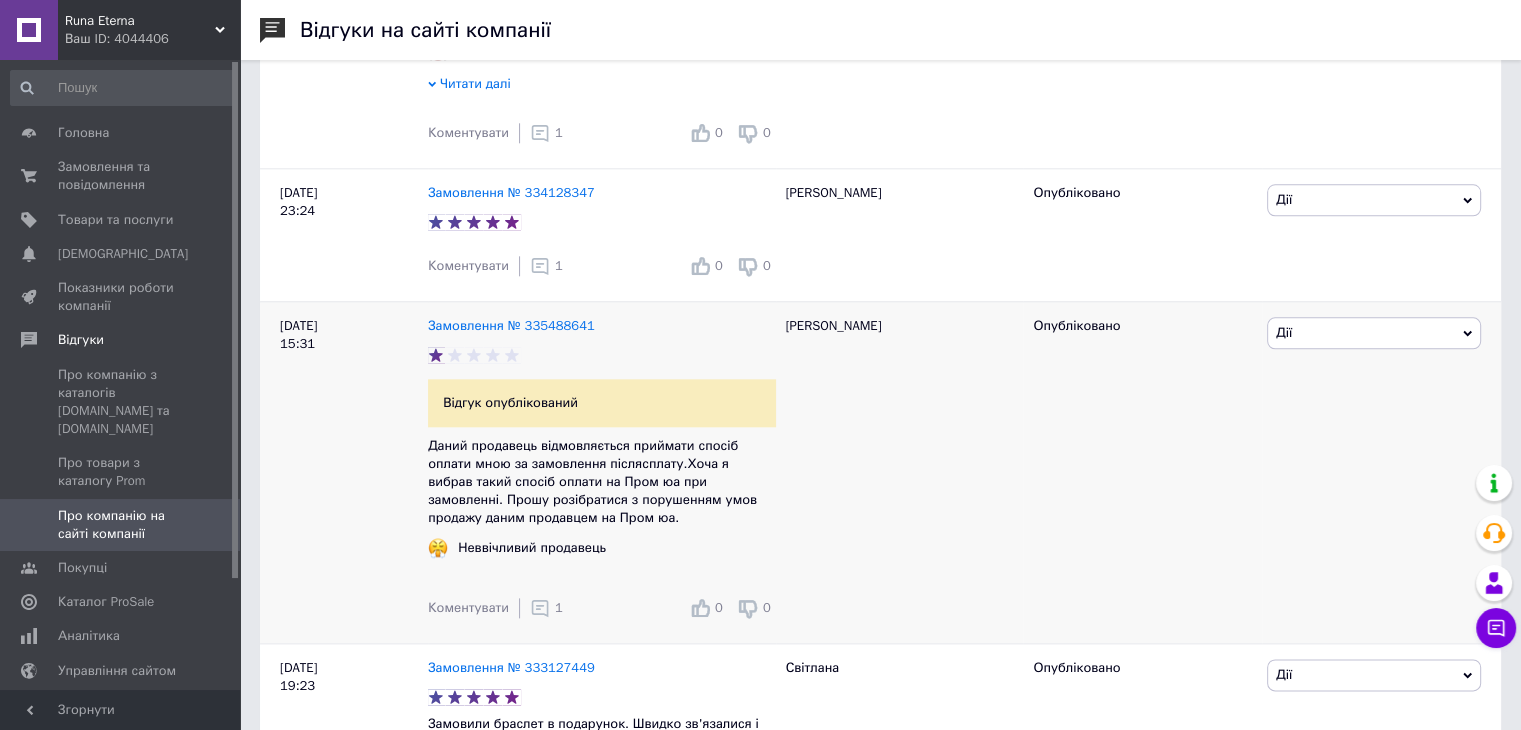 click on "Даний продавець відмовляється приймати спосіб оплати мною за замовлення післясплату.Хоча я вибрав такий спосіб оплати на Пром юа при замовленні. Прошу розібратися з порушенням умов продажу даним продавцем на Пром юа." at bounding box center [602, 482] 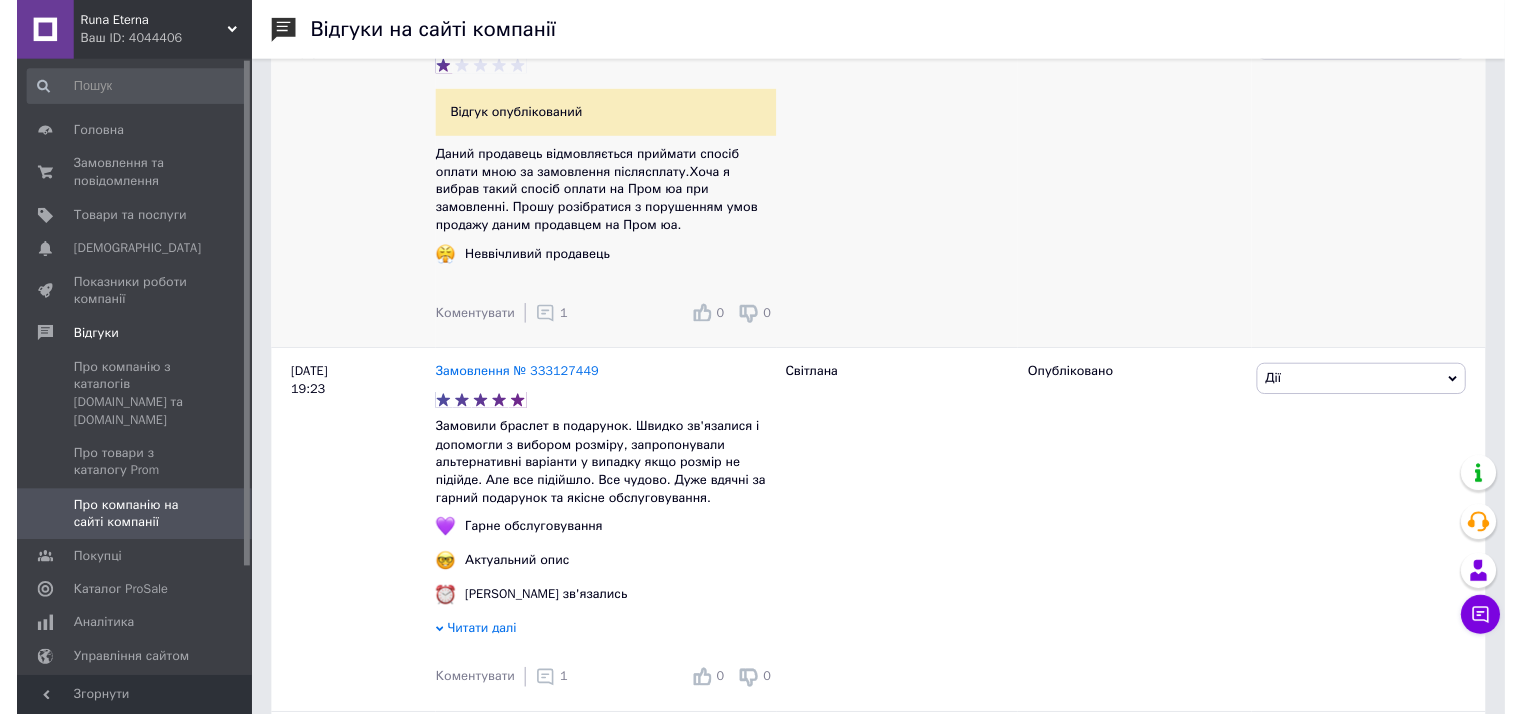 scroll, scrollTop: 2500, scrollLeft: 0, axis: vertical 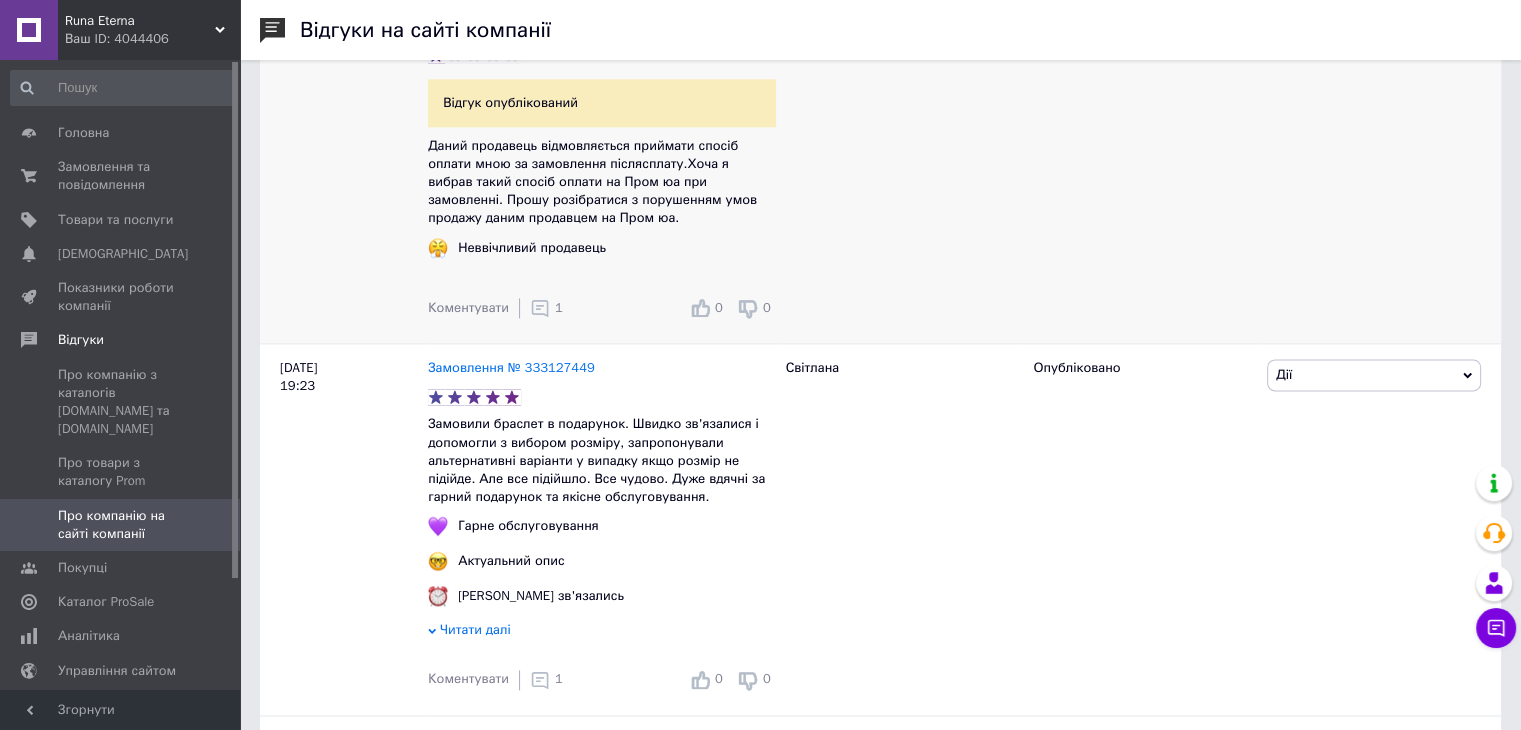 click 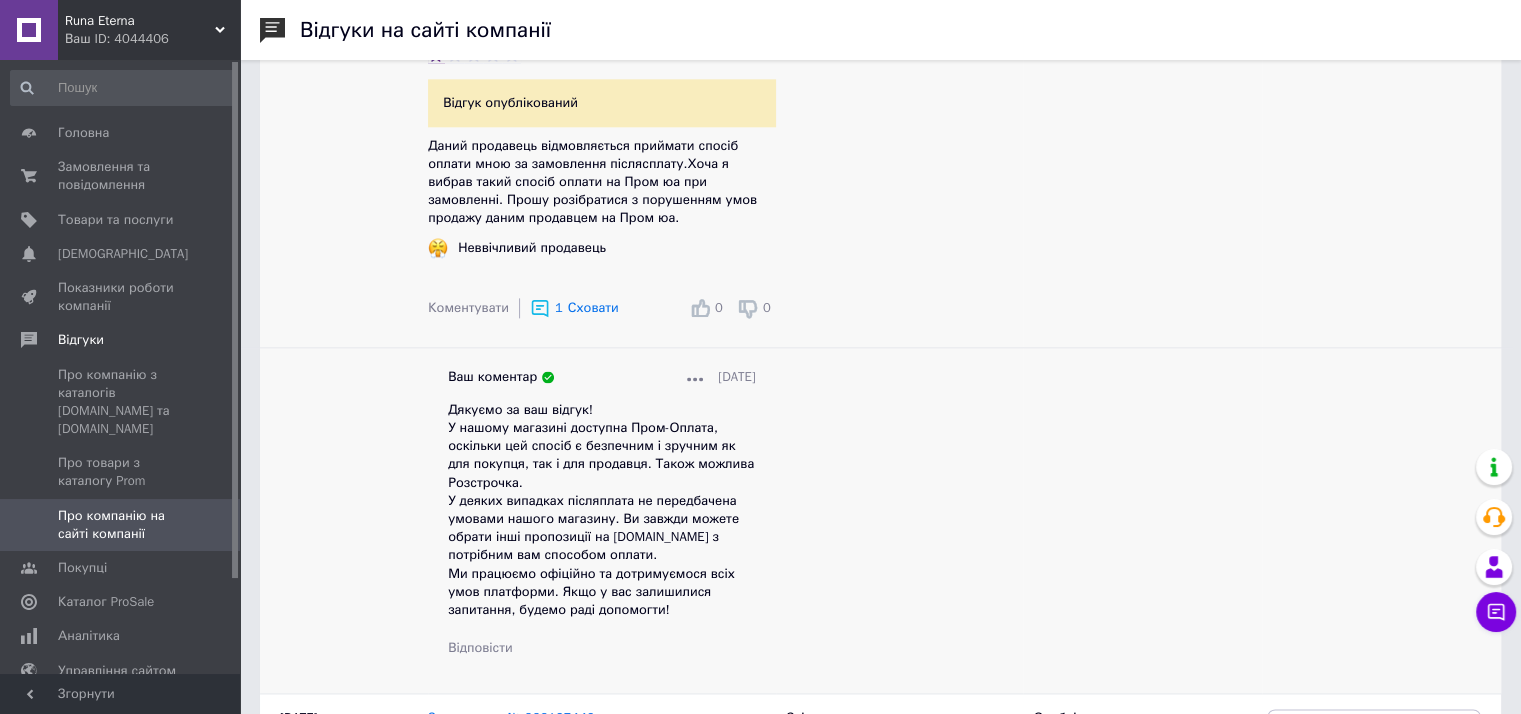 click 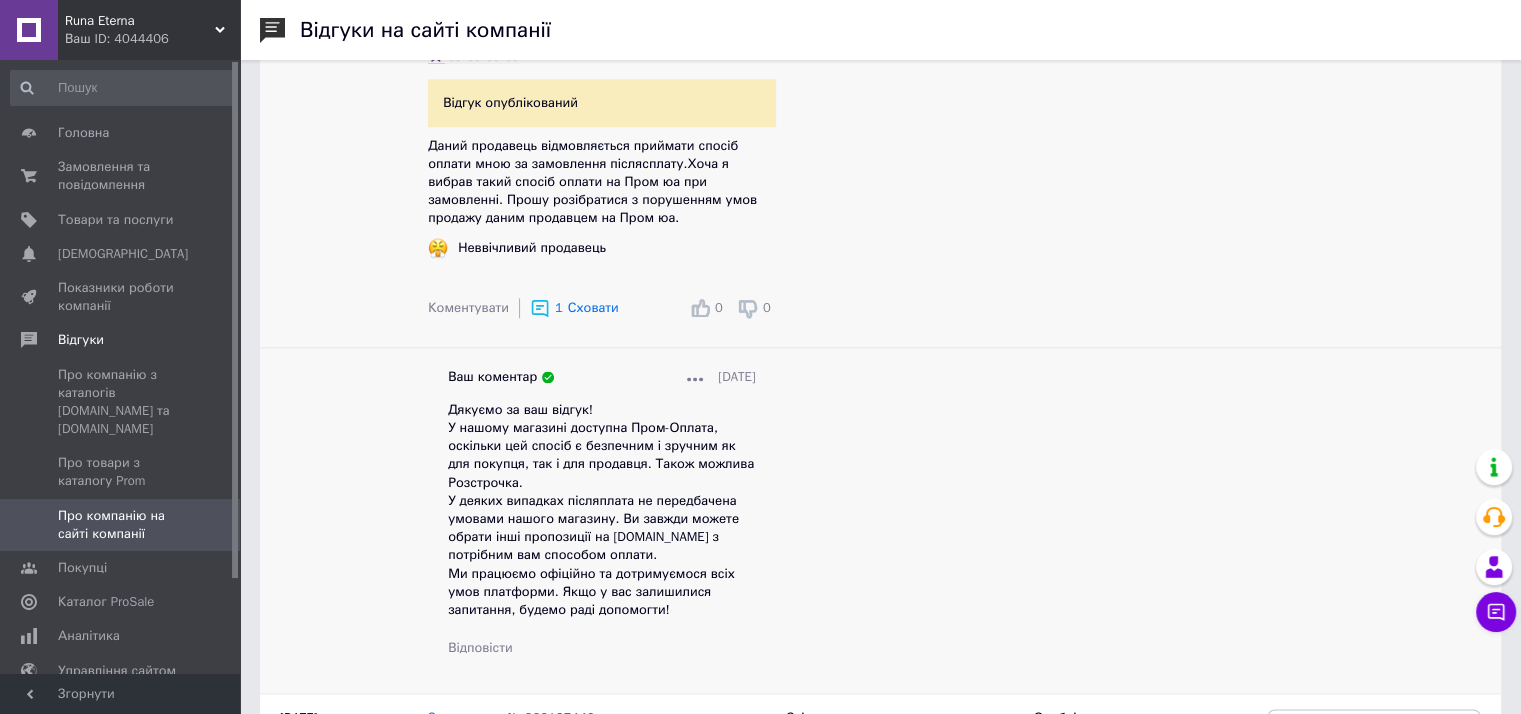 click 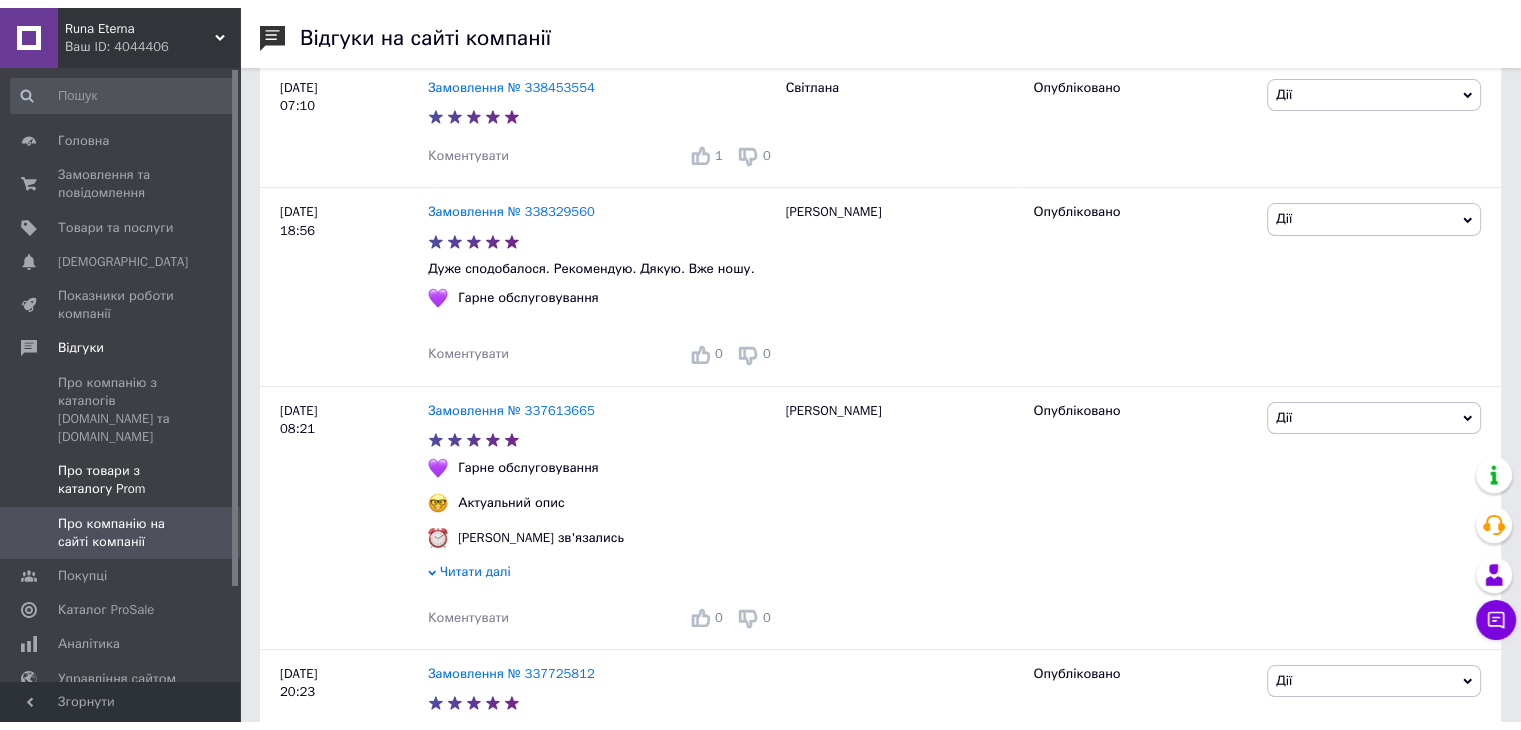 scroll, scrollTop: 0, scrollLeft: 0, axis: both 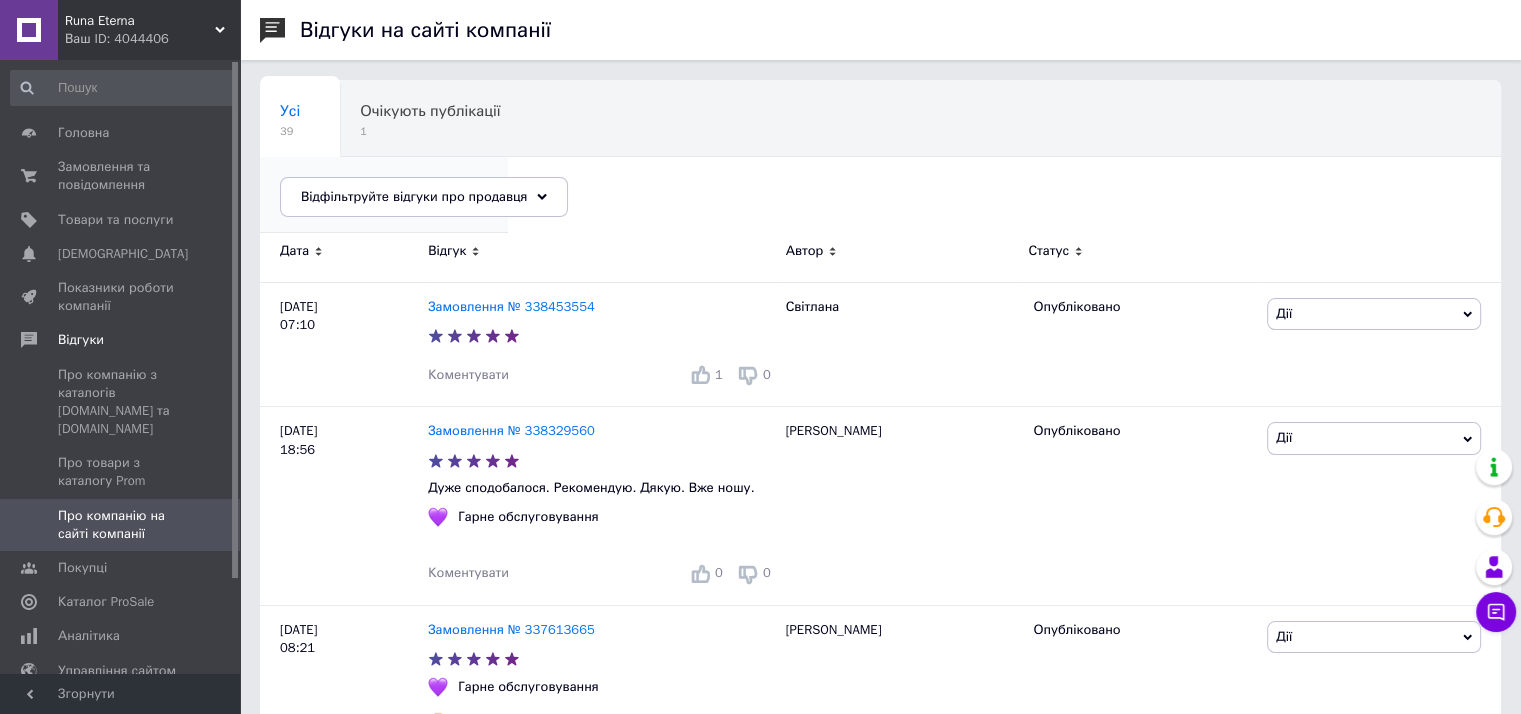 click on "Опубліковані без комен..." at bounding box center (374, 187) 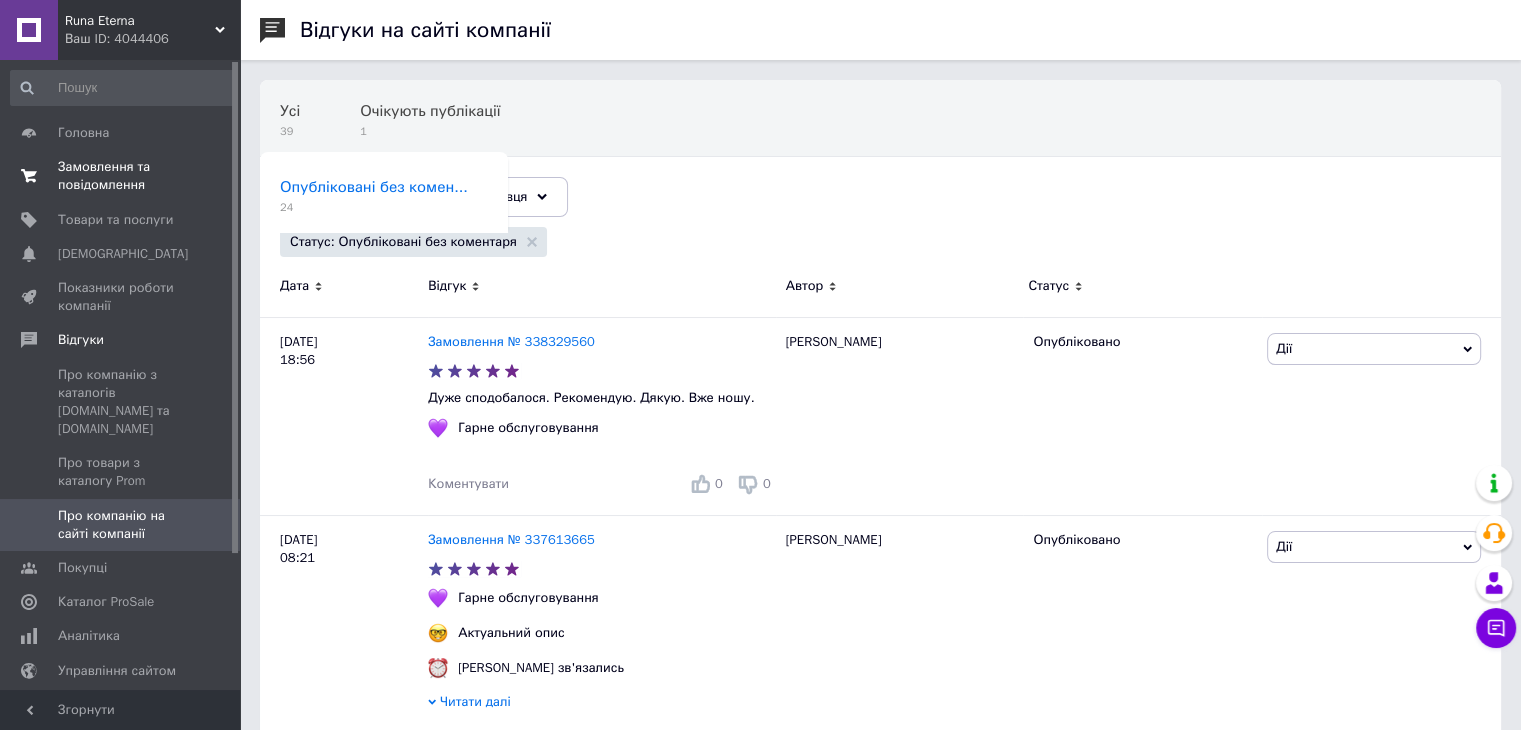 click on "Замовлення та повідомлення" at bounding box center [121, 176] 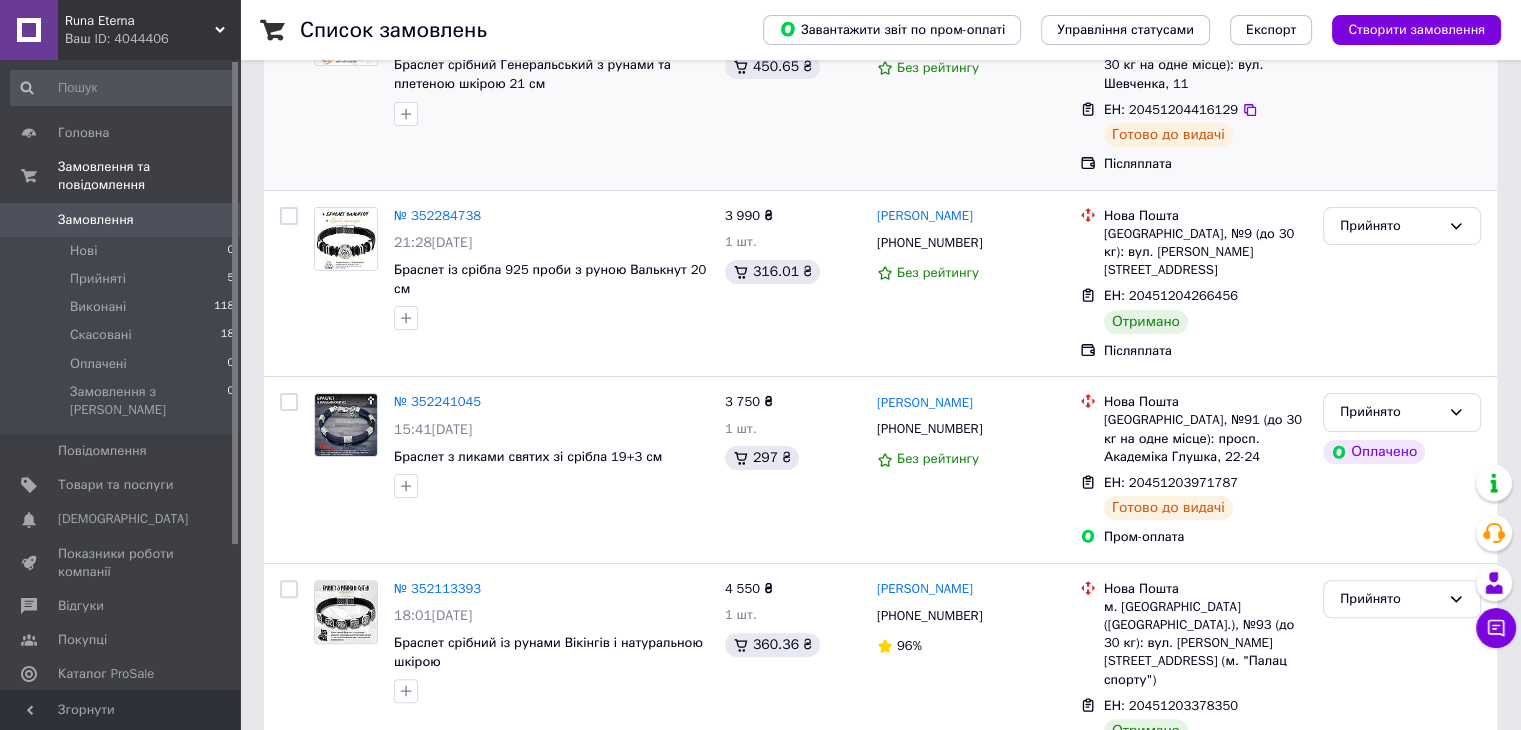 scroll, scrollTop: 400, scrollLeft: 0, axis: vertical 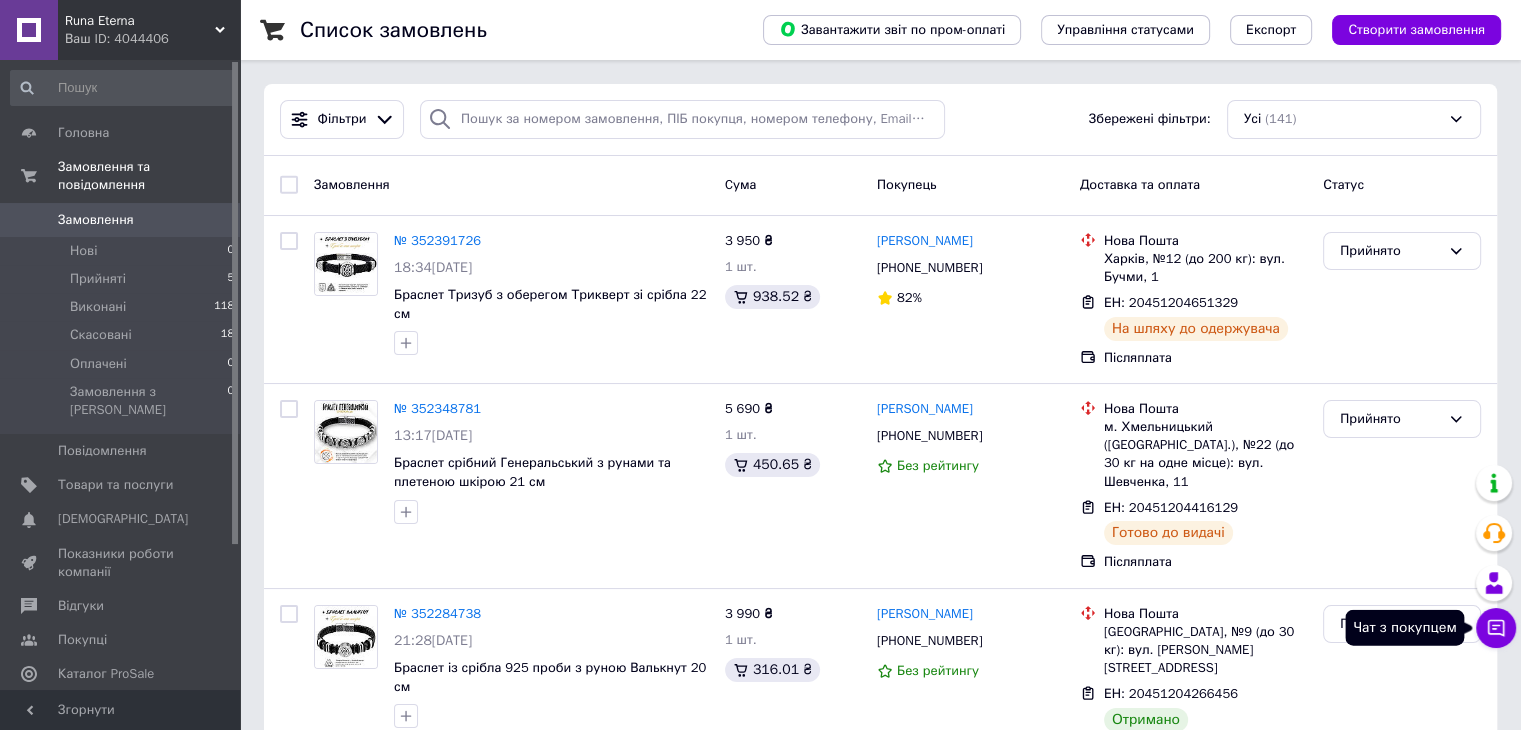 click 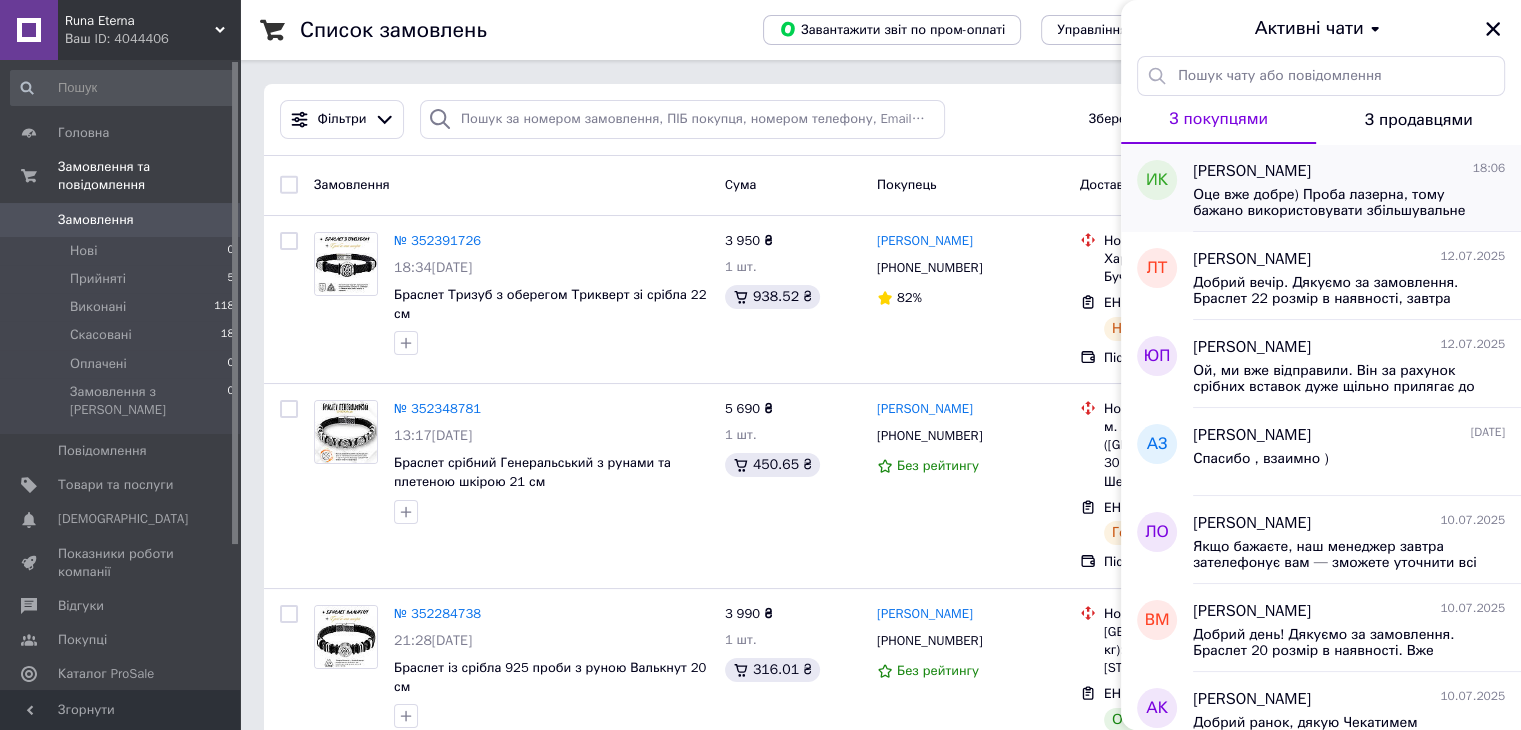 click on "Оце вже добре) Проба лазерна, тому бажано використовувати збільшувальне скло щоб побачити." at bounding box center [1335, 203] 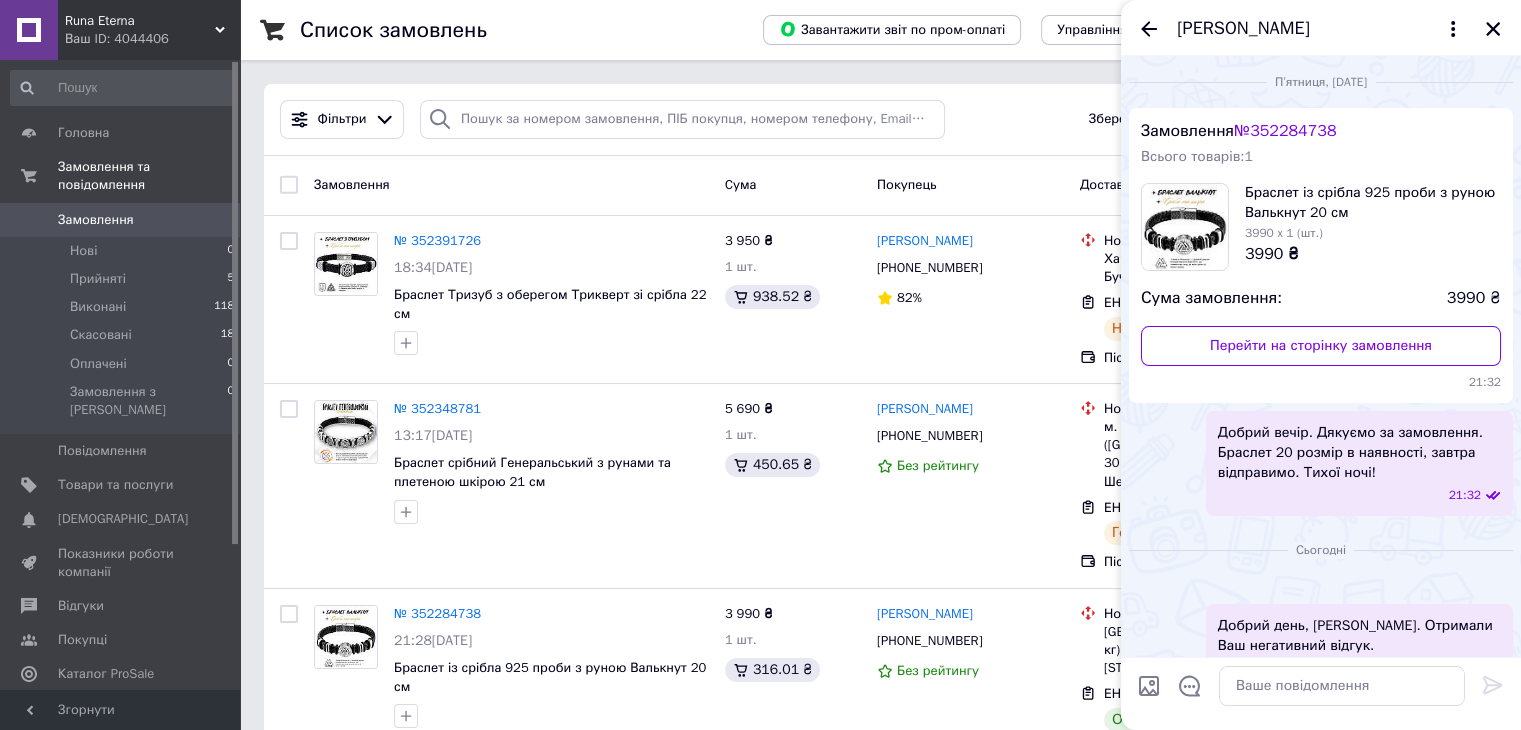 scroll, scrollTop: 1507, scrollLeft: 0, axis: vertical 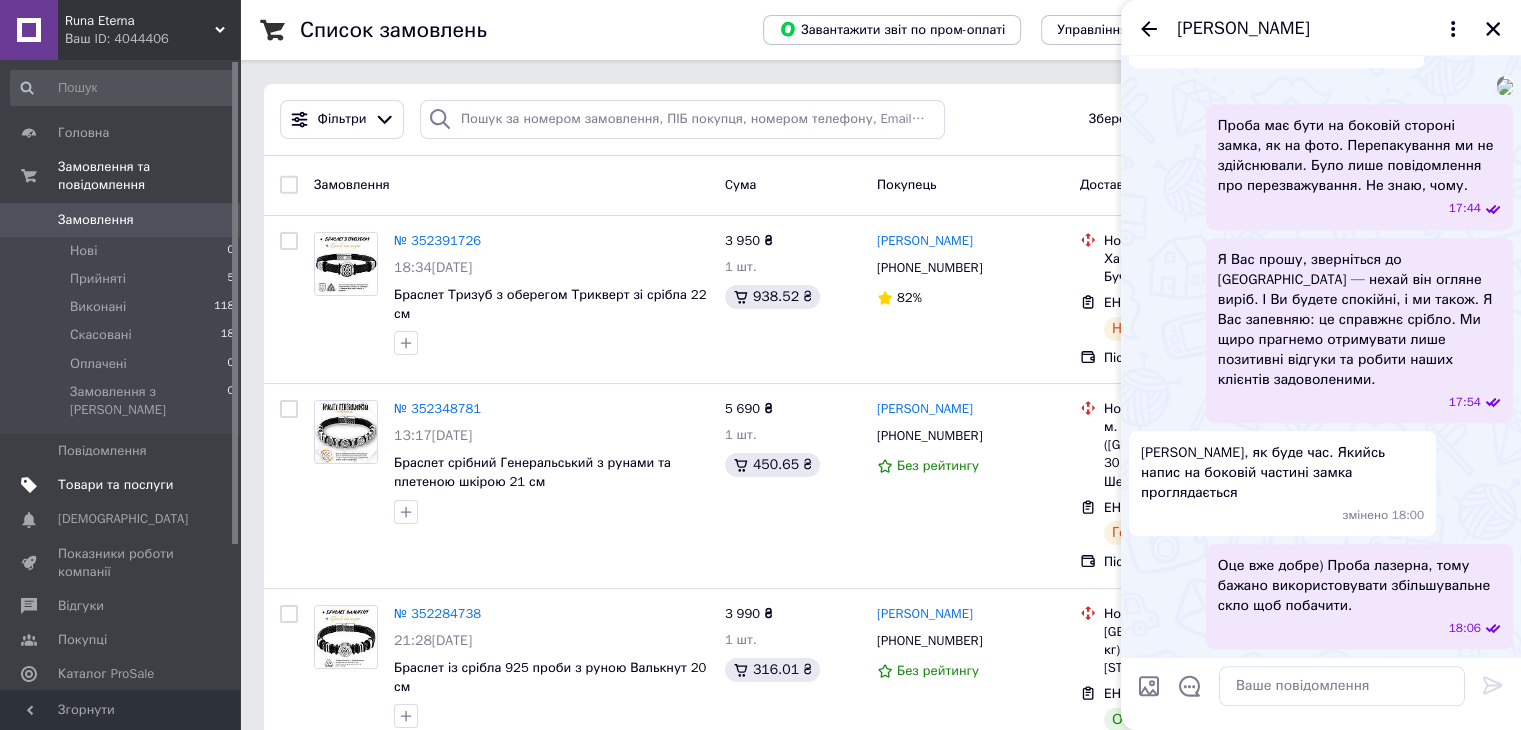 click on "Товари та послуги" at bounding box center (115, 485) 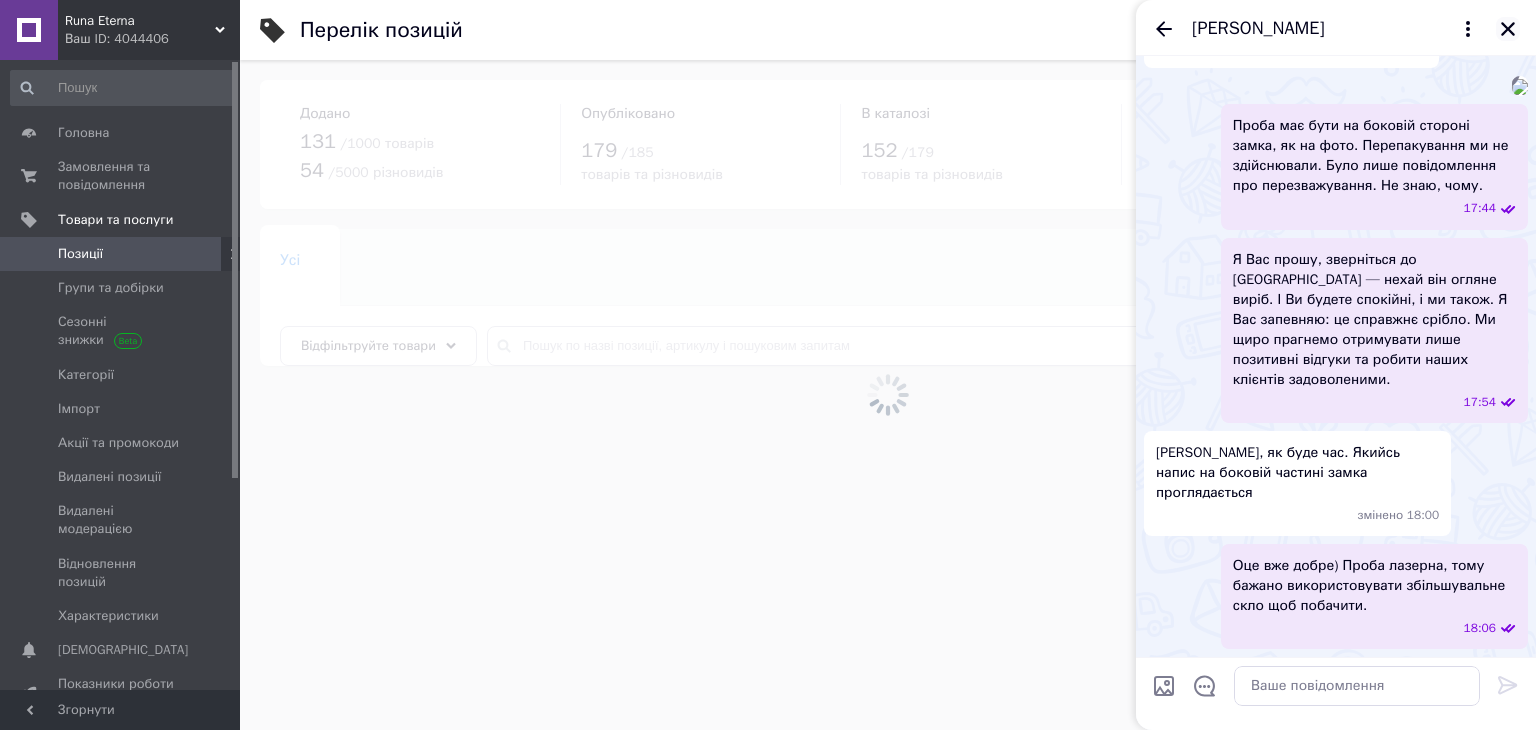click 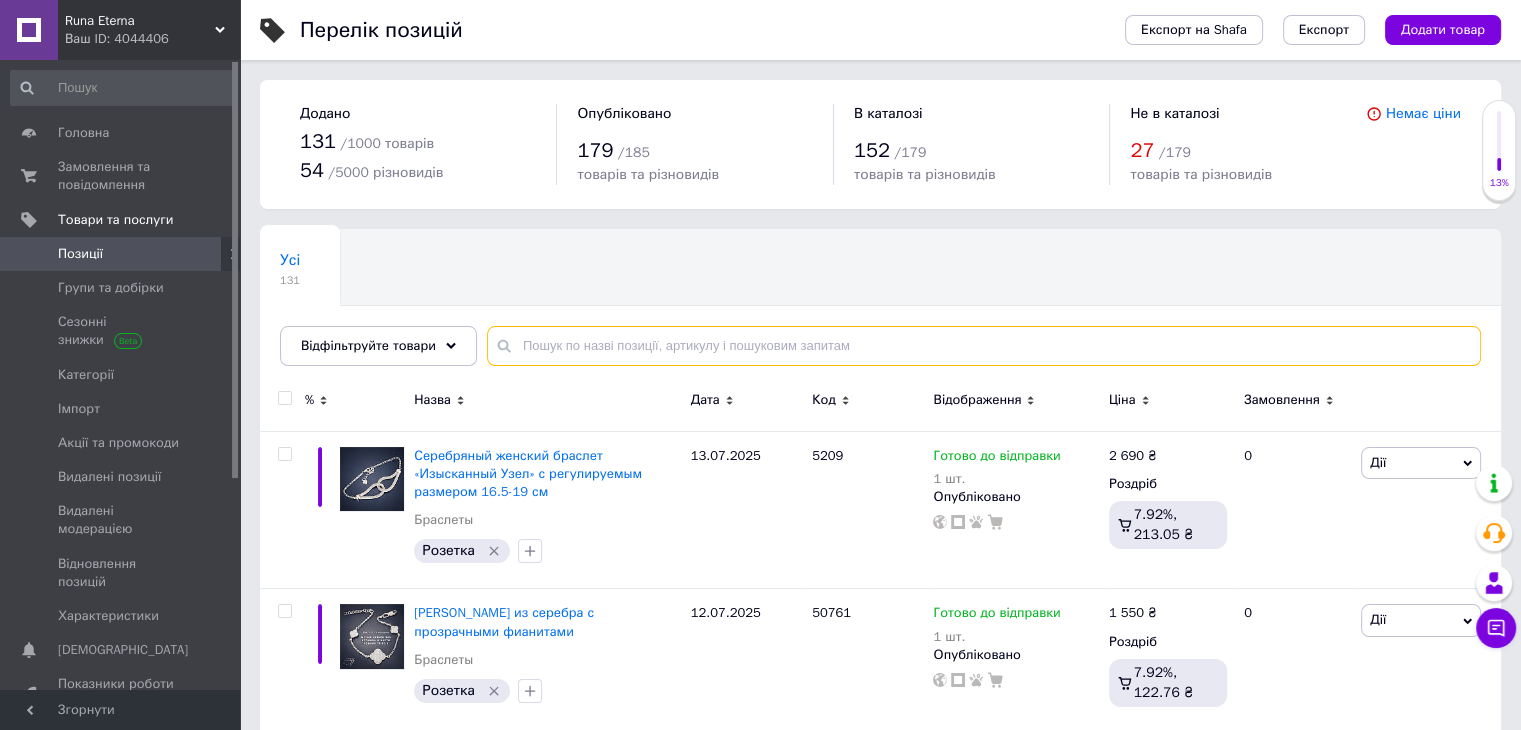 click at bounding box center (984, 346) 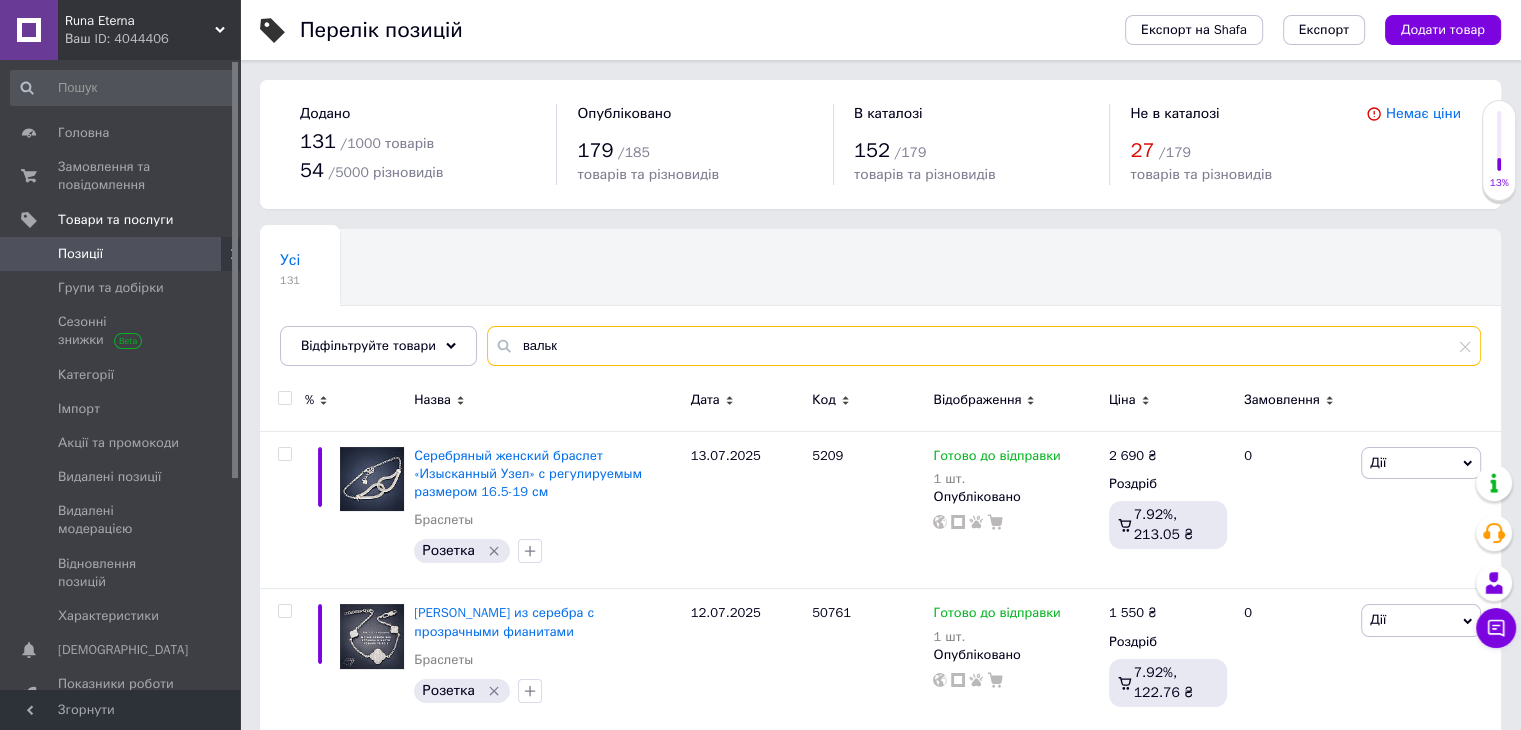 type on "вальк" 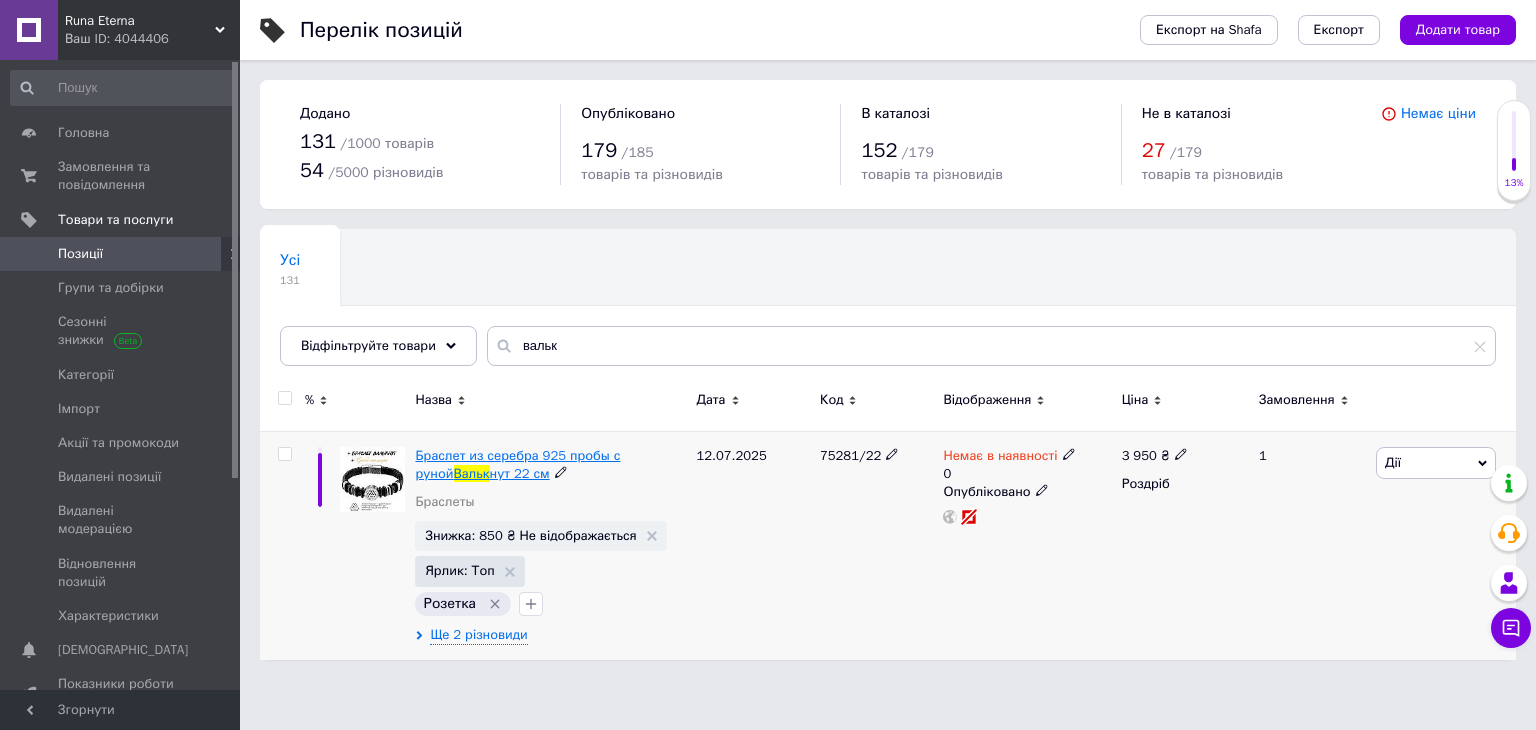 click on "Браслет из серебра 925 пробы с руной" at bounding box center [517, 464] 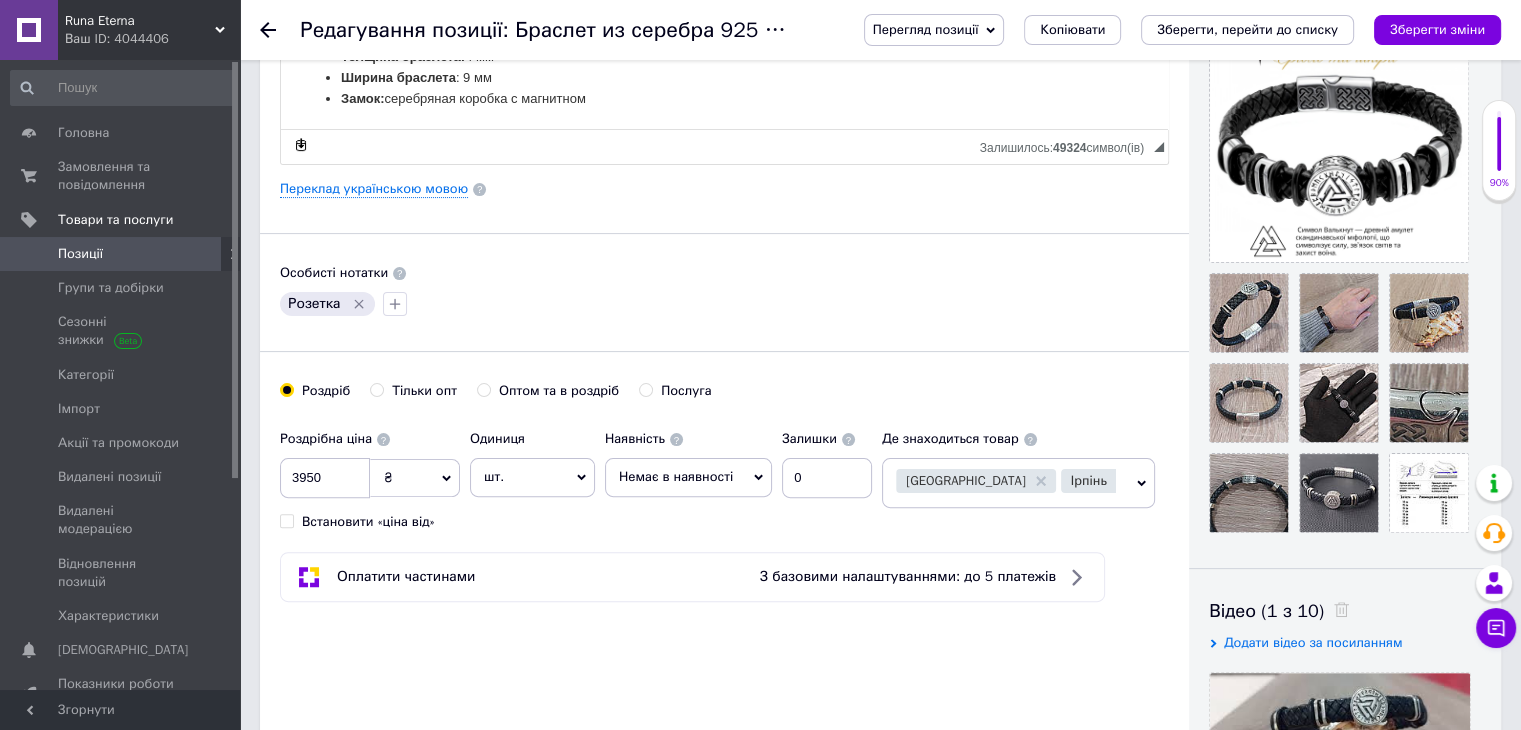 scroll, scrollTop: 500, scrollLeft: 0, axis: vertical 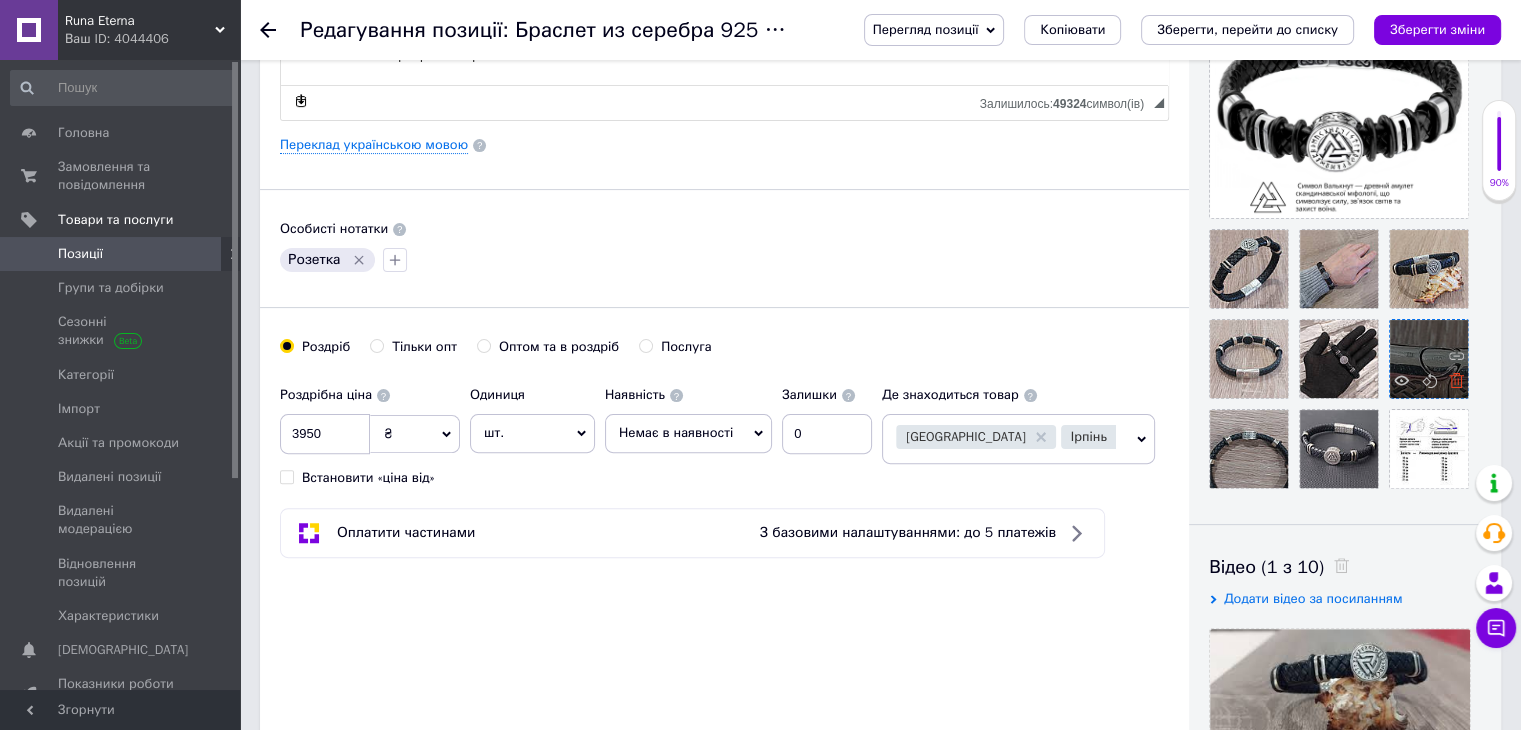 click 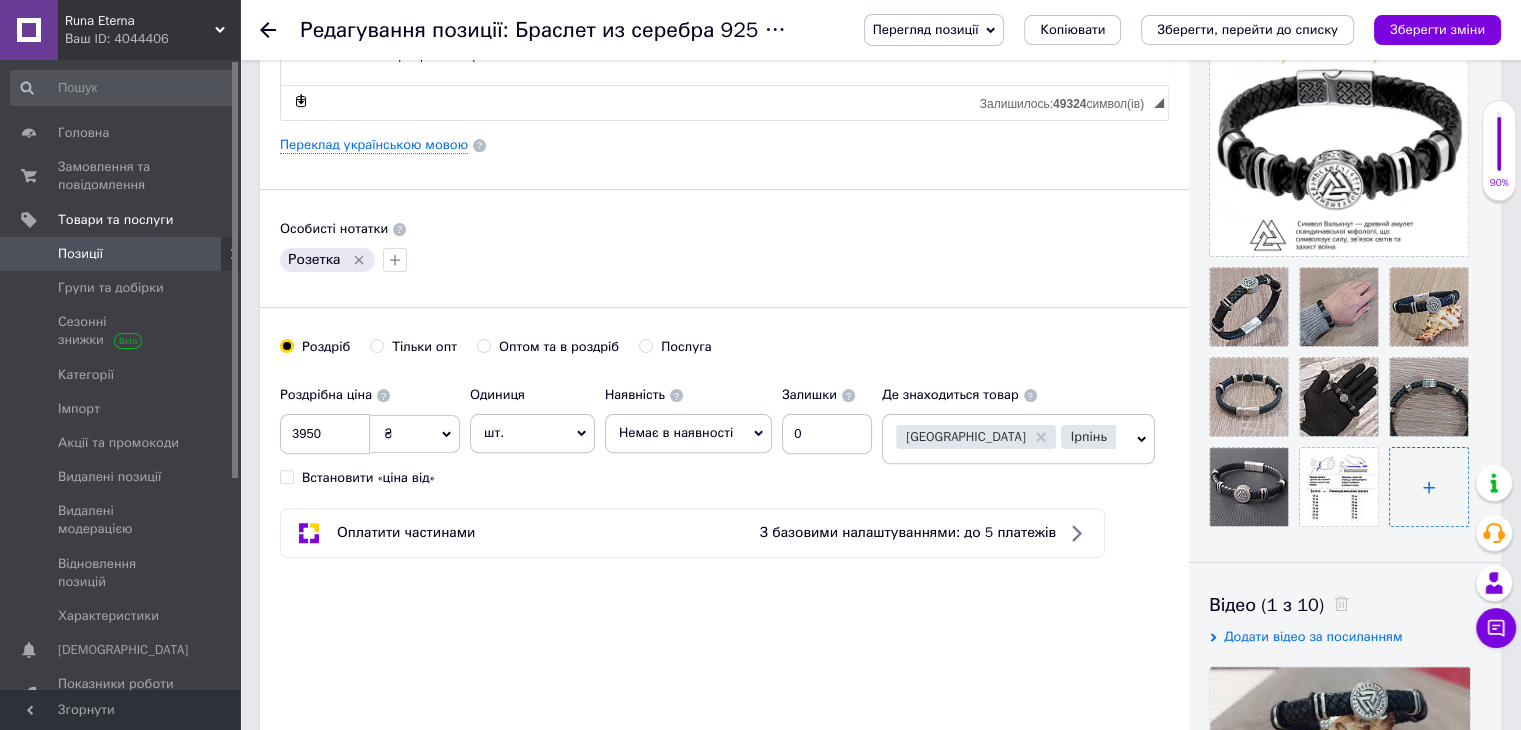 click at bounding box center [1429, 487] 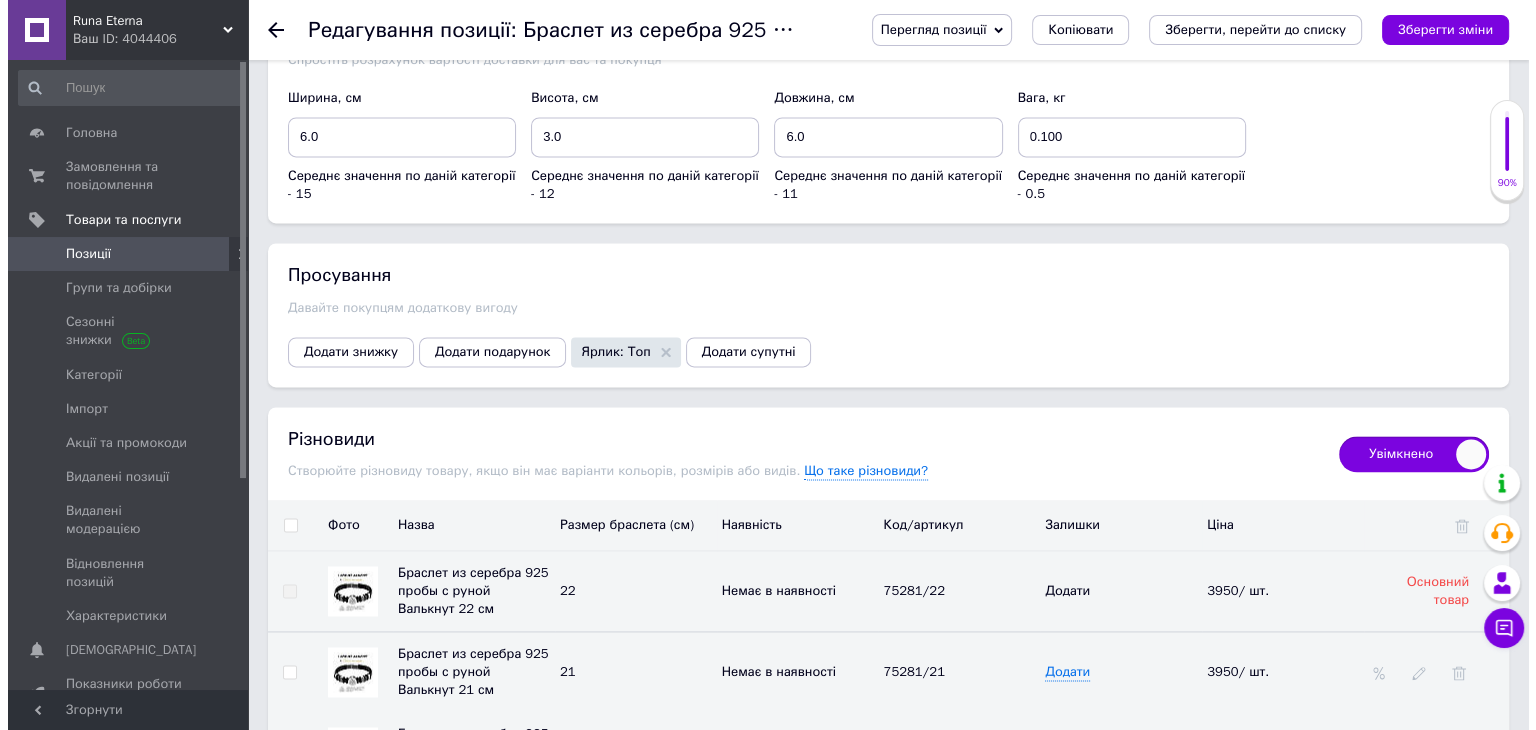 scroll, scrollTop: 3000, scrollLeft: 0, axis: vertical 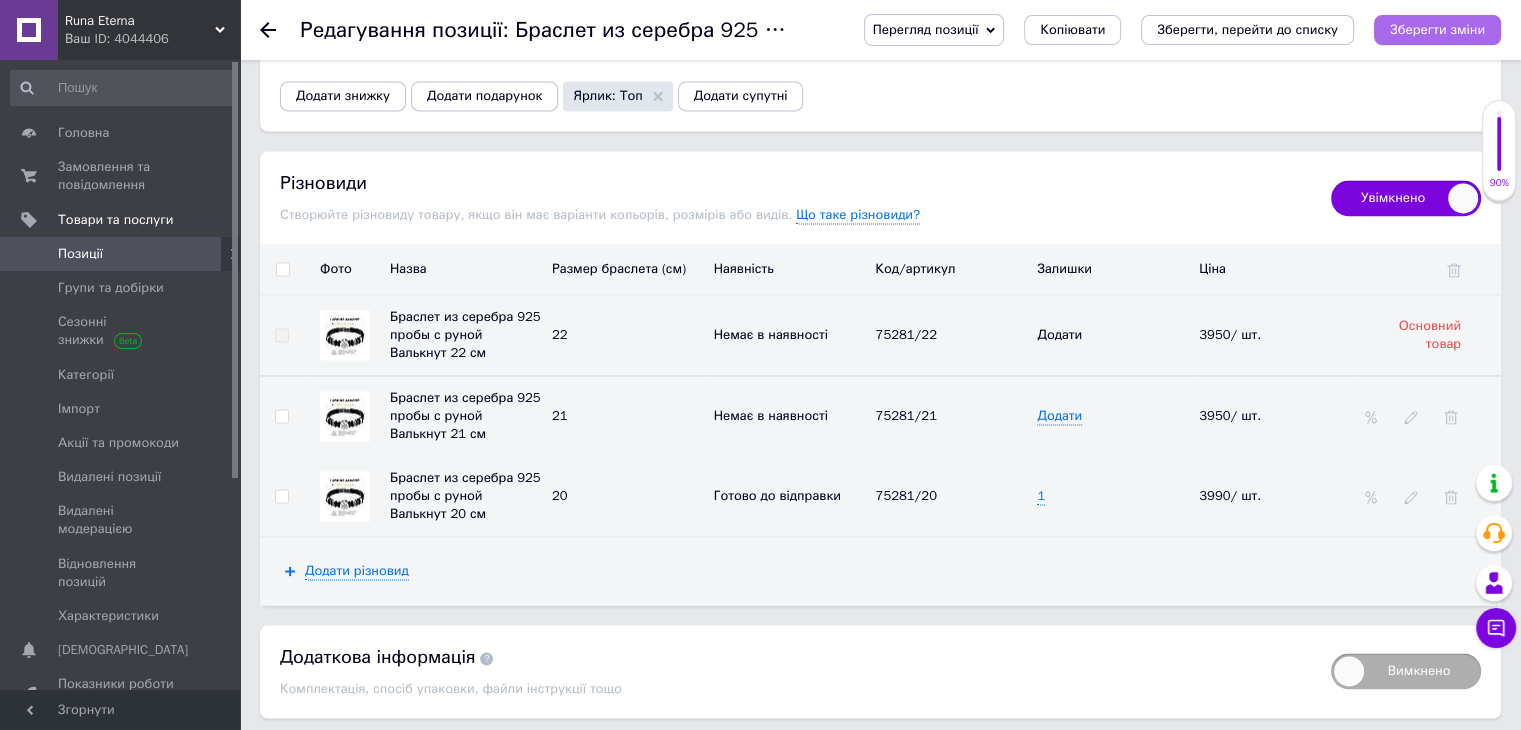 click on "Зберегти зміни" at bounding box center [1437, 29] 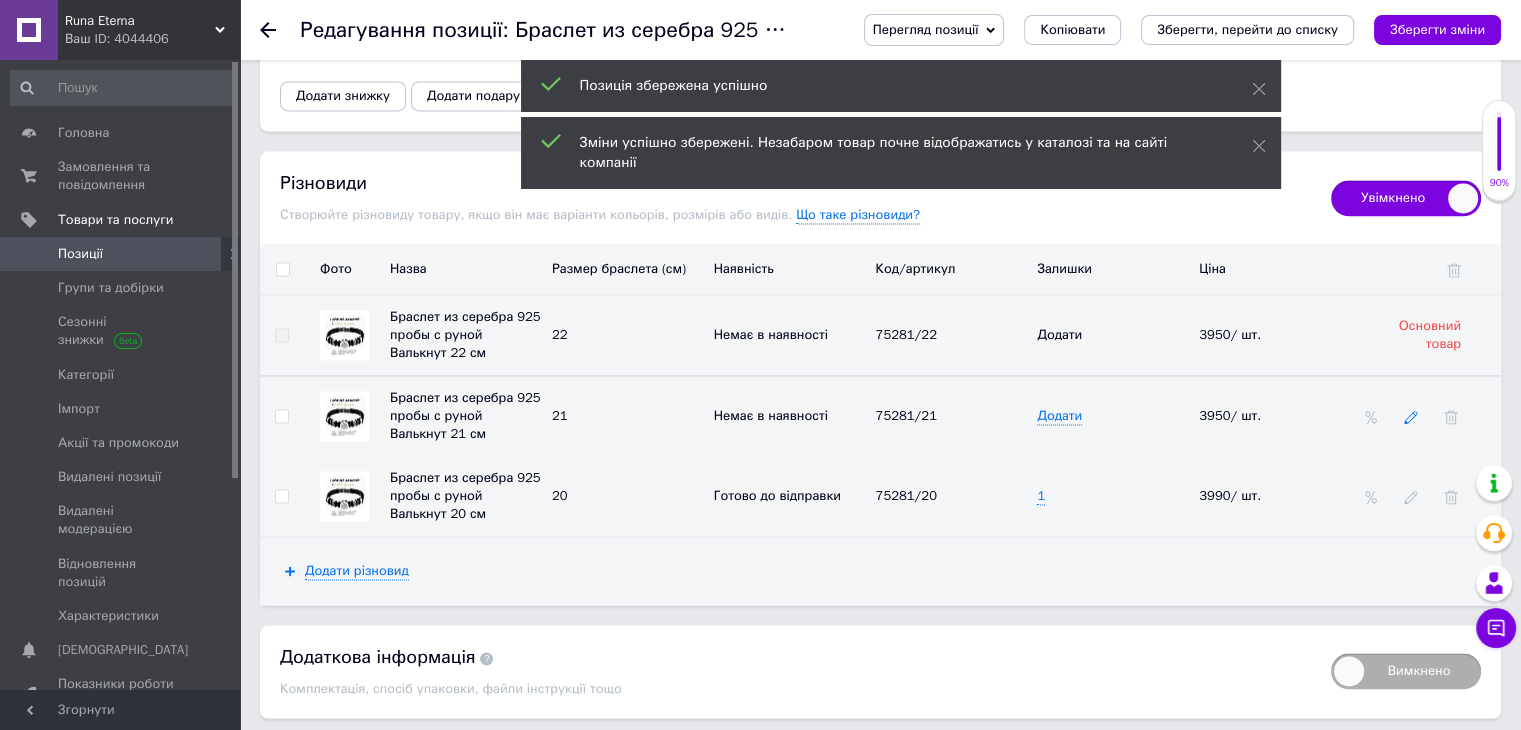 click 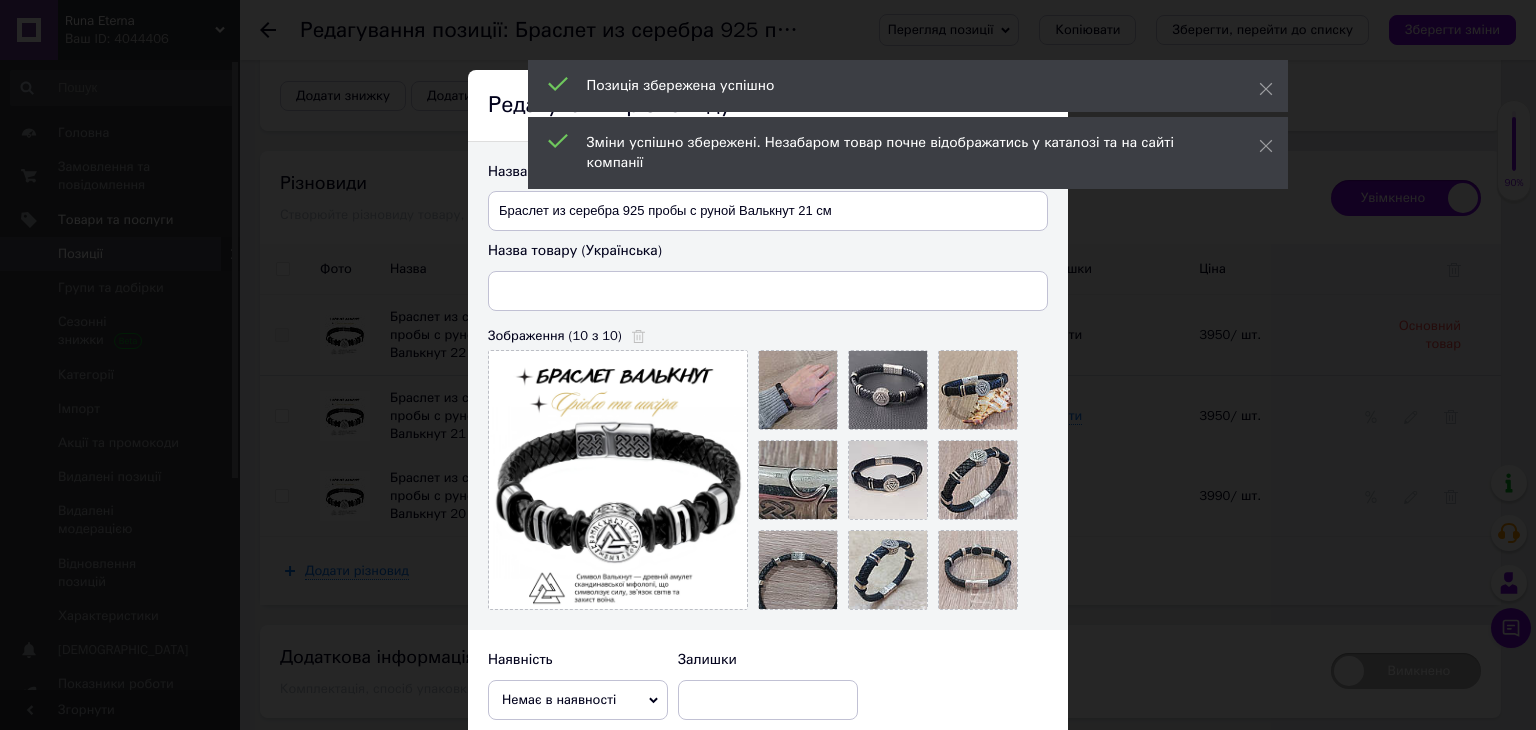 type on "Браслет із срібла 925 проби з руною Валькнут 21 см" 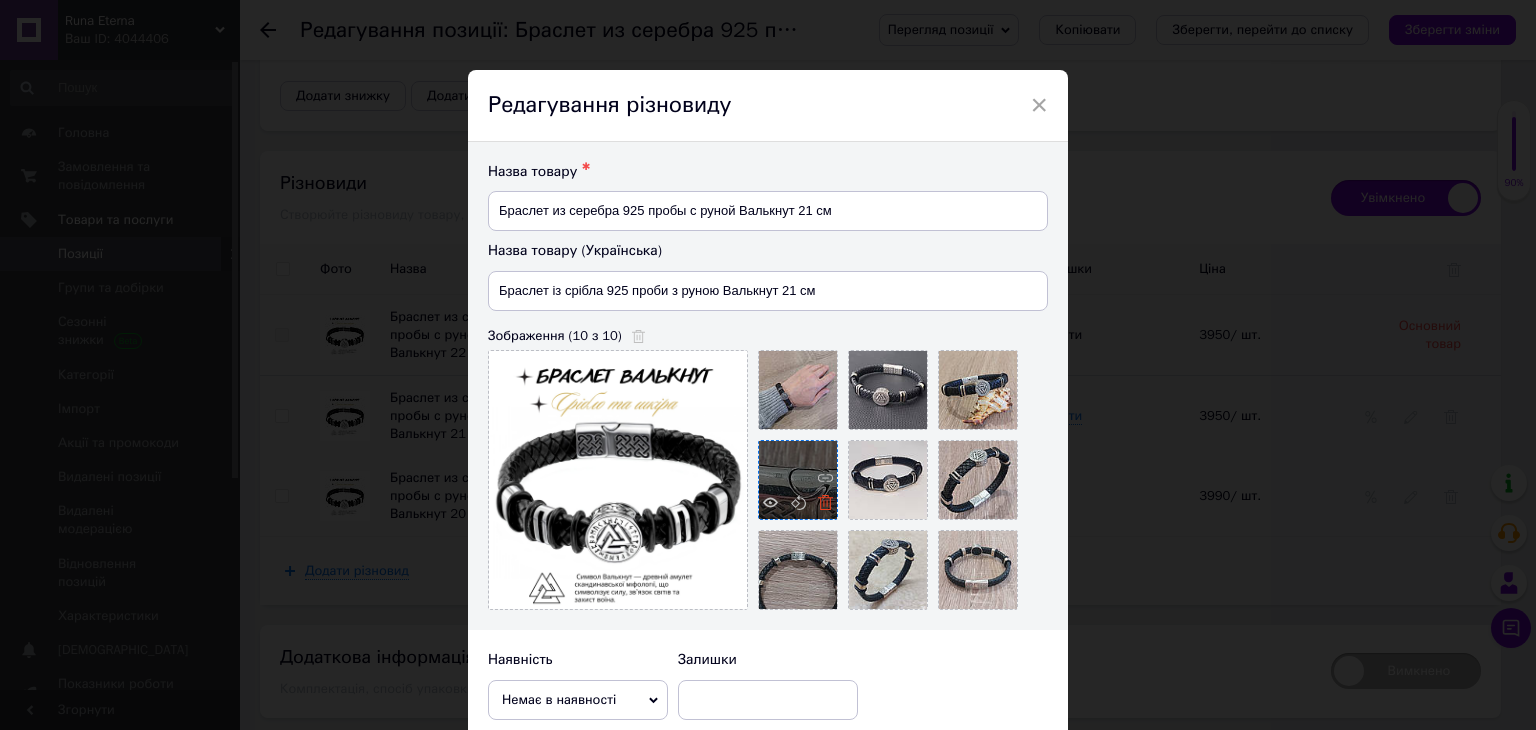 click 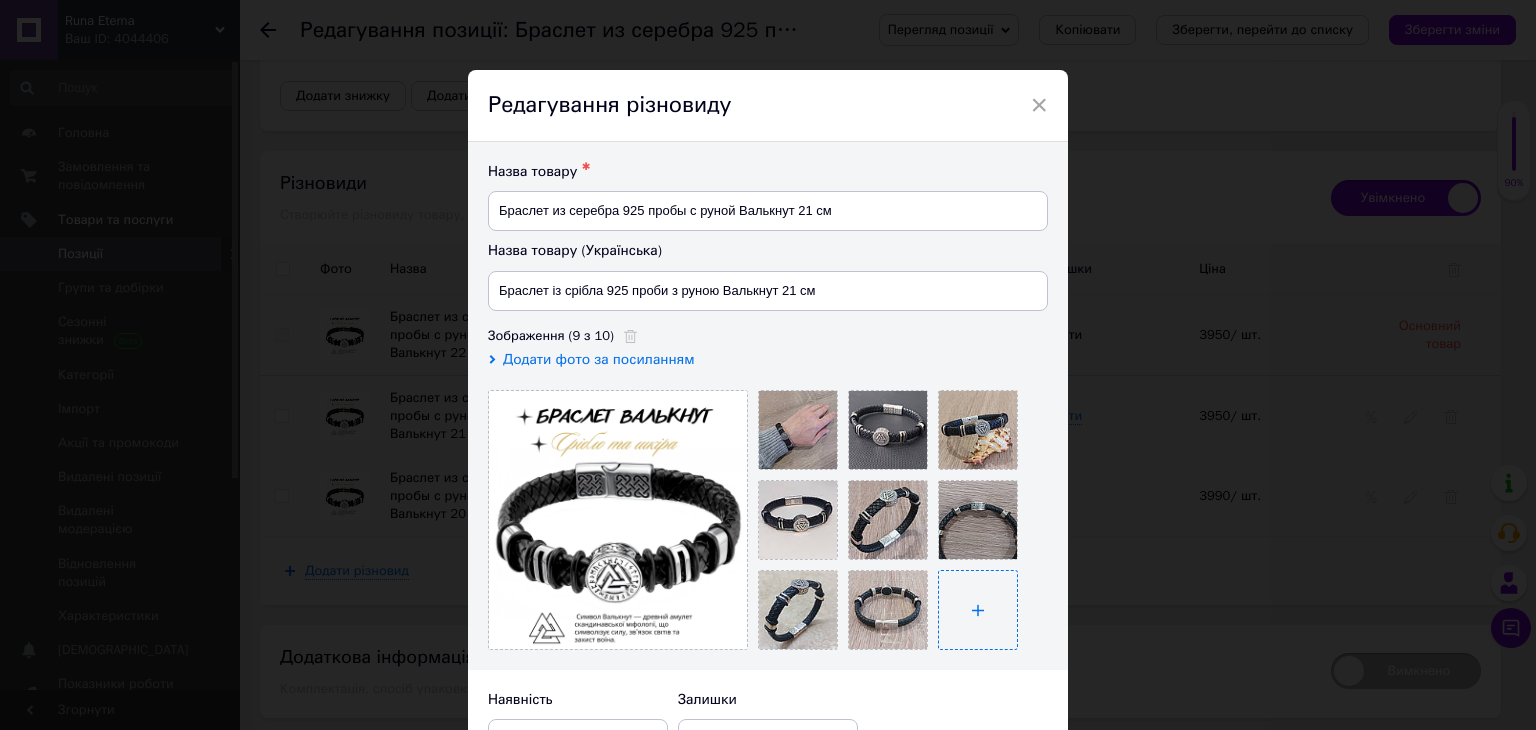 click at bounding box center (978, 610) 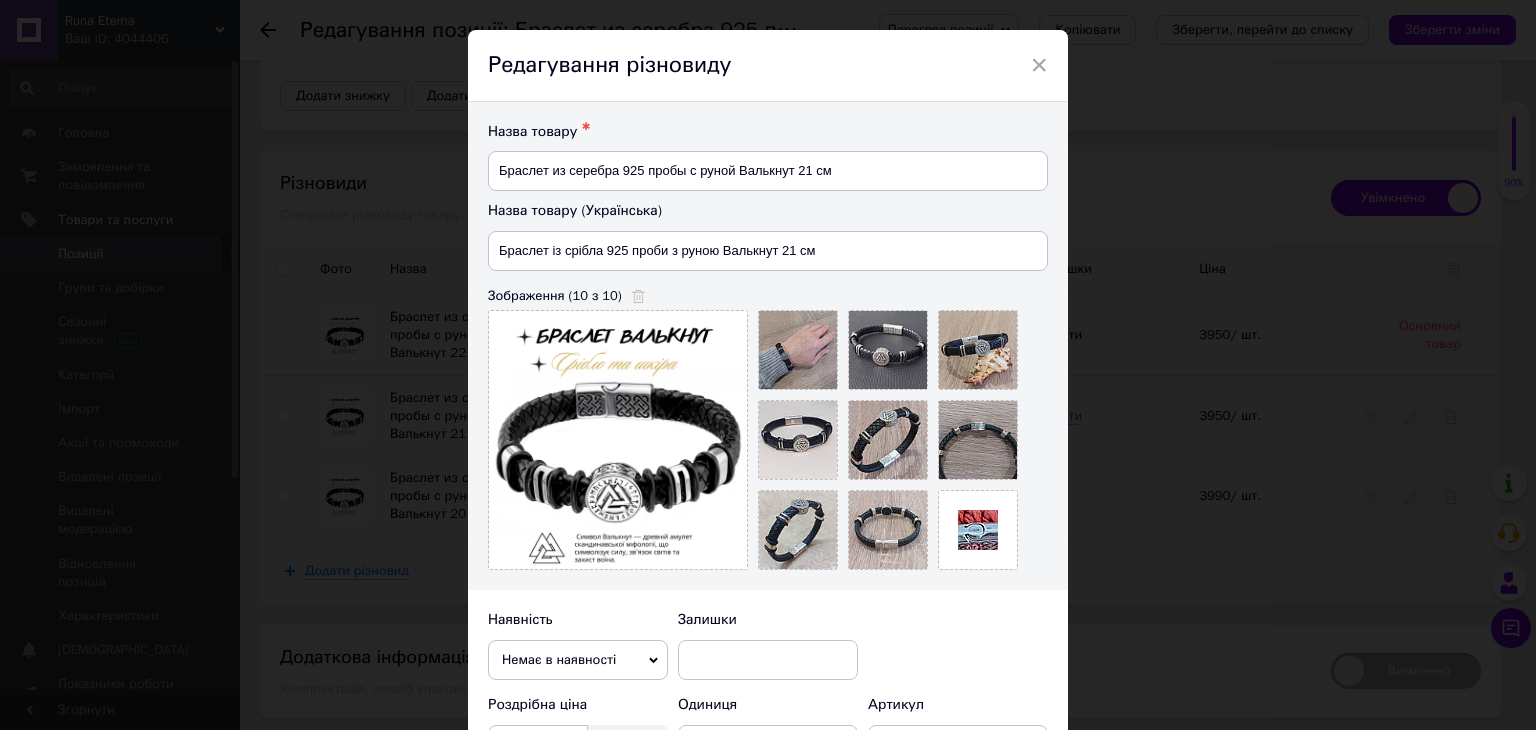 scroll, scrollTop: 540, scrollLeft: 0, axis: vertical 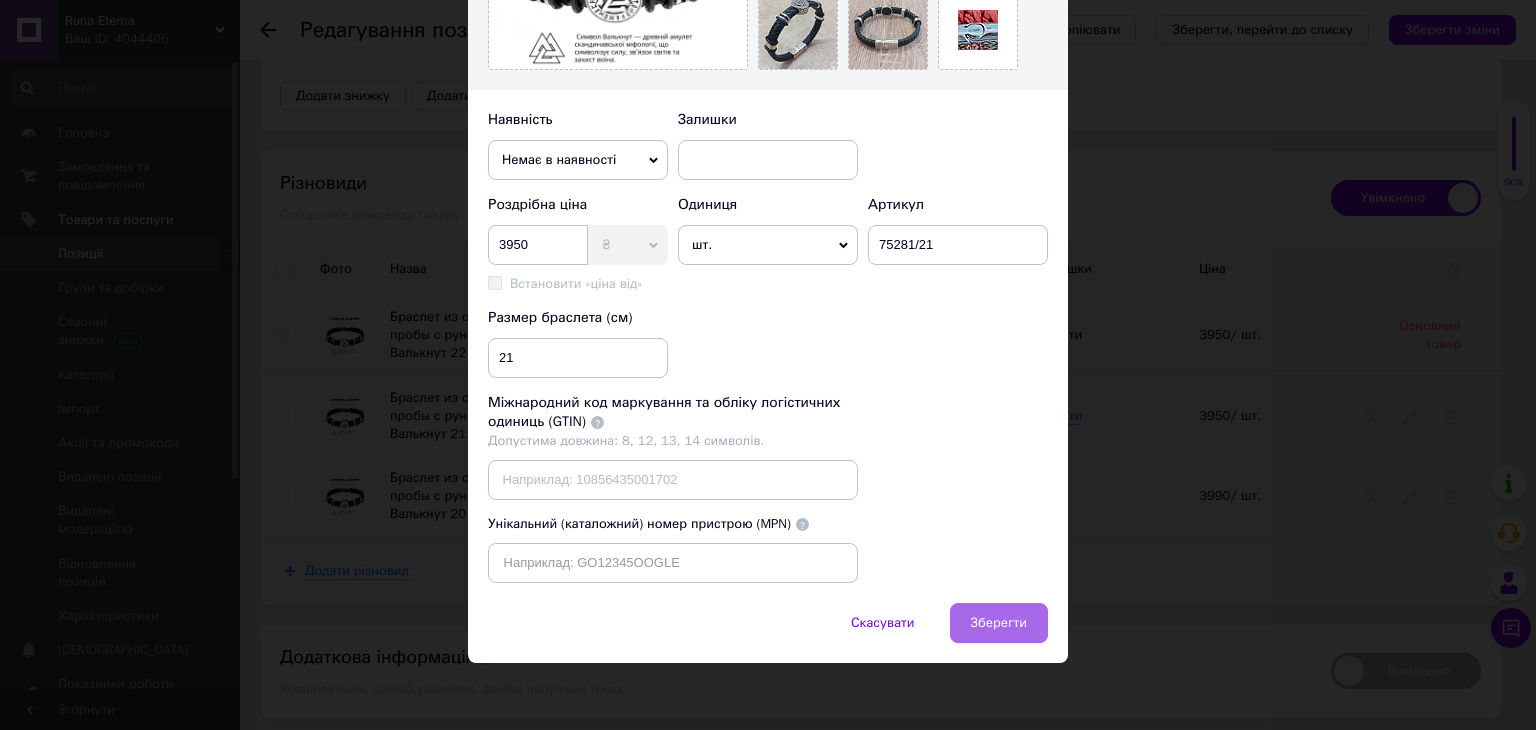 click on "Зберегти" at bounding box center (999, 623) 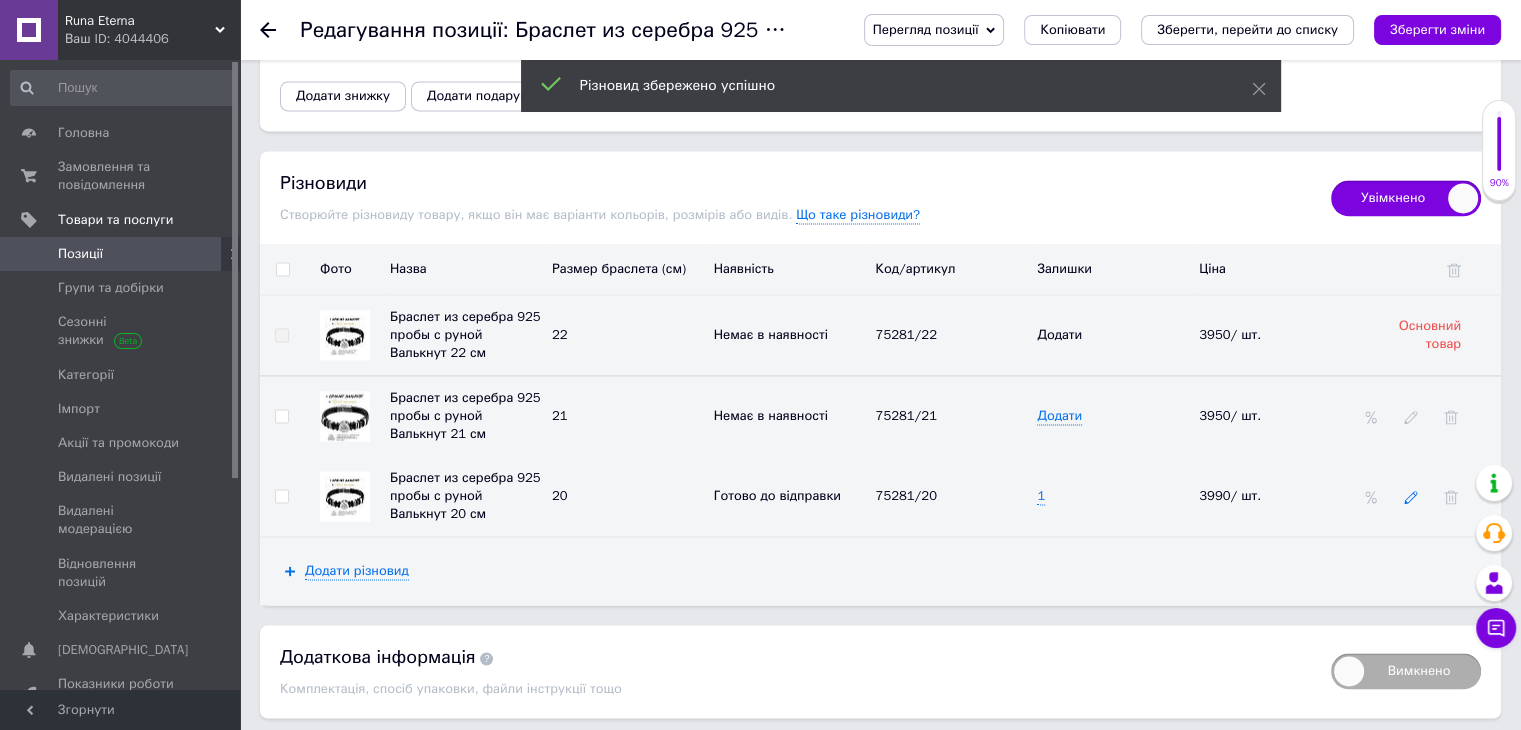 click 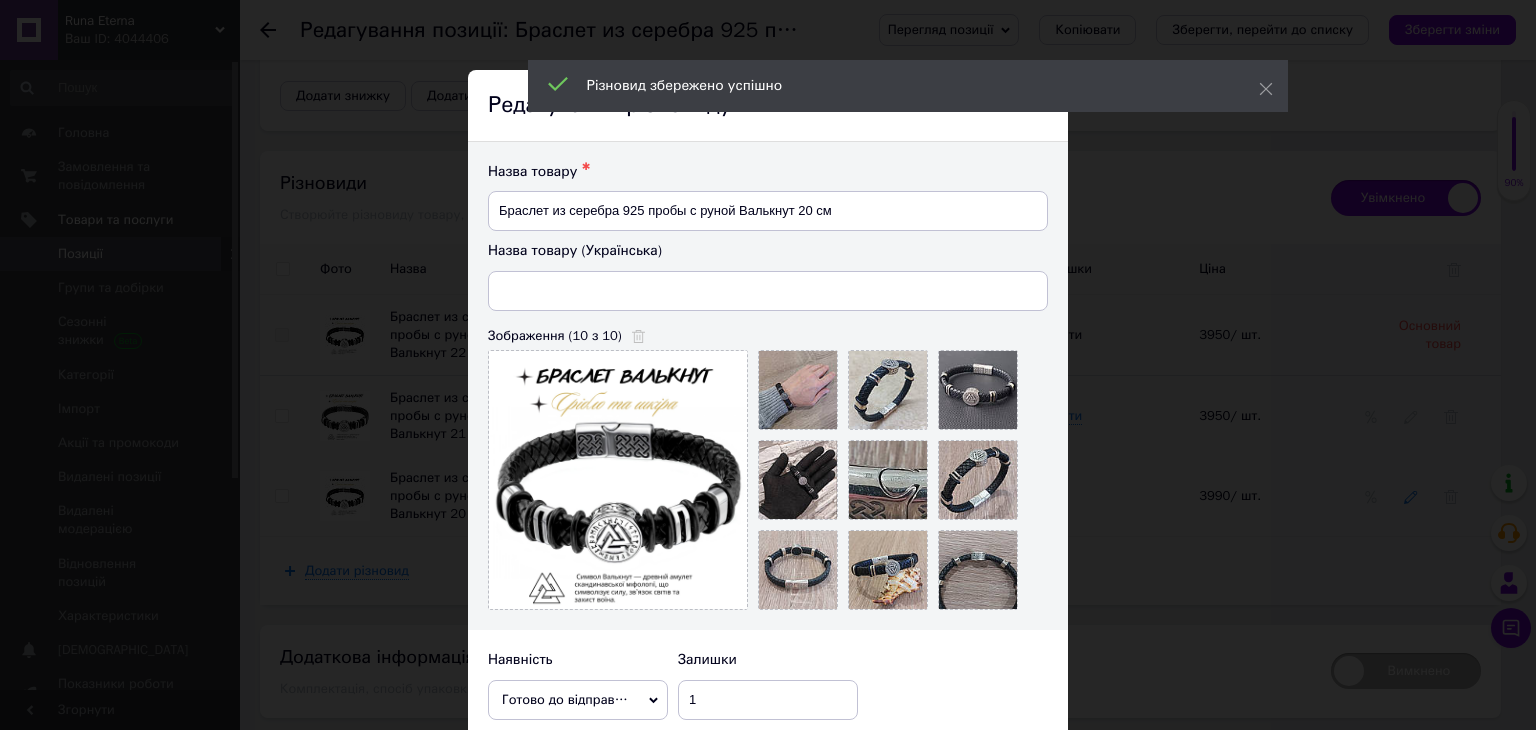 type on "Браслет із срібла 925 проби з руною Валькнут 20 см" 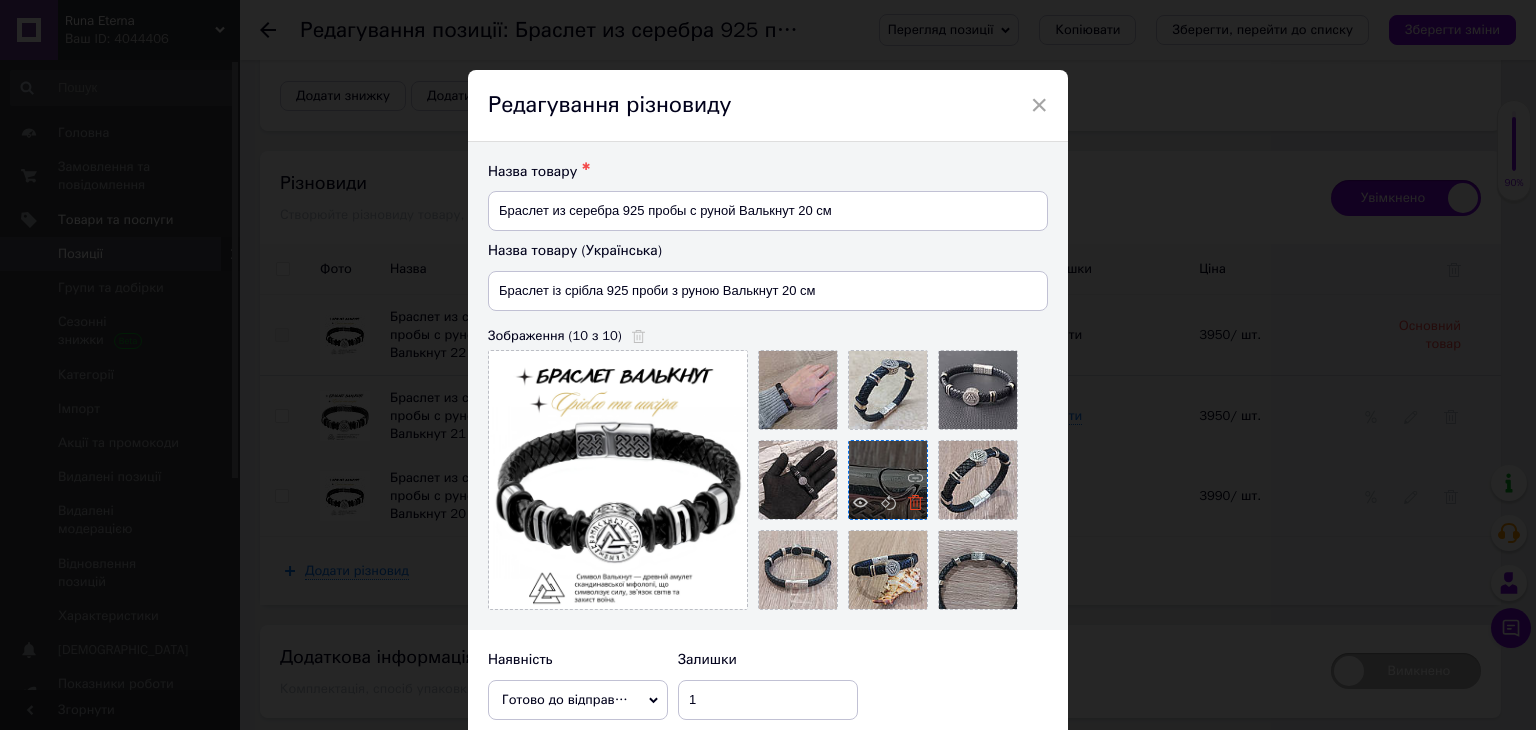 click 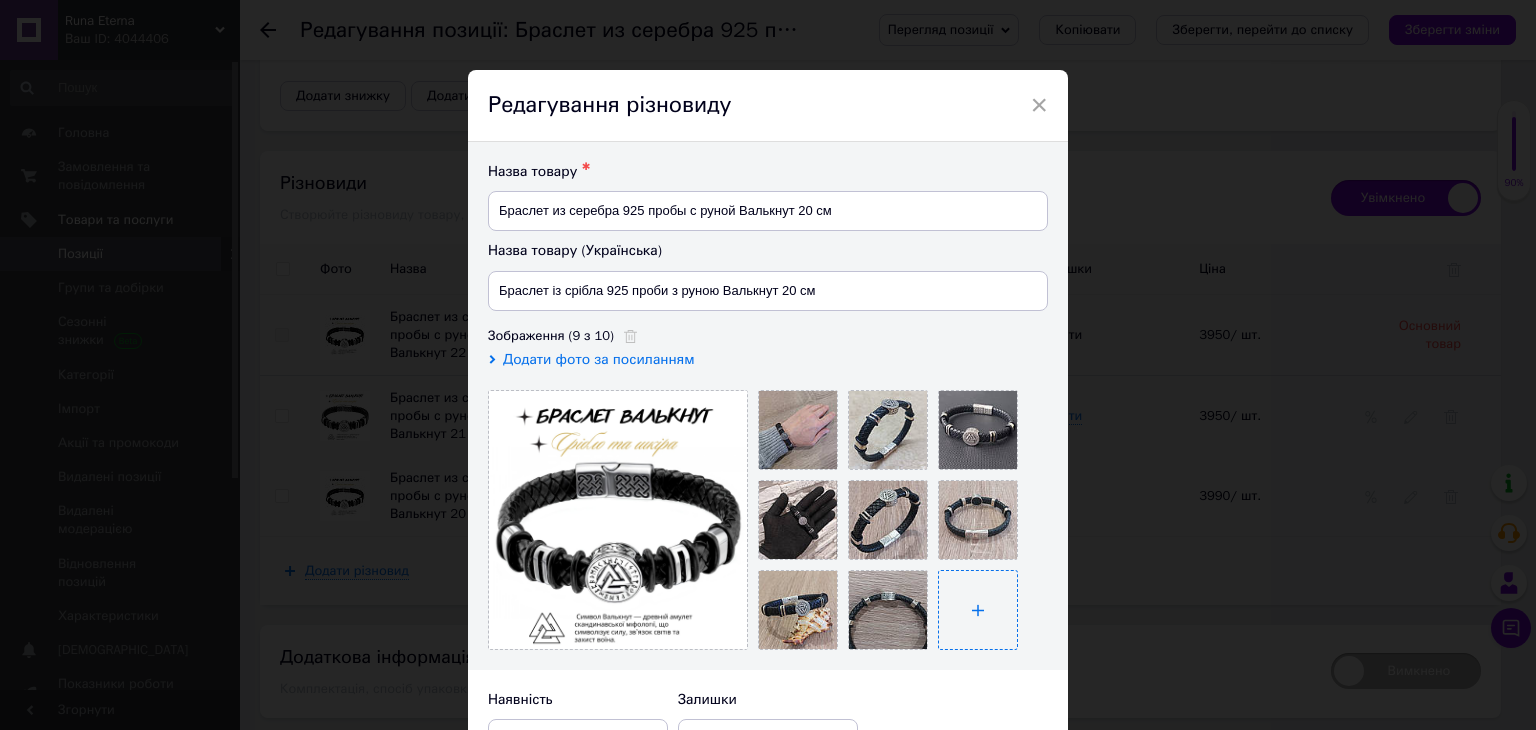 click at bounding box center [978, 610] 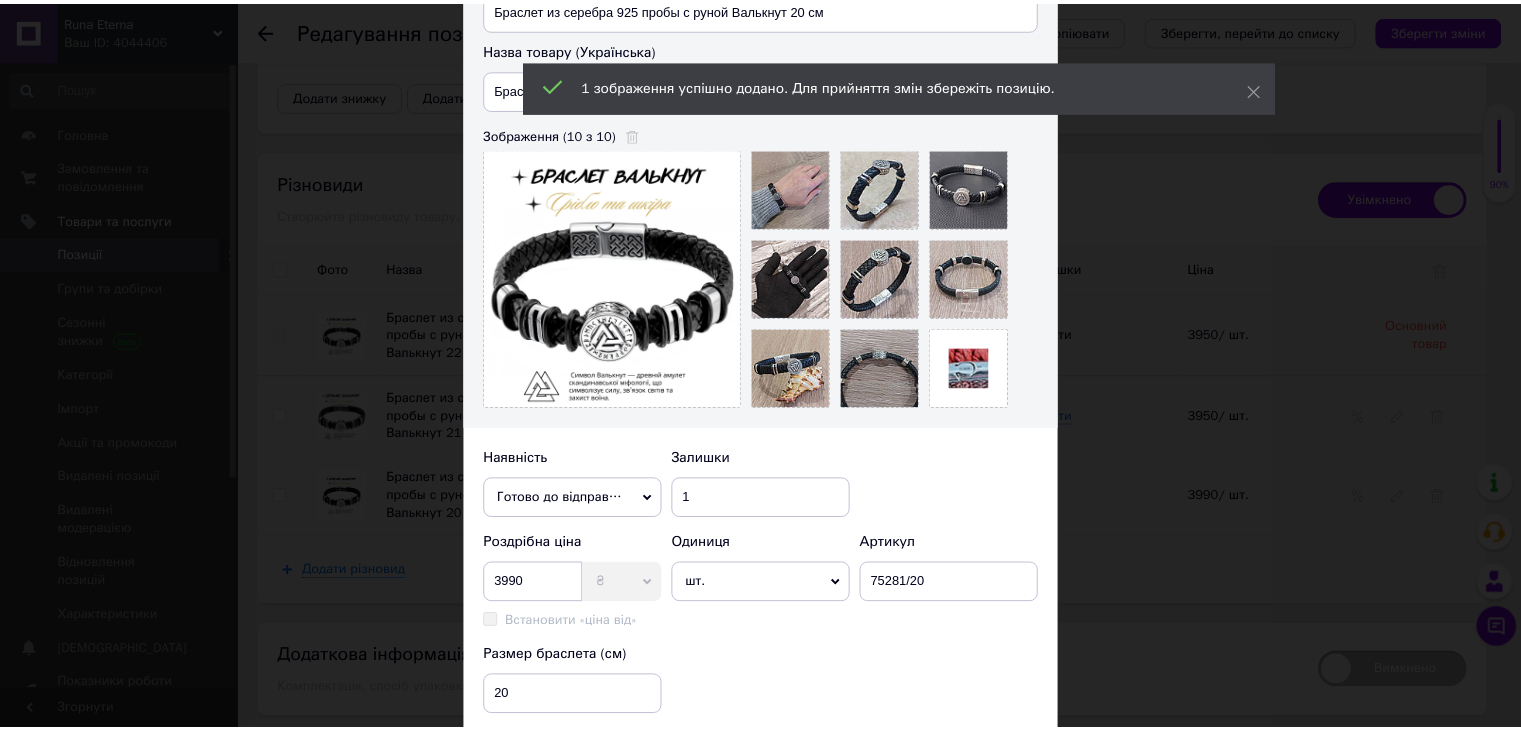 scroll, scrollTop: 500, scrollLeft: 0, axis: vertical 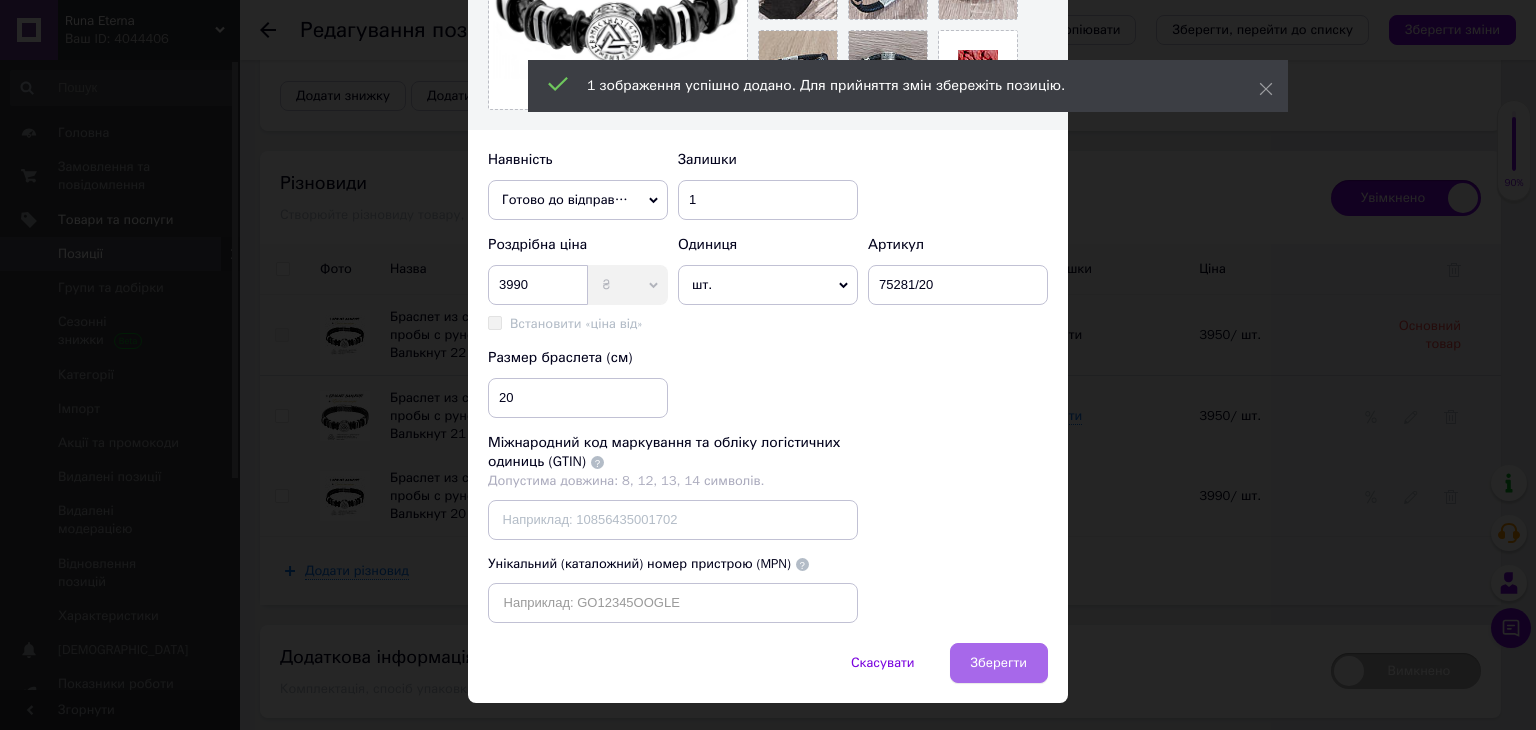 click on "Зберегти" at bounding box center [999, 663] 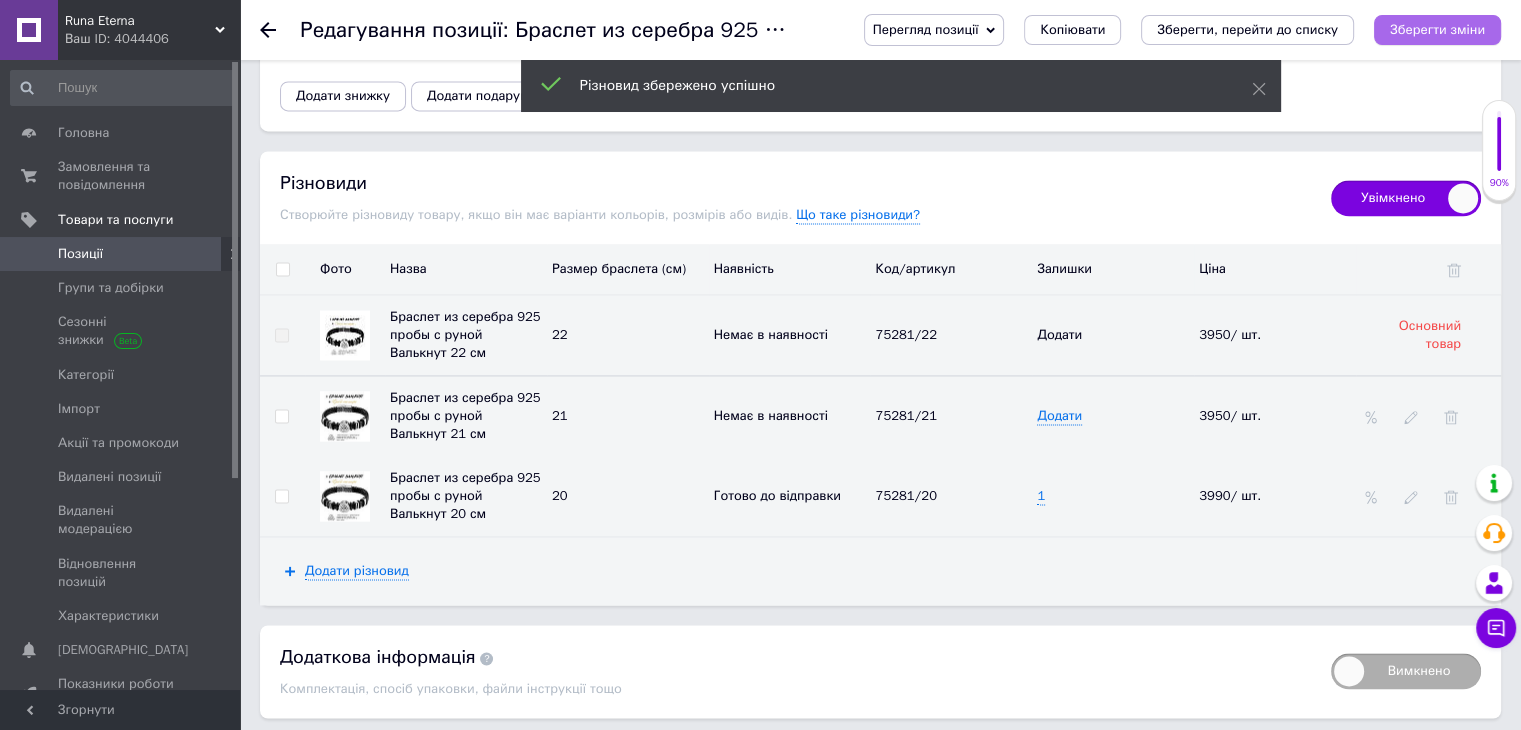click on "Зберегти зміни" at bounding box center (1437, 29) 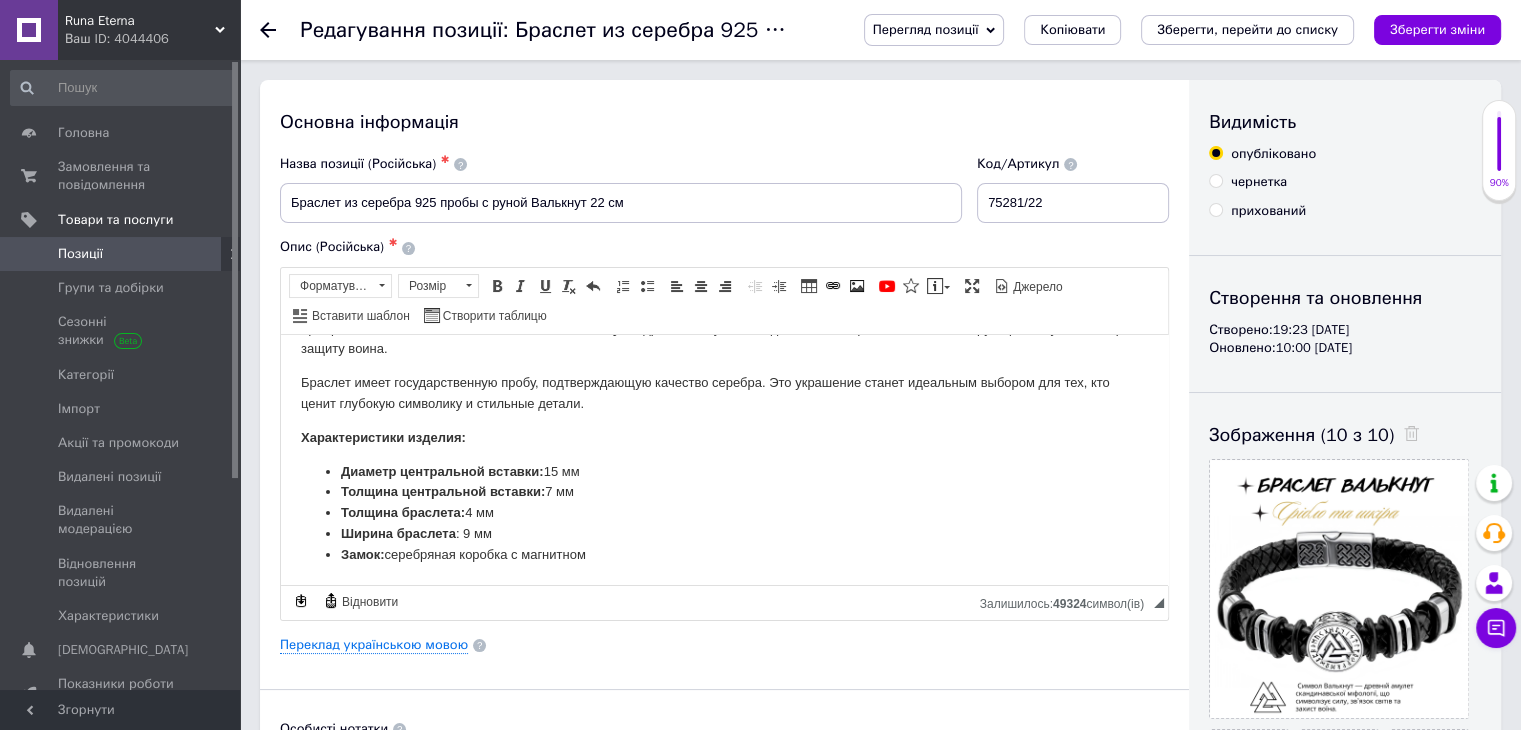 scroll, scrollTop: 100, scrollLeft: 0, axis: vertical 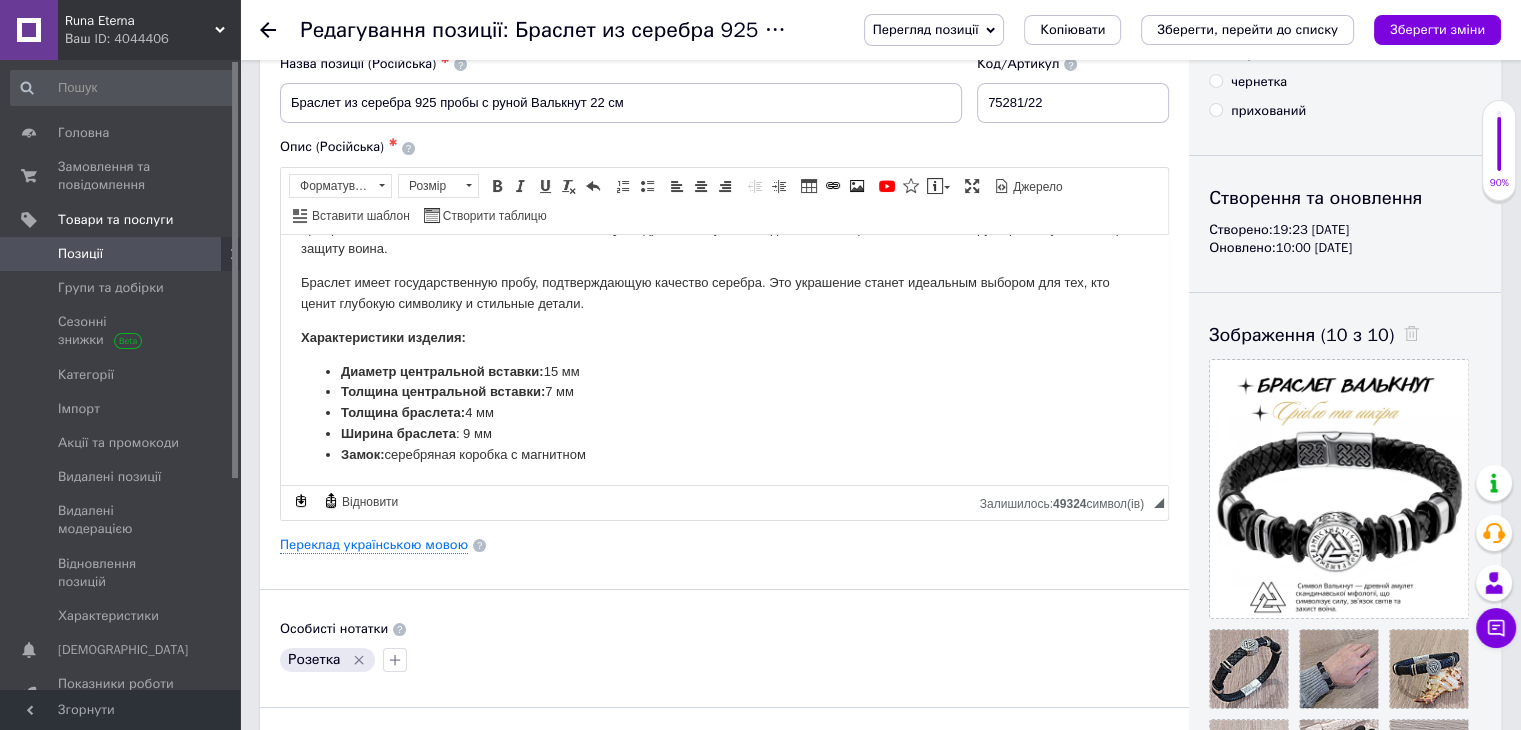 click on "Толщина центральной вставки:" at bounding box center (443, 390) 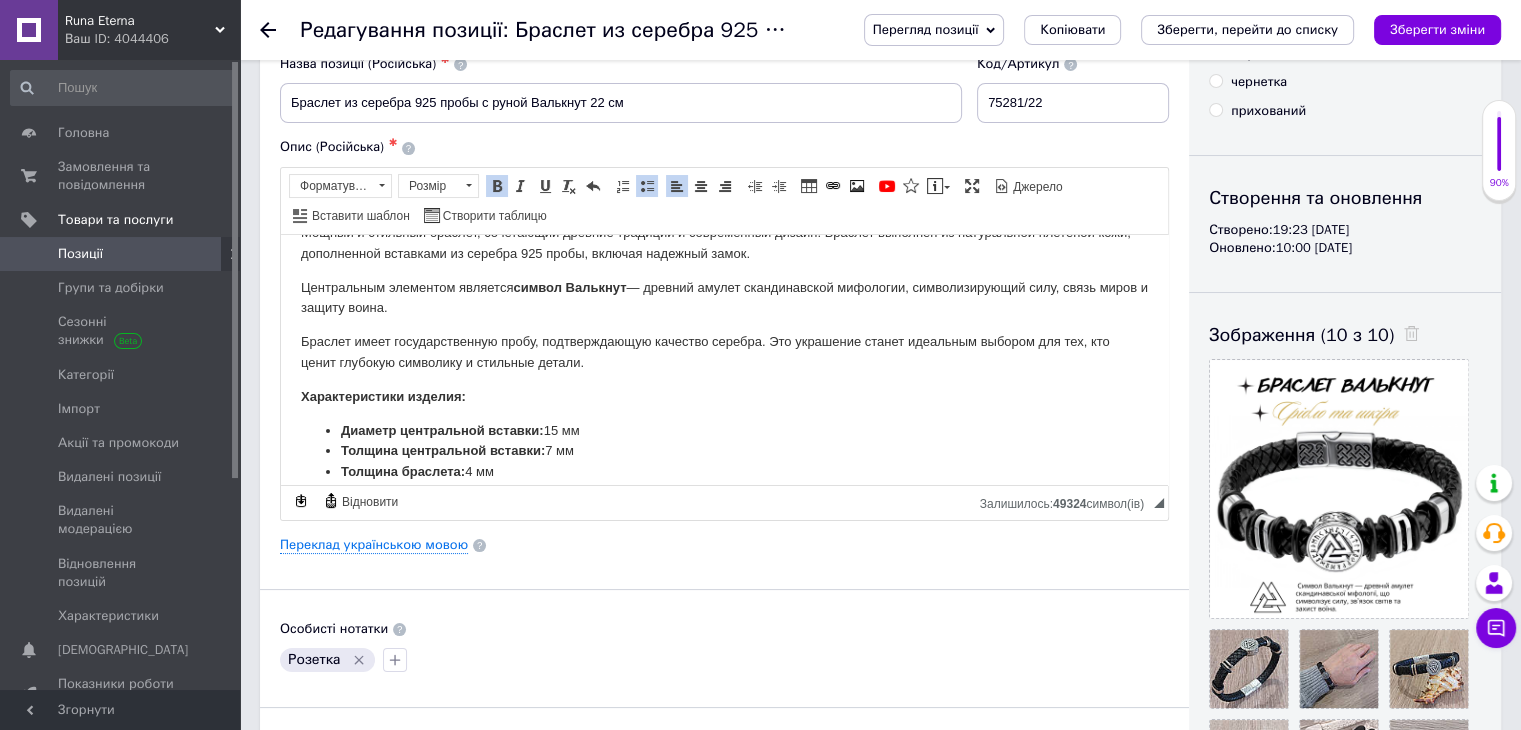 scroll, scrollTop: 0, scrollLeft: 0, axis: both 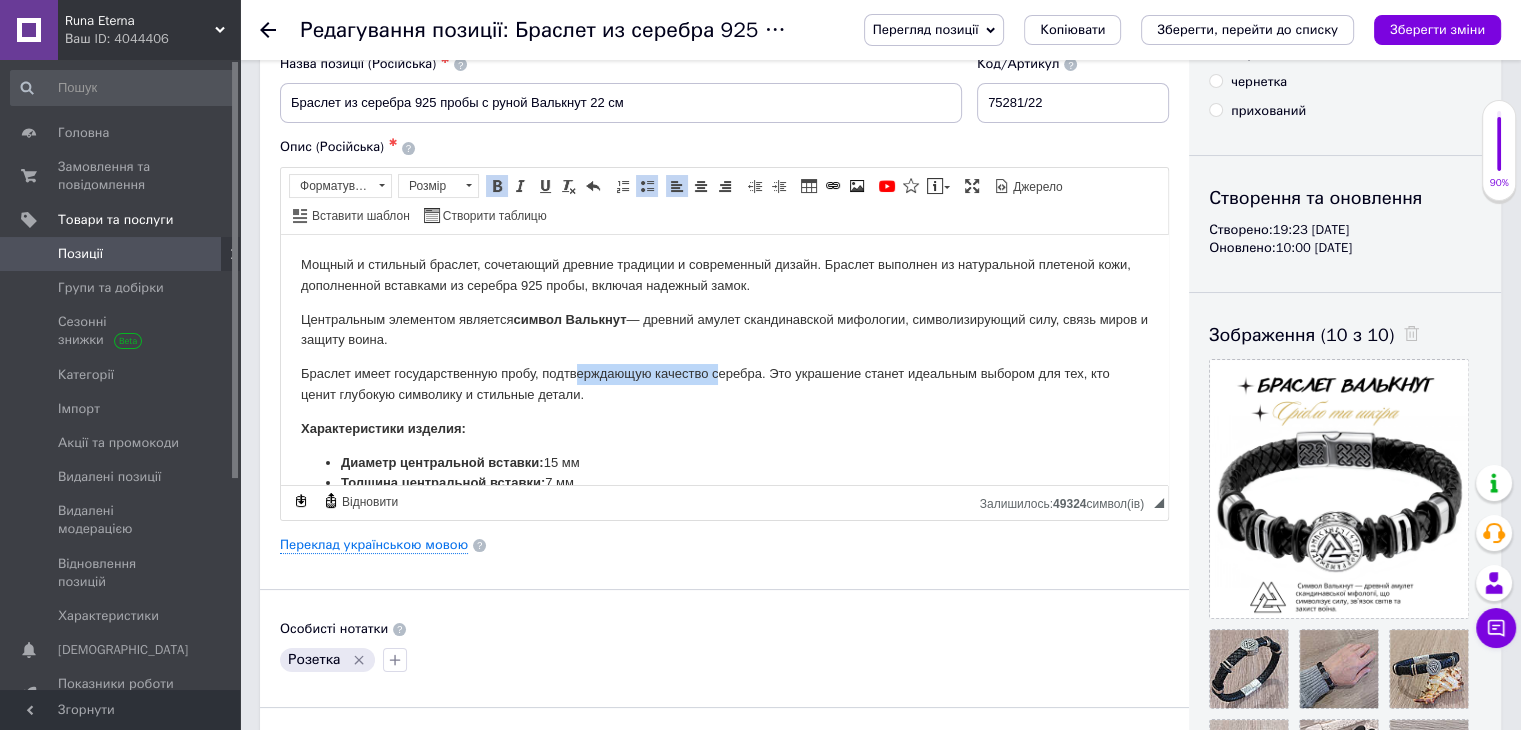 drag, startPoint x: 578, startPoint y: 371, endPoint x: 716, endPoint y: 368, distance: 138.03261 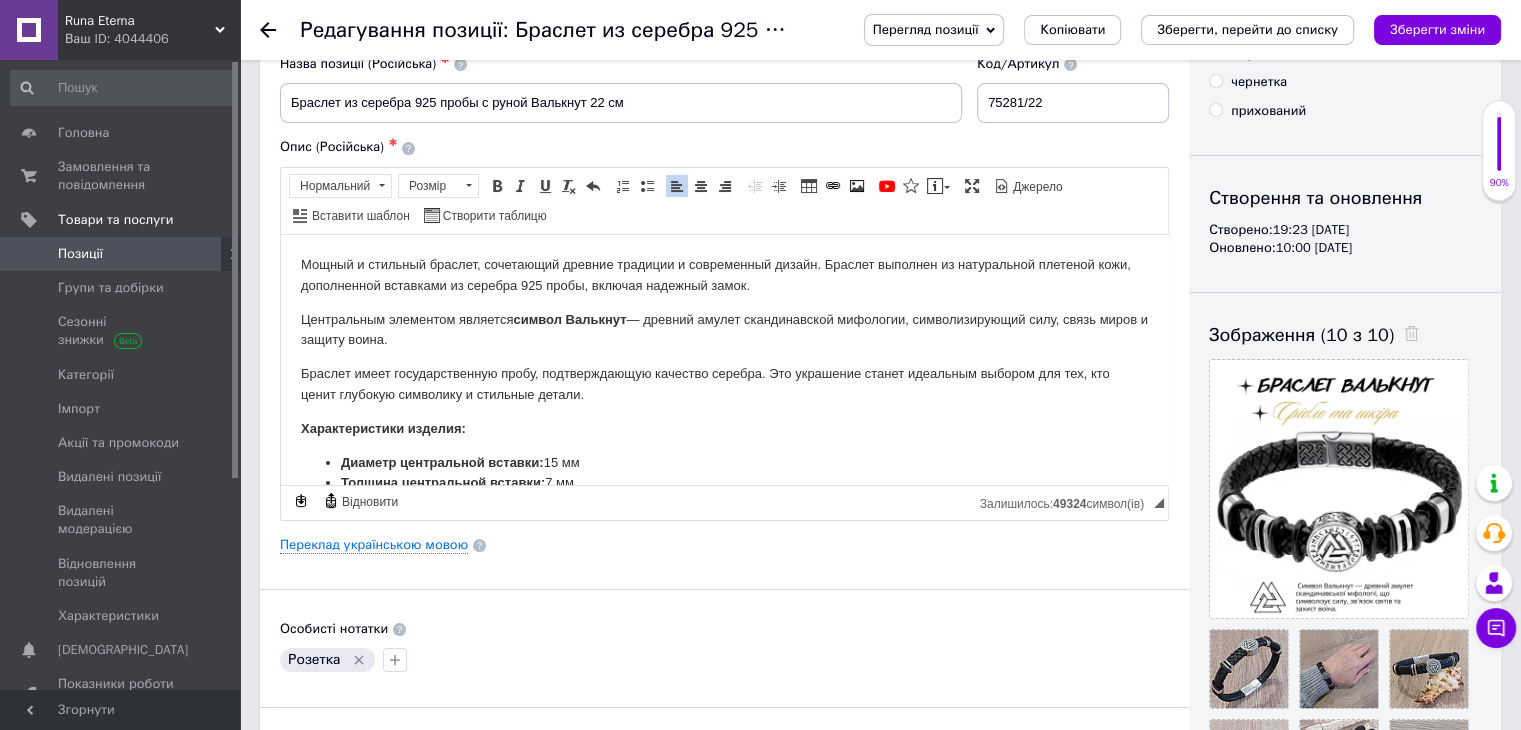 click on "Браслет имеет государственную пробу, подтверждающую качество серебра. Это украшение станет идеальным выбором для тех, кто ценит глубокую символику и стильные детали." at bounding box center [724, 384] 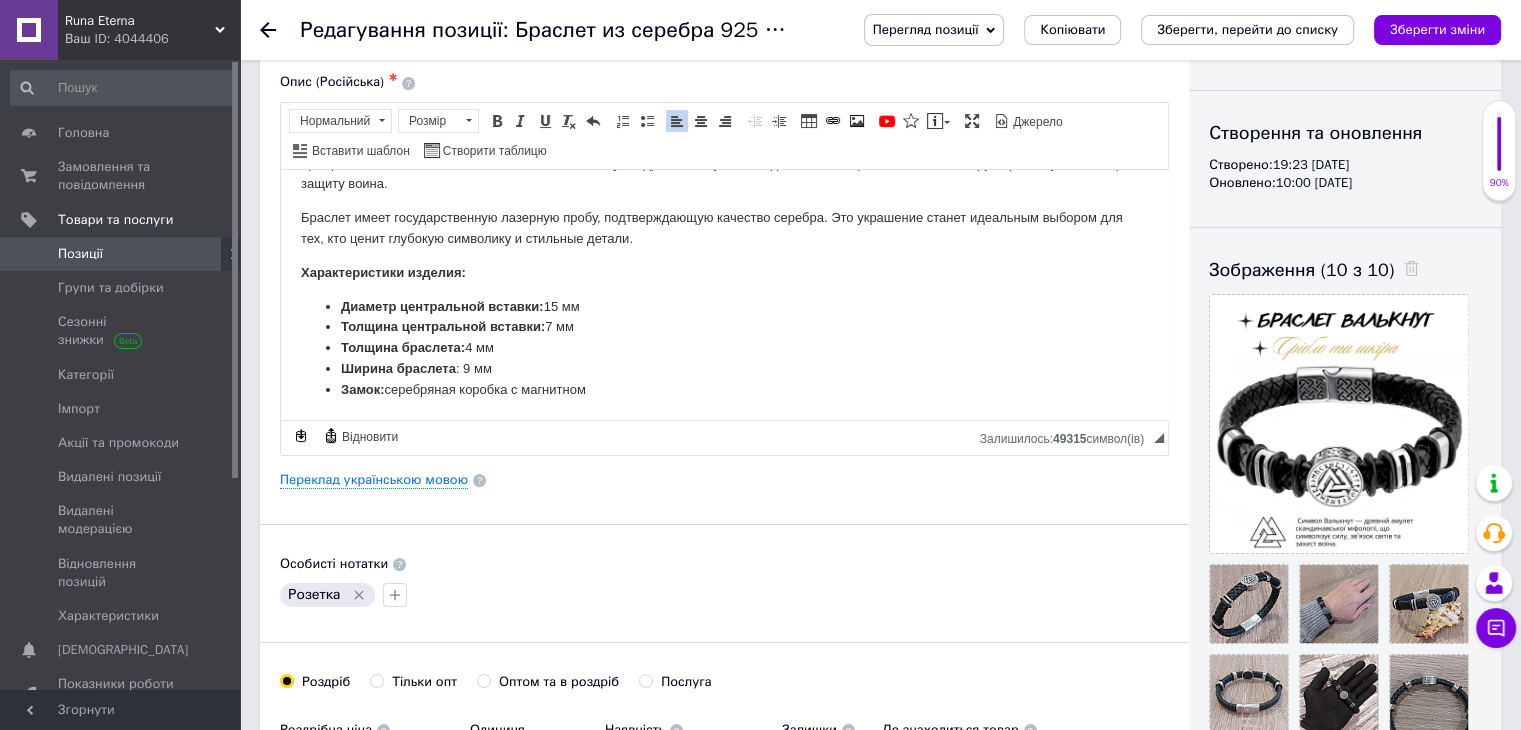 scroll, scrollTop: 200, scrollLeft: 0, axis: vertical 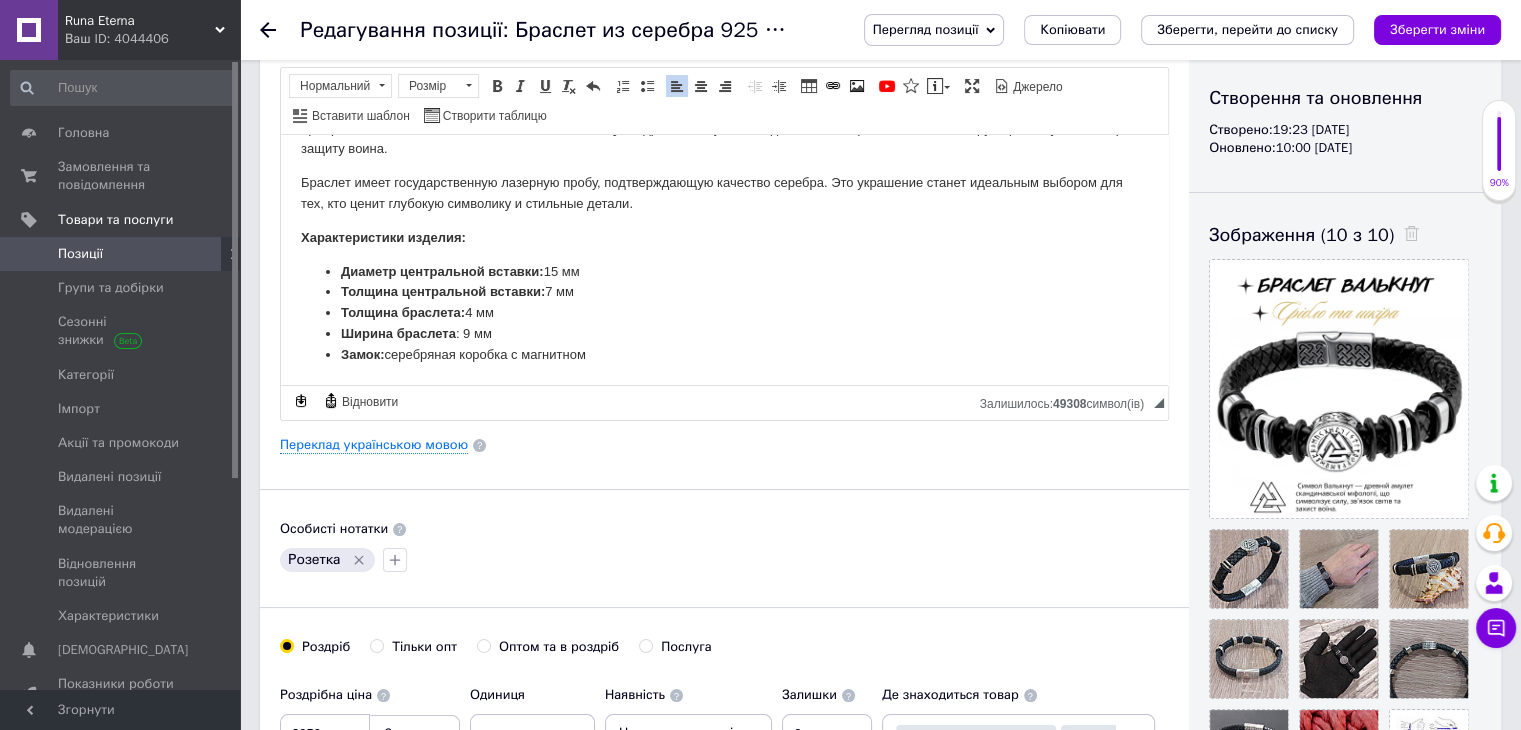 click on "Замок:  серебряная коробка с магнитном" at bounding box center (724, 354) 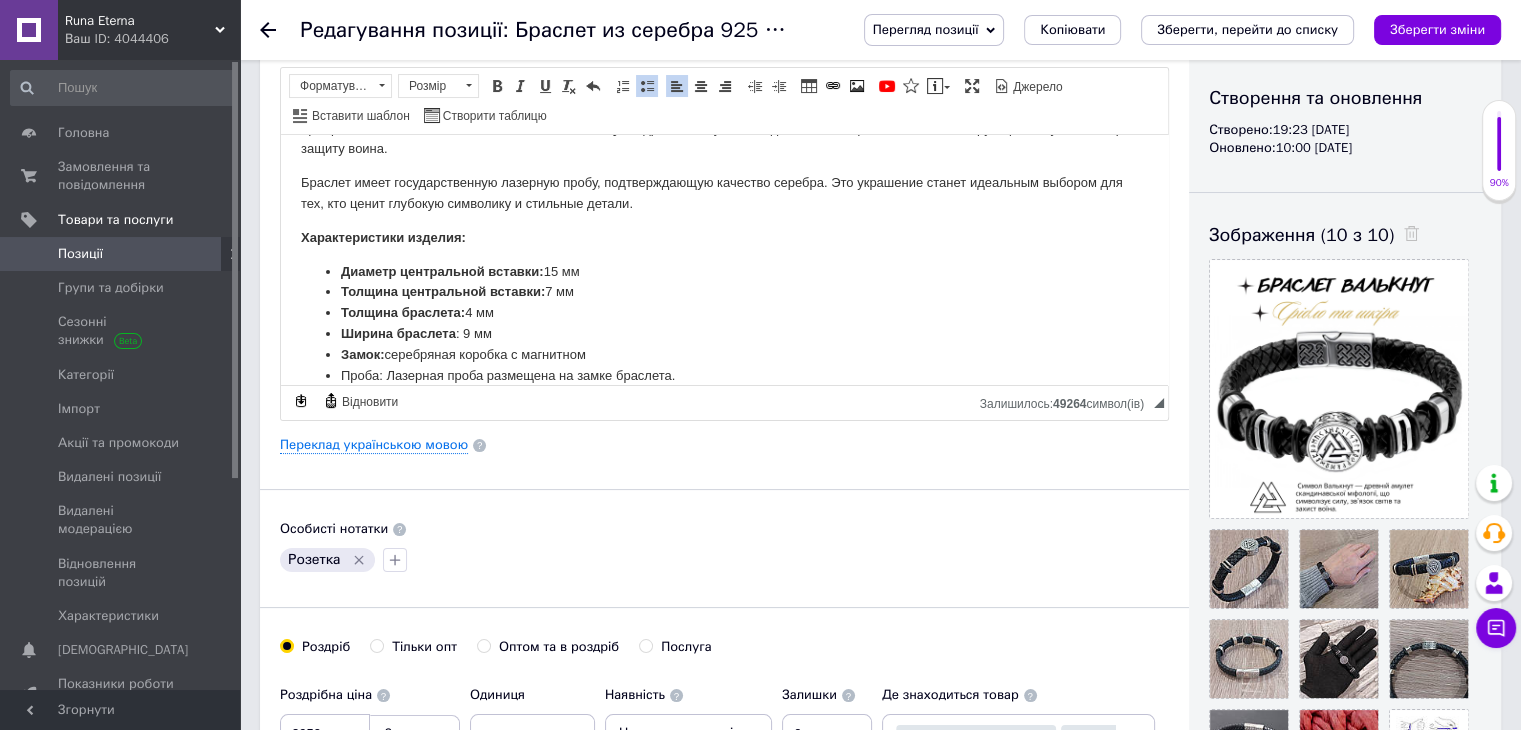 click on "Замок:" at bounding box center [363, 353] 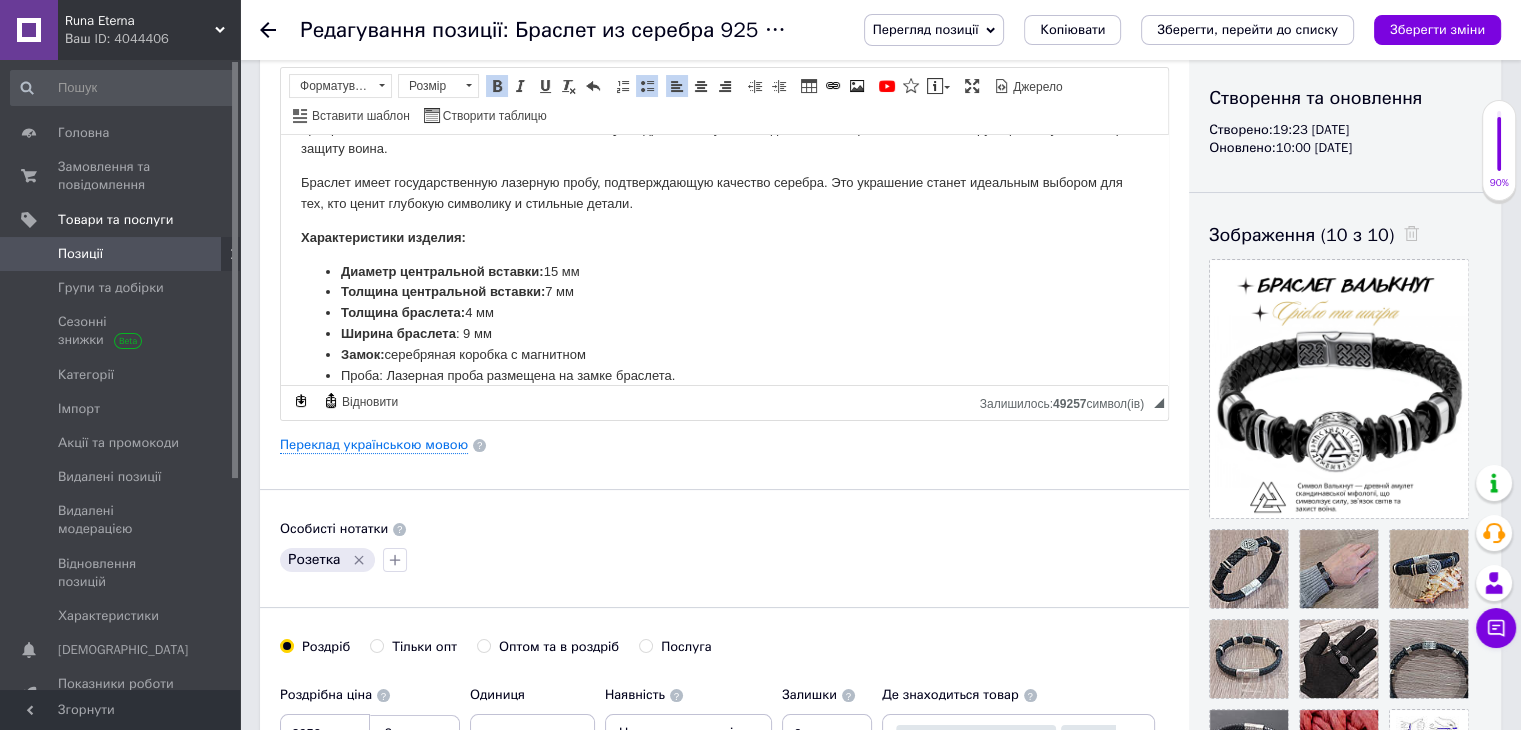 click on "Проба: Лазерная проба размещена на замке браслета." at bounding box center [724, 375] 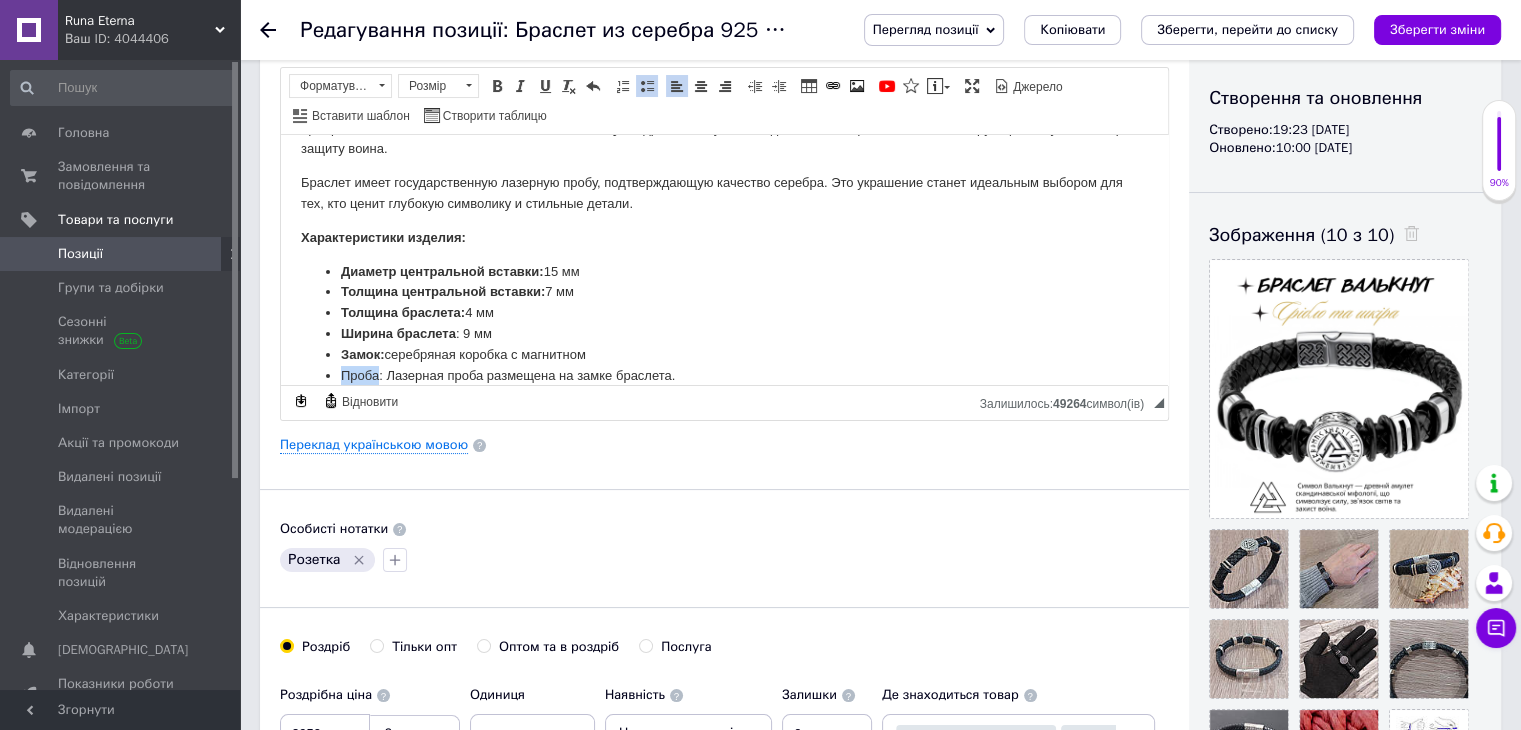 click on "Проба: Лазерная проба размещена на замке браслета." at bounding box center (724, 375) 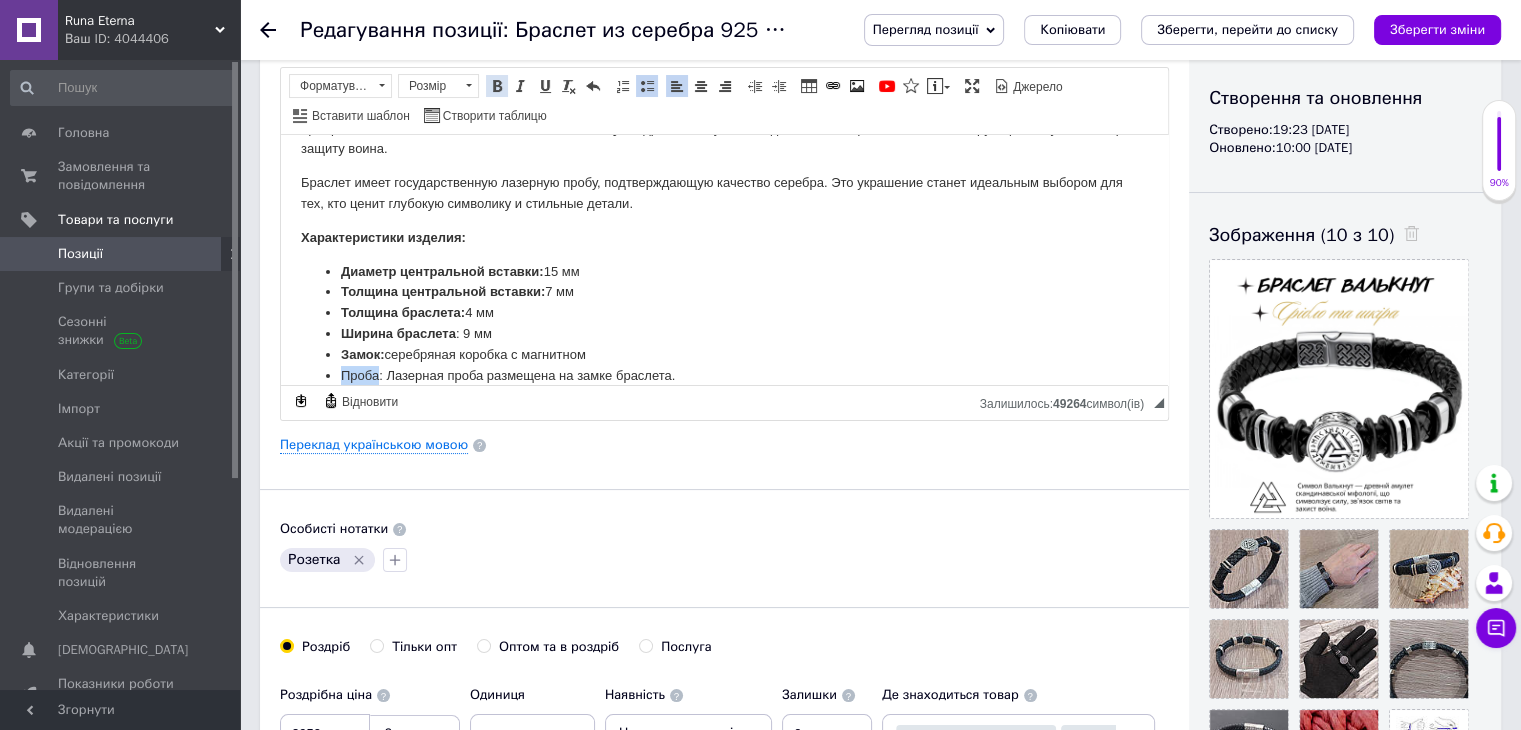 click at bounding box center (497, 86) 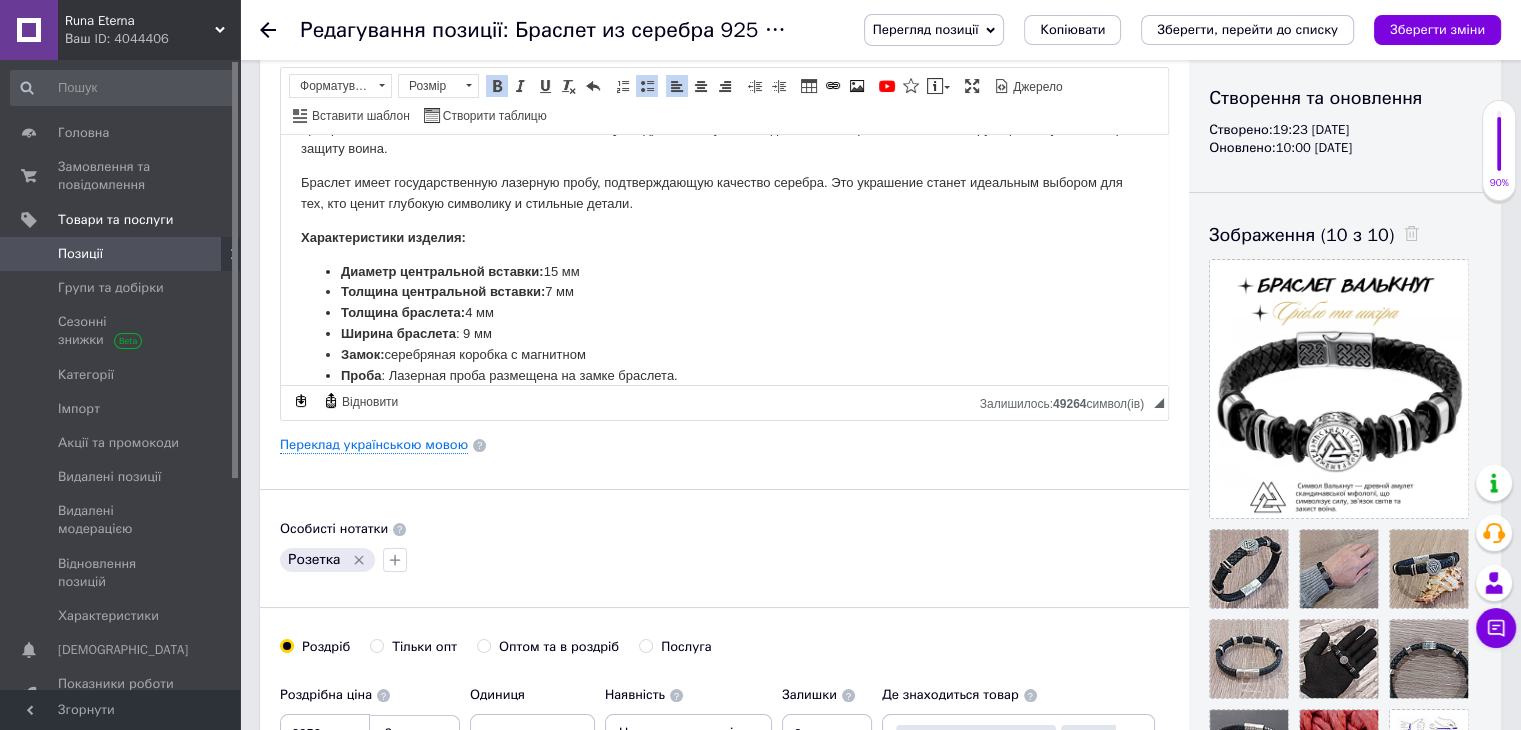 click on "Замок:  серебряная коробка с магнитном" at bounding box center (724, 354) 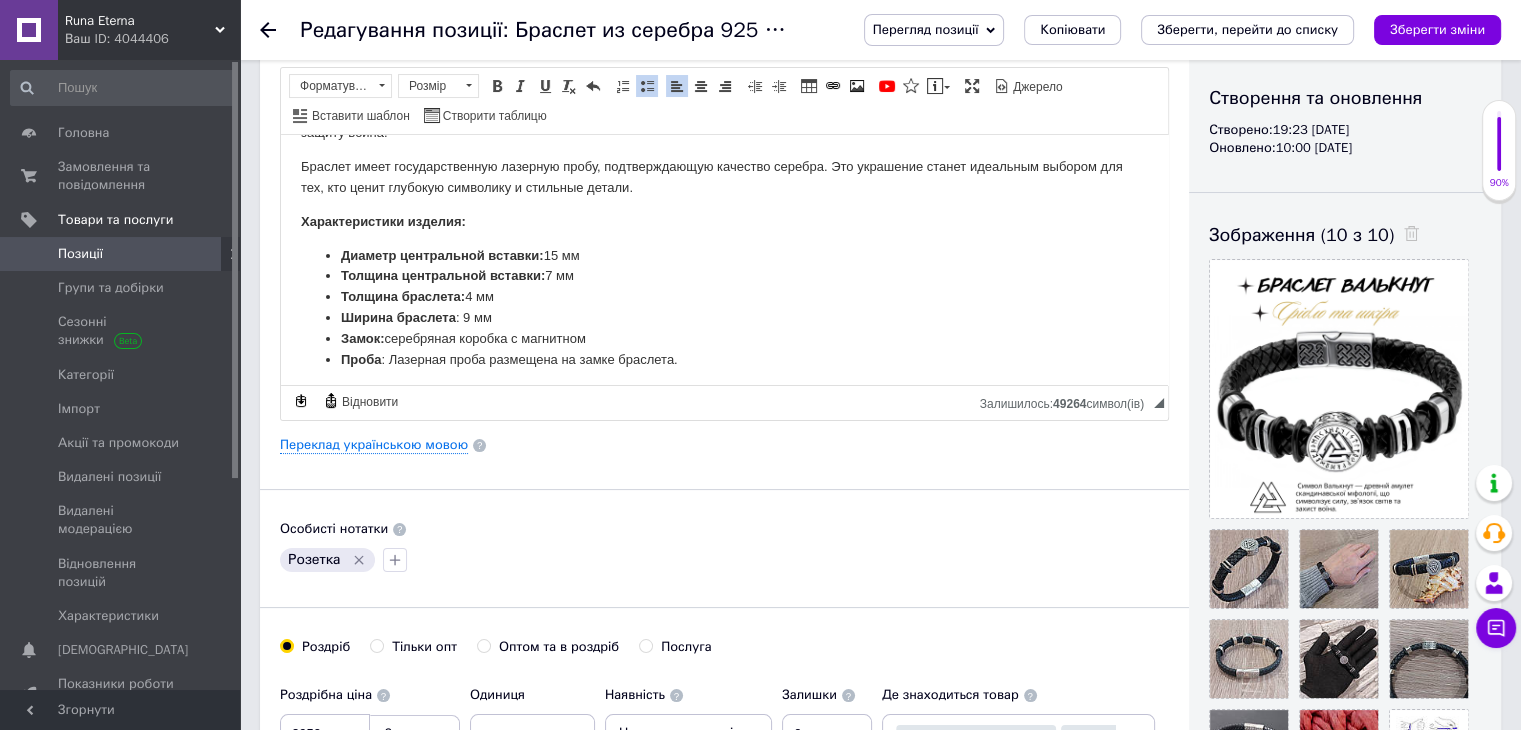 scroll, scrollTop: 112, scrollLeft: 0, axis: vertical 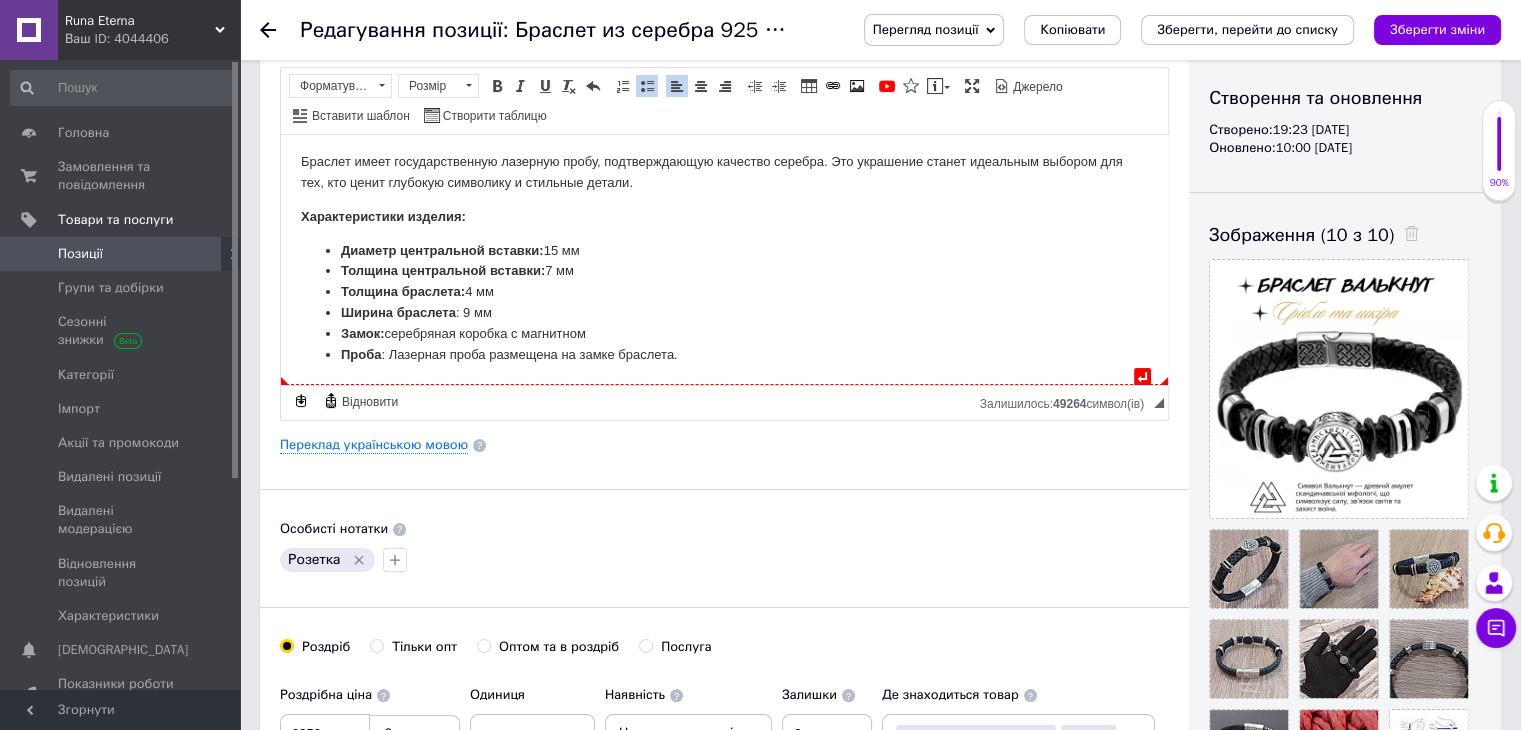 click on "Проба : Лазерная проба размещена на замке браслета." at bounding box center (724, 354) 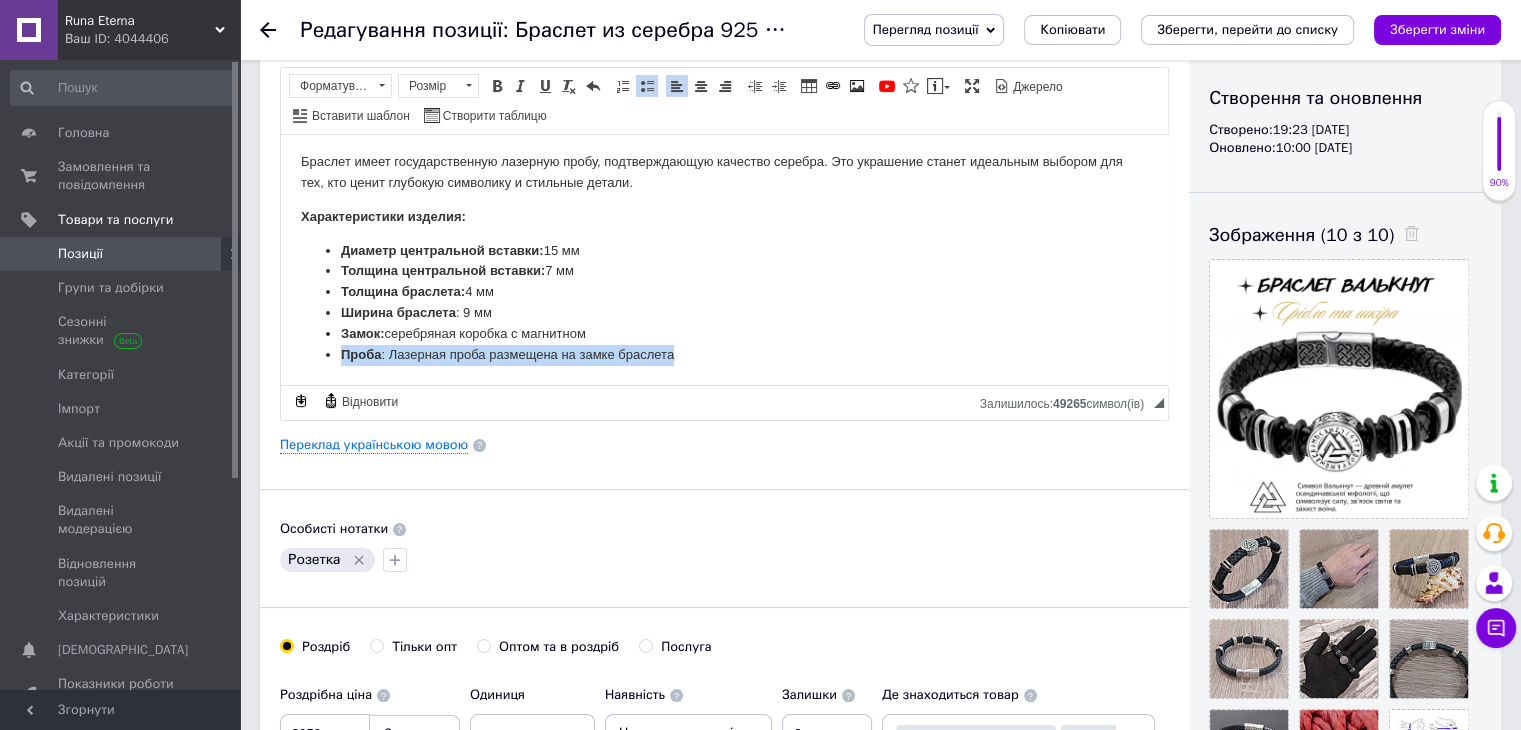 drag, startPoint x: 340, startPoint y: 353, endPoint x: 698, endPoint y: 343, distance: 358.13965 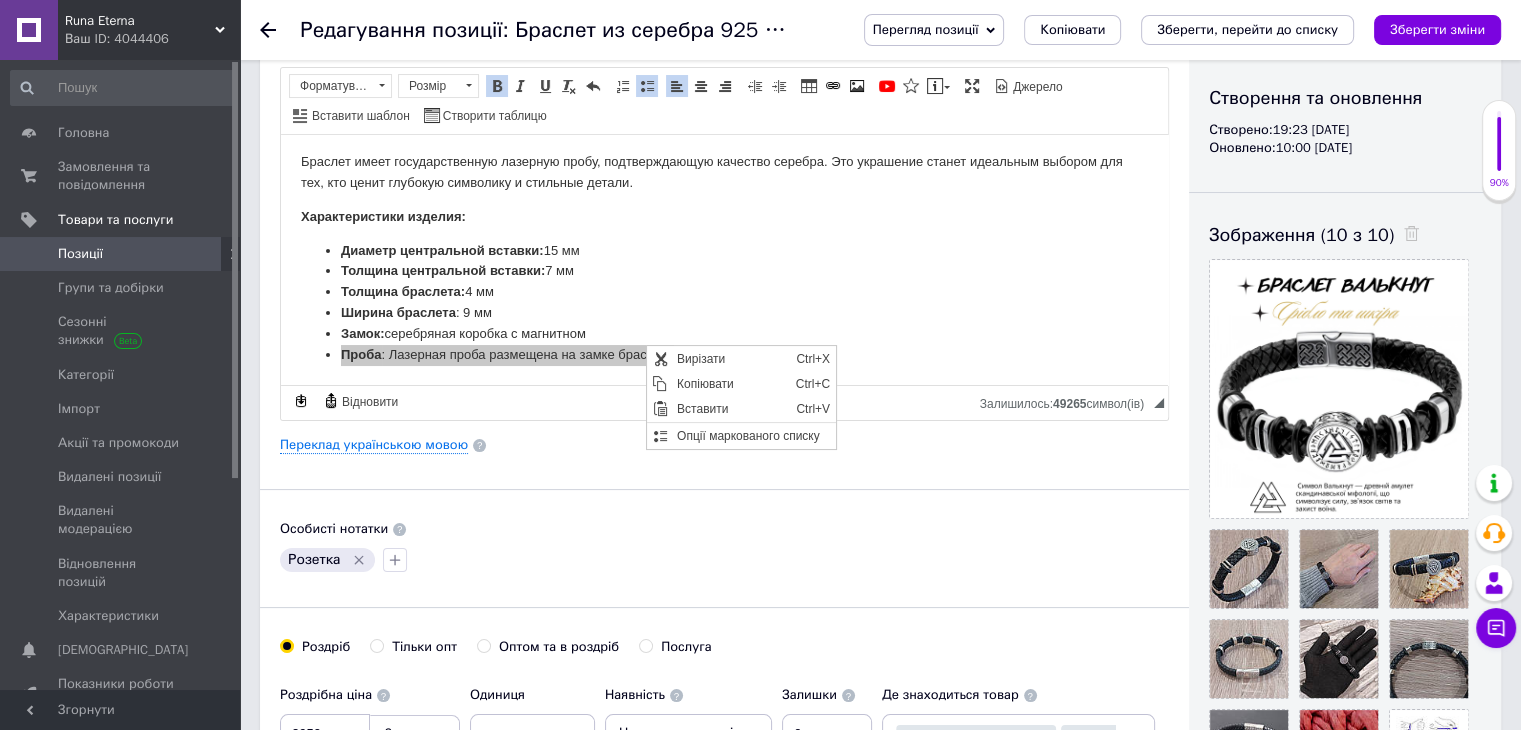 scroll, scrollTop: 0, scrollLeft: 0, axis: both 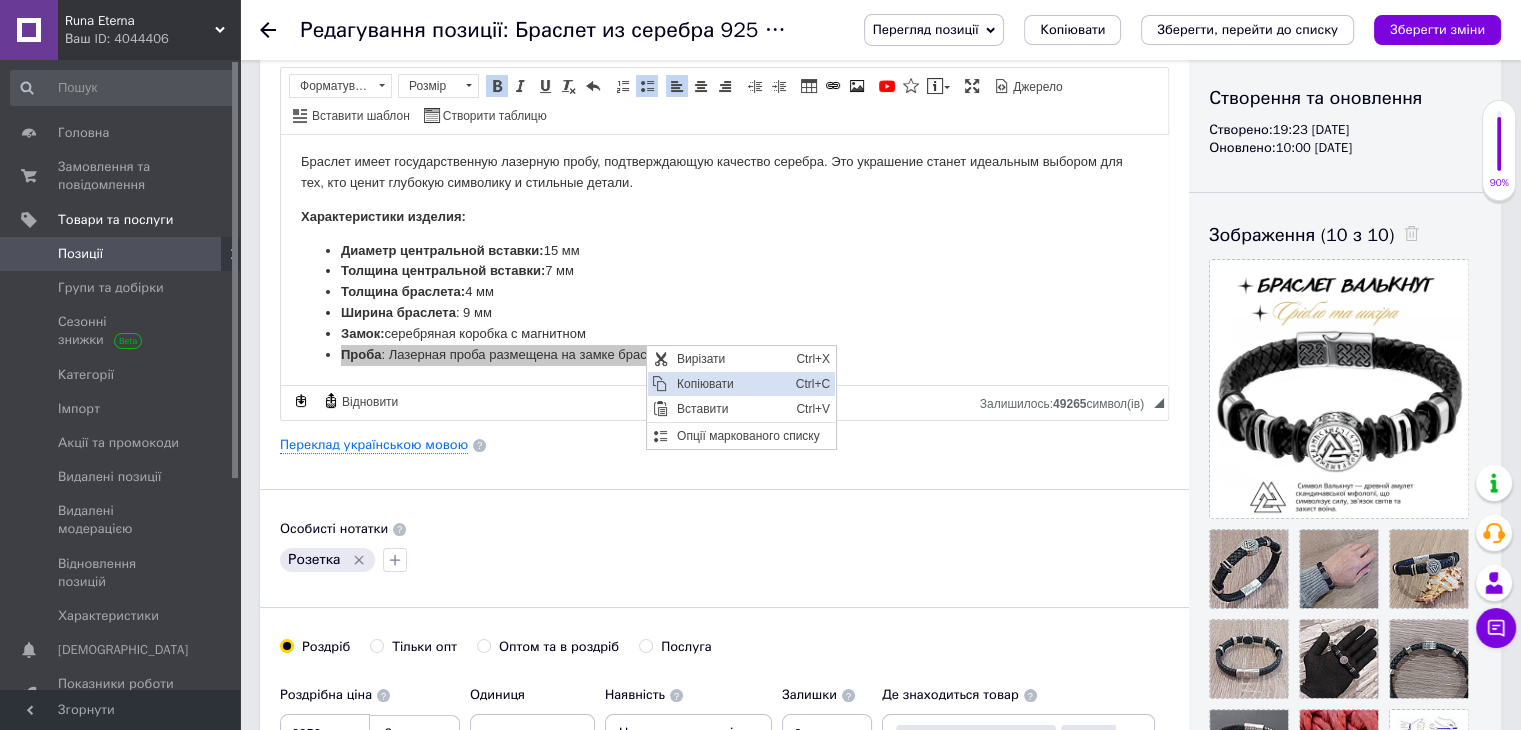 click on "Копіювати" at bounding box center (730, 384) 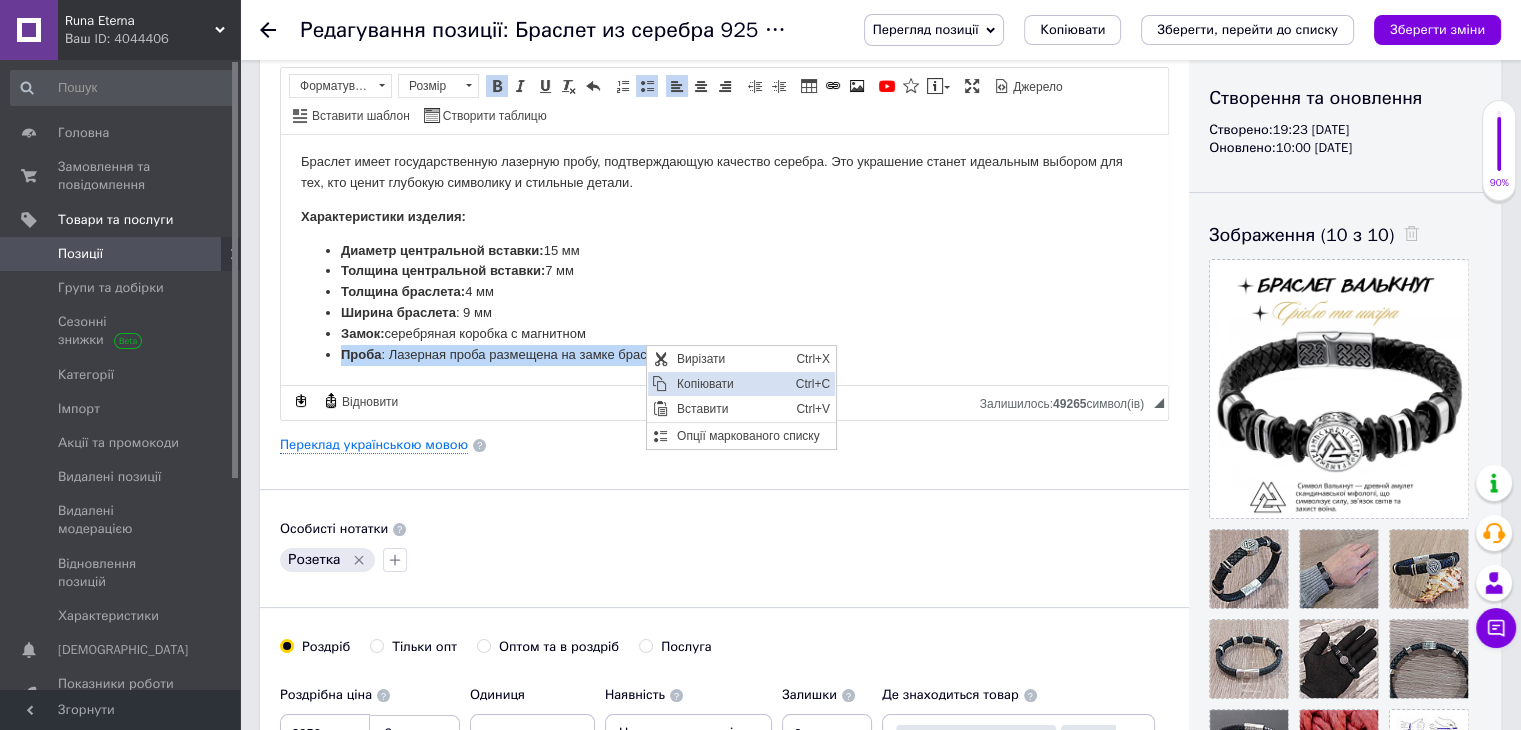 copy on "Проба : Лазерная проба размещена на замке браслета" 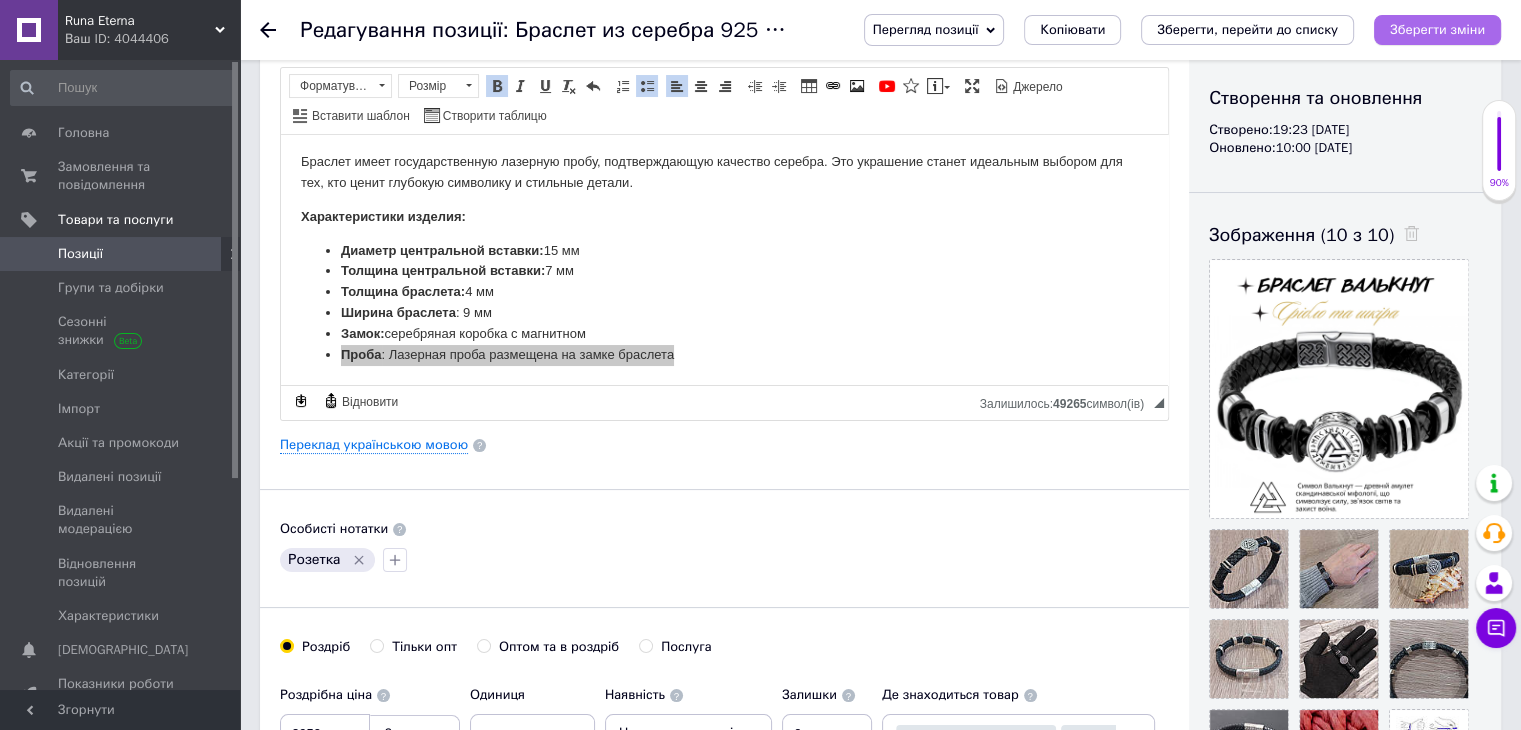 click on "Зберегти зміни" at bounding box center [1437, 29] 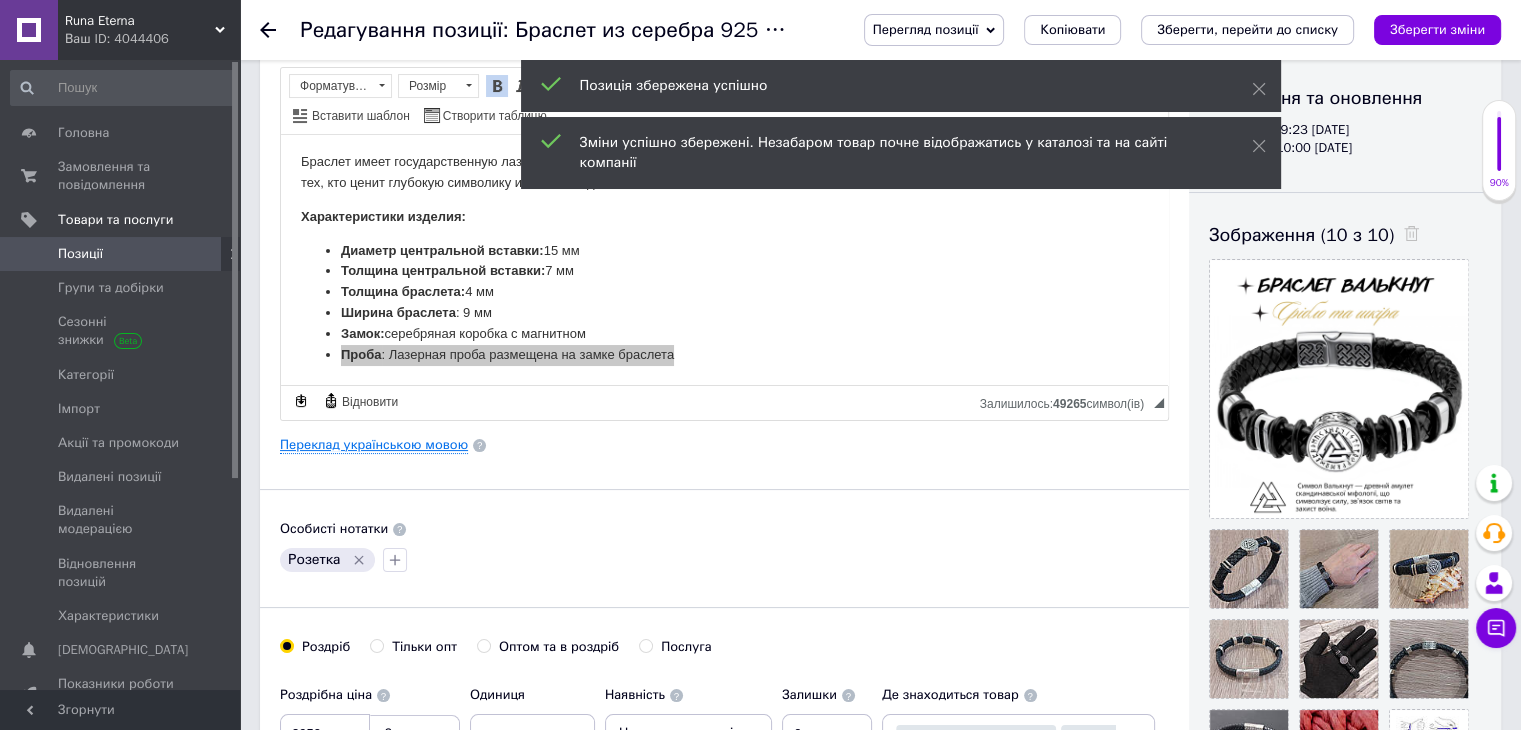 click on "Переклад українською мовою" at bounding box center [374, 445] 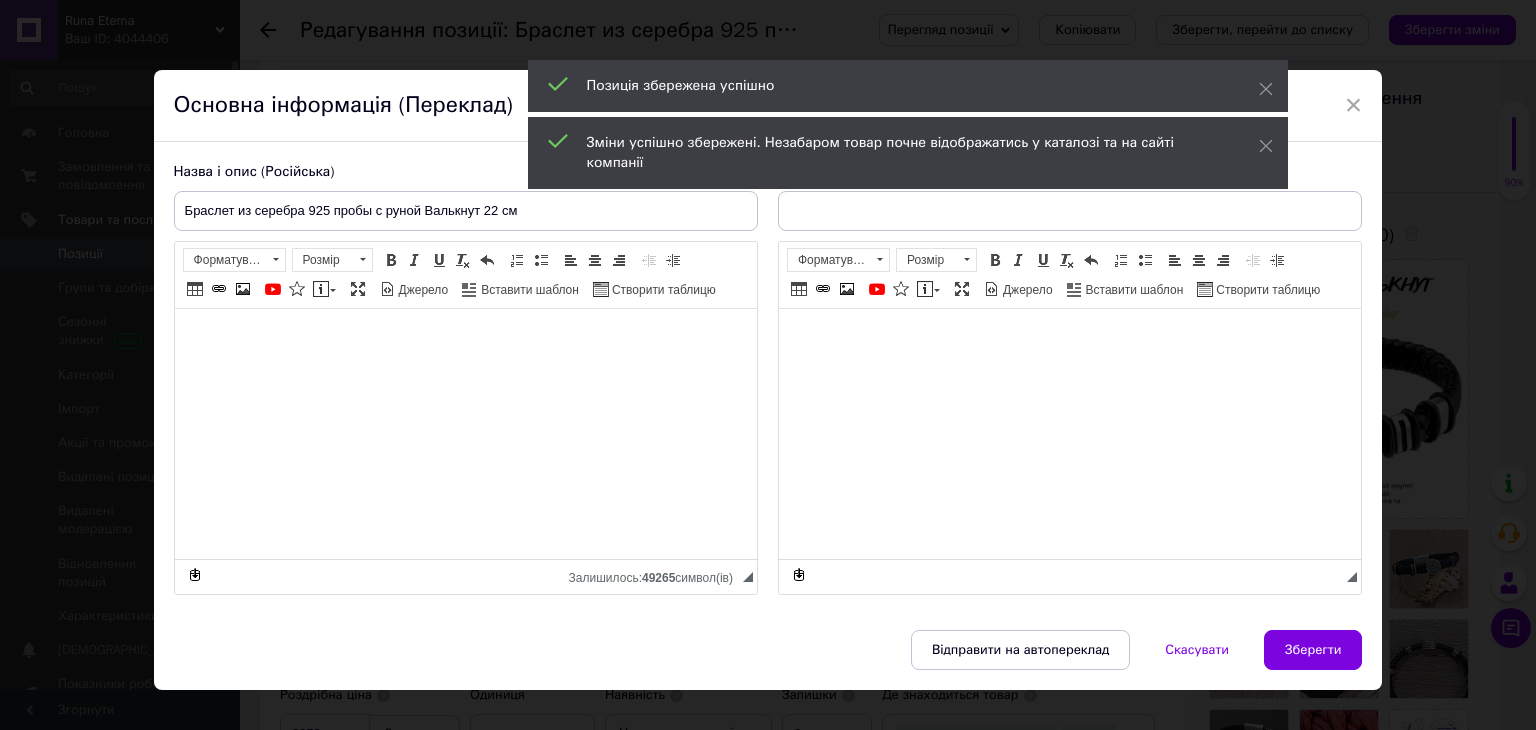 type on "Браслет із срібла 925 проби з руною Валькнут 22 см" 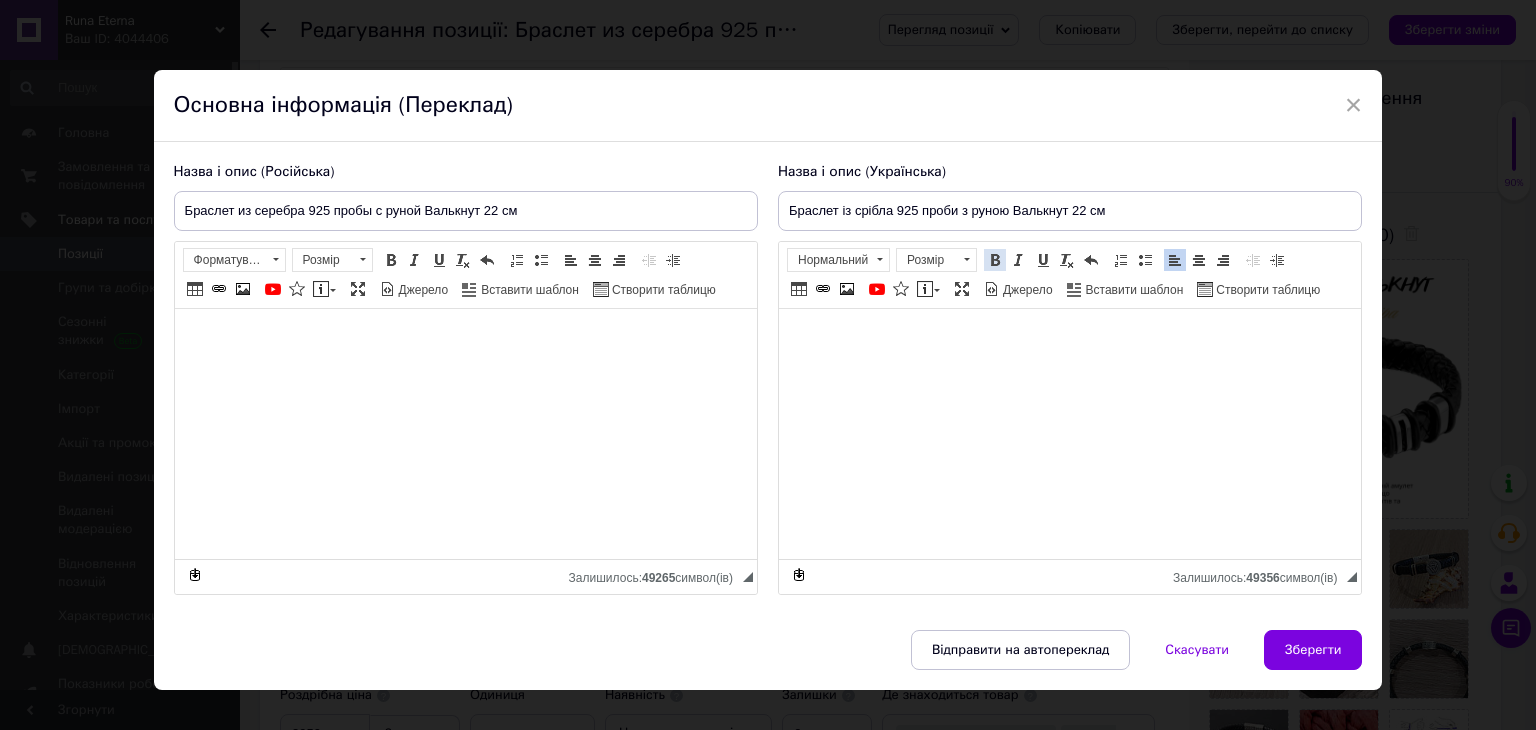 click at bounding box center (995, 260) 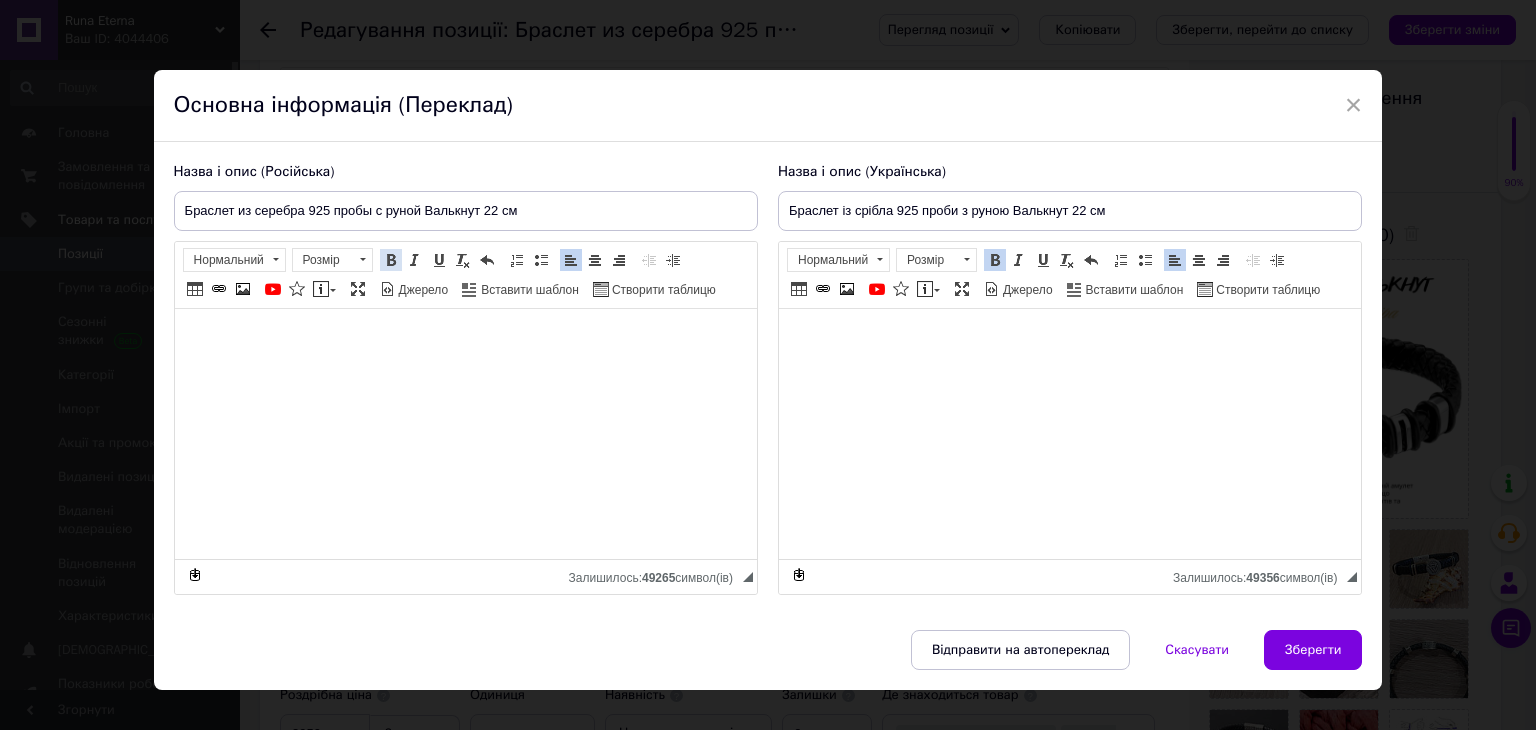 click at bounding box center (391, 260) 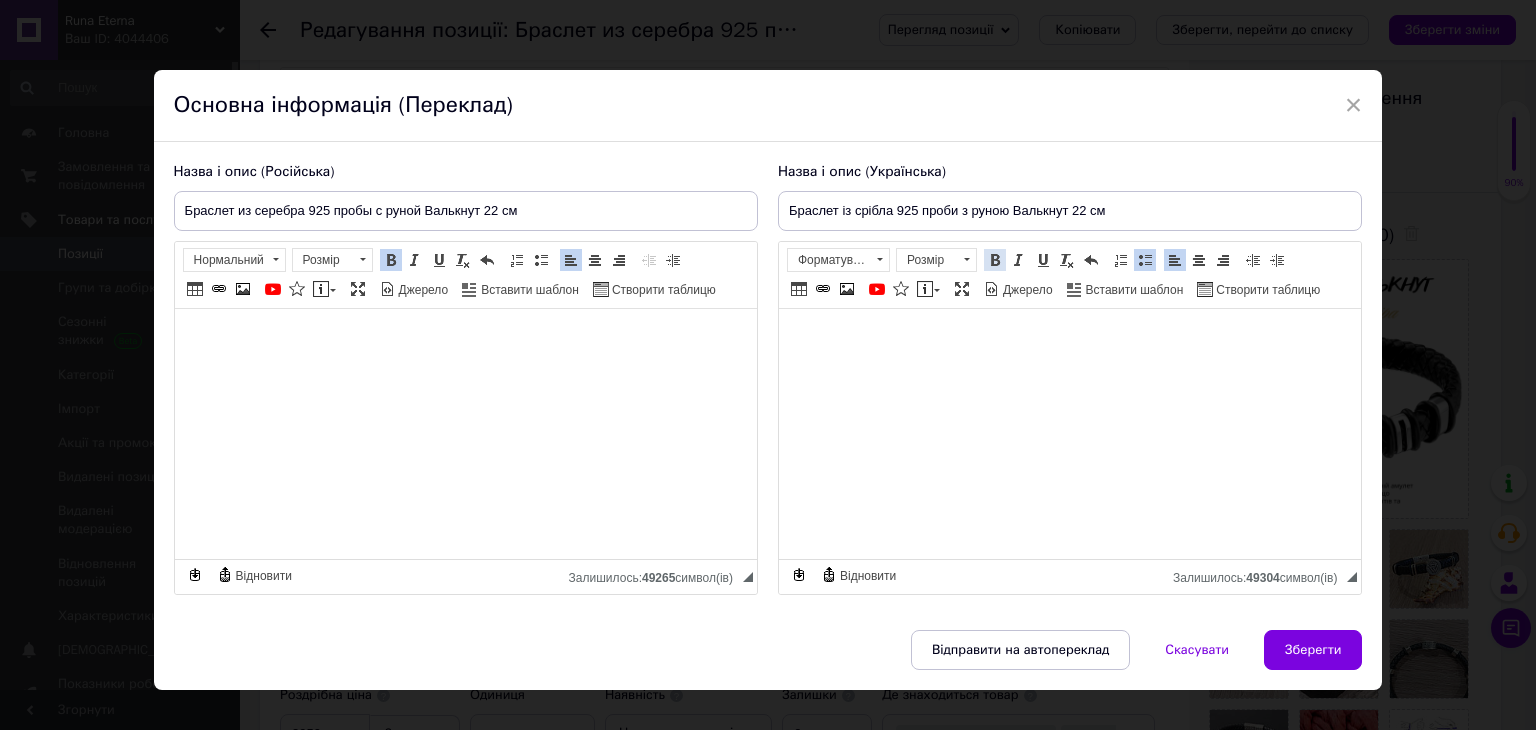 click at bounding box center (995, 260) 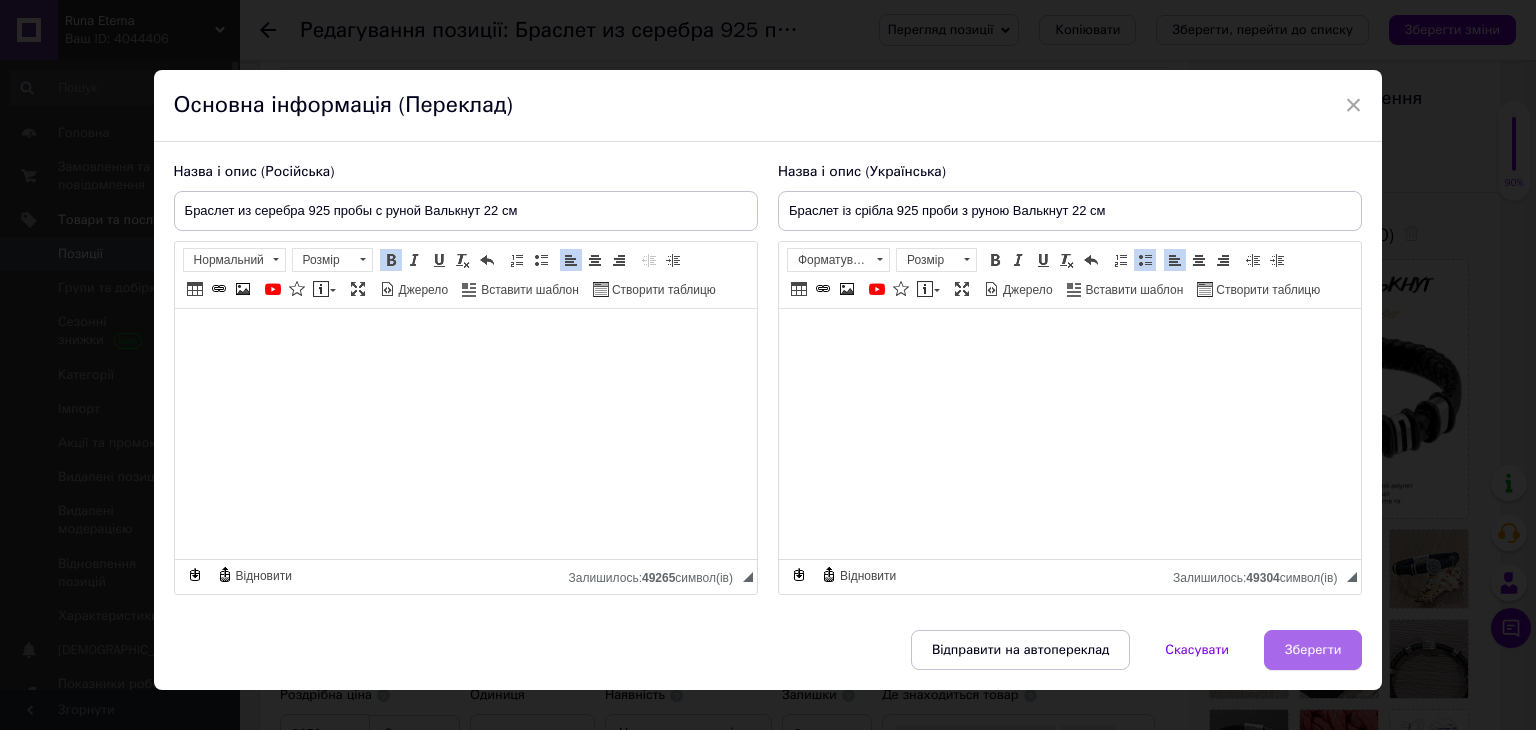 click on "Зберегти" at bounding box center (1313, 650) 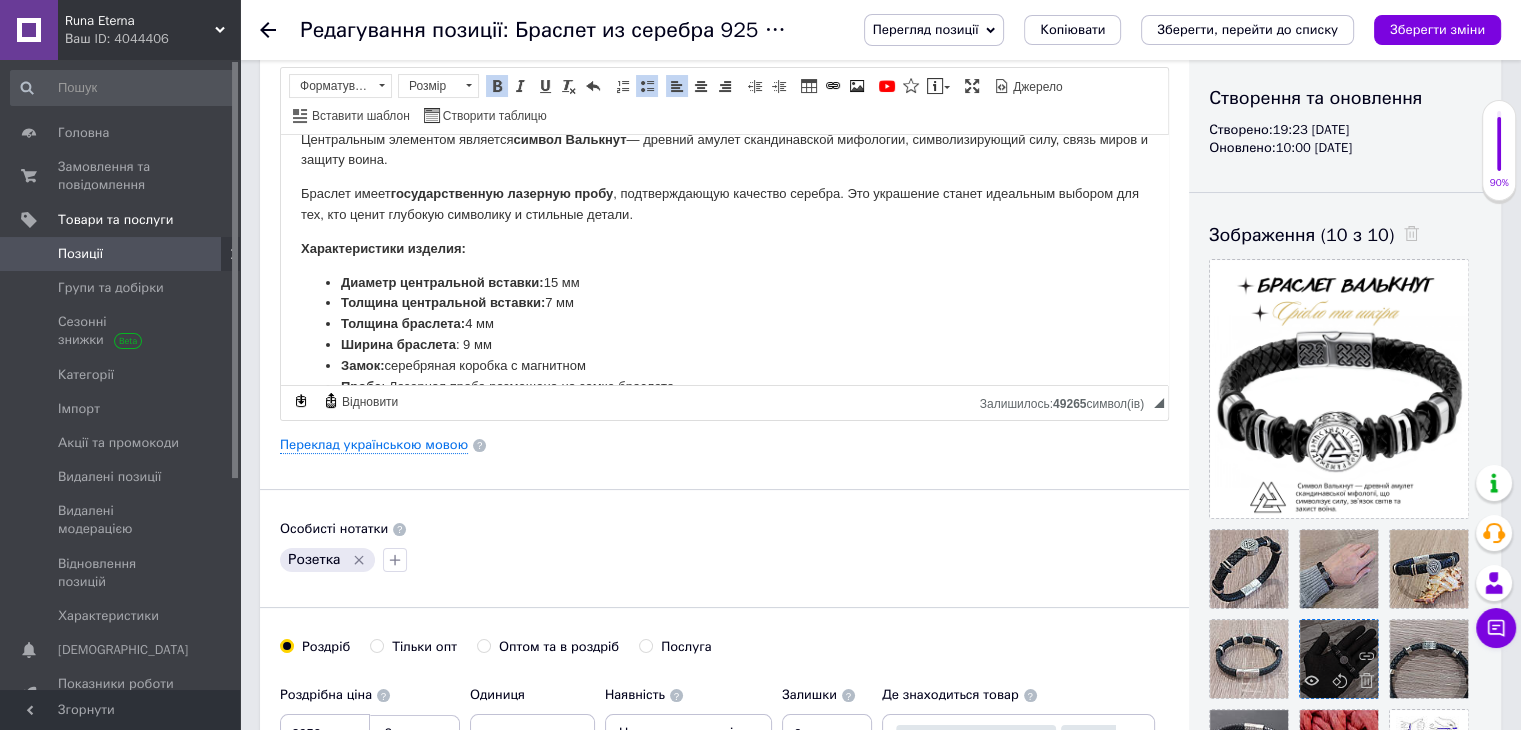 scroll, scrollTop: 14, scrollLeft: 0, axis: vertical 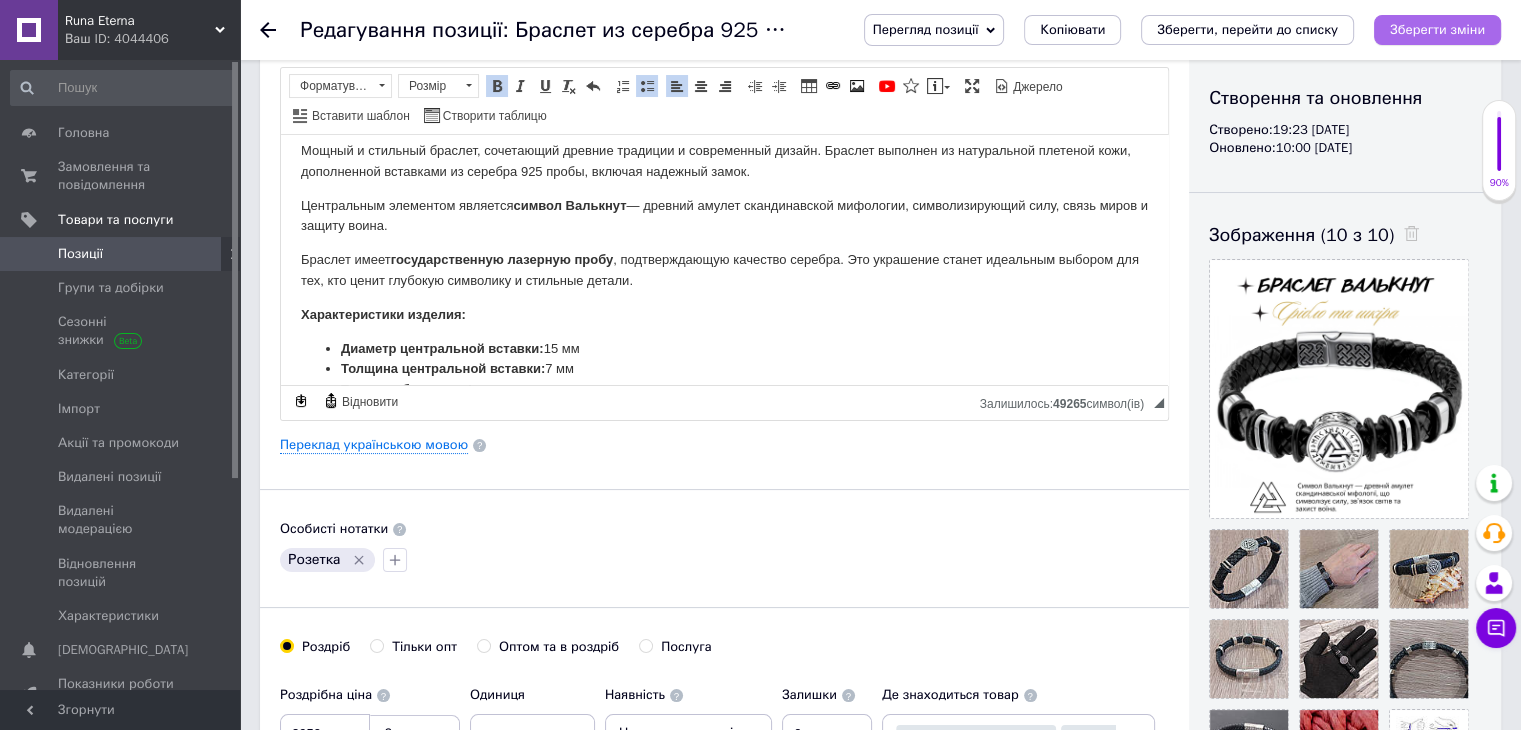 click on "Зберегти зміни" at bounding box center [1437, 29] 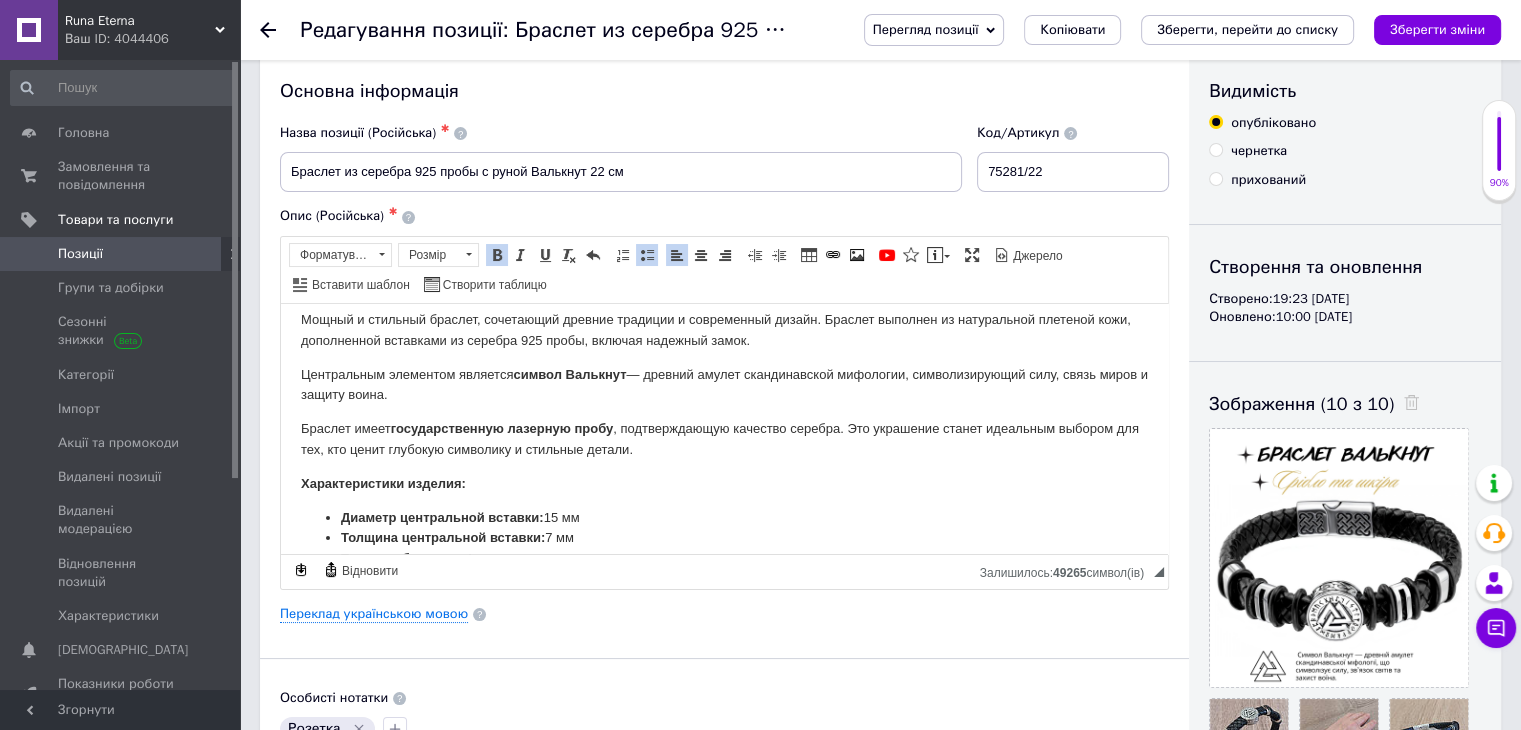 scroll, scrollTop: 0, scrollLeft: 0, axis: both 